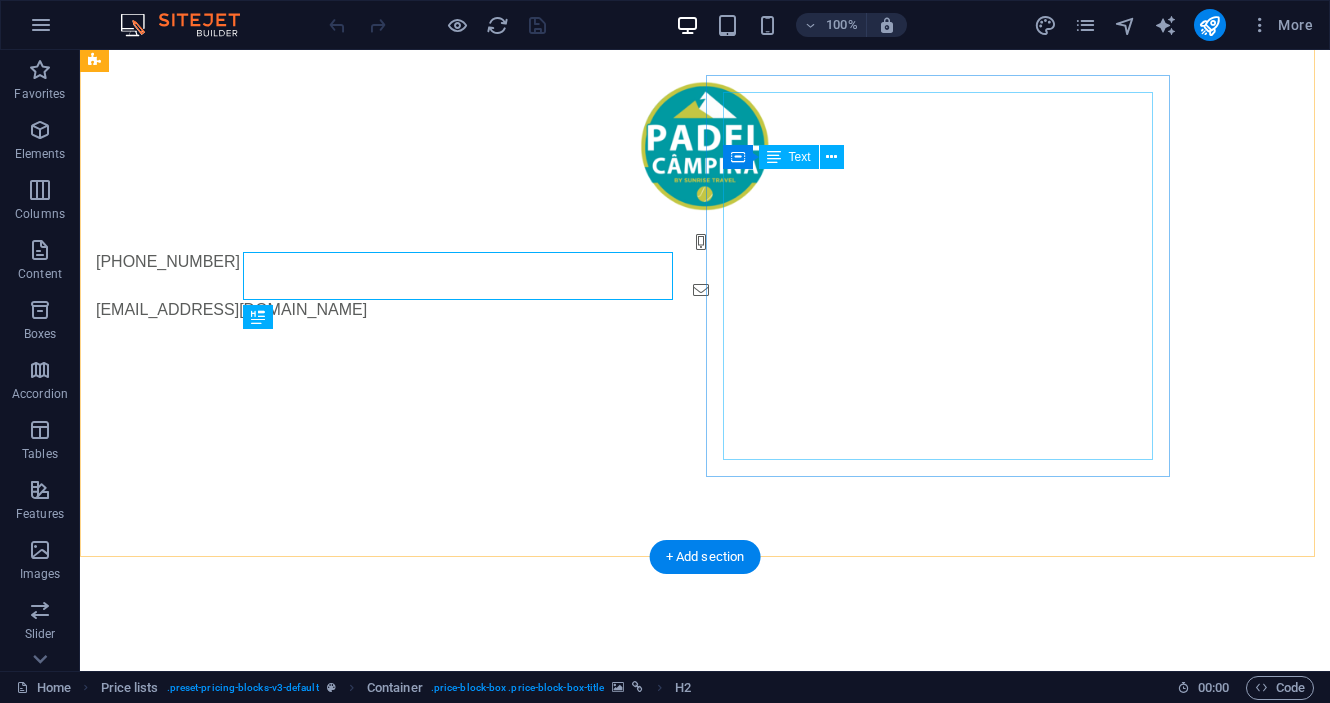 scroll, scrollTop: 1083, scrollLeft: 0, axis: vertical 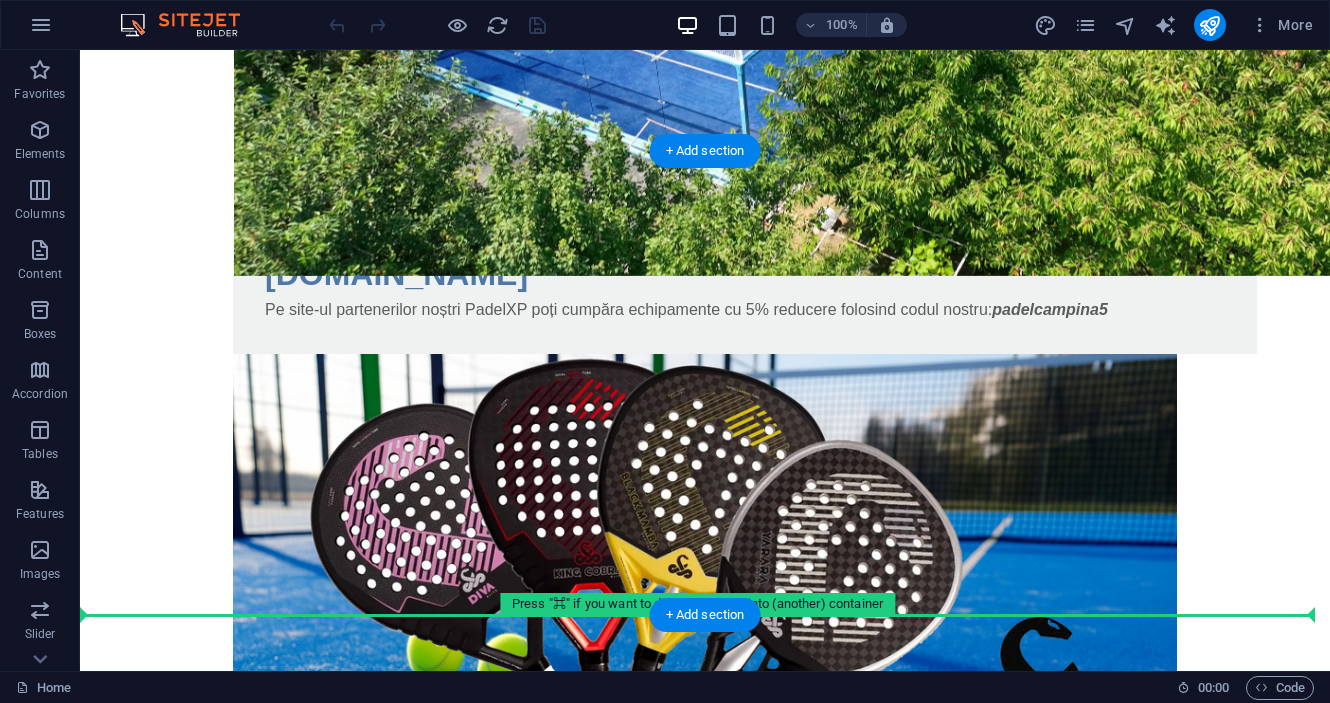 drag, startPoint x: 646, startPoint y: 638, endPoint x: 586, endPoint y: 545, distance: 110.6752 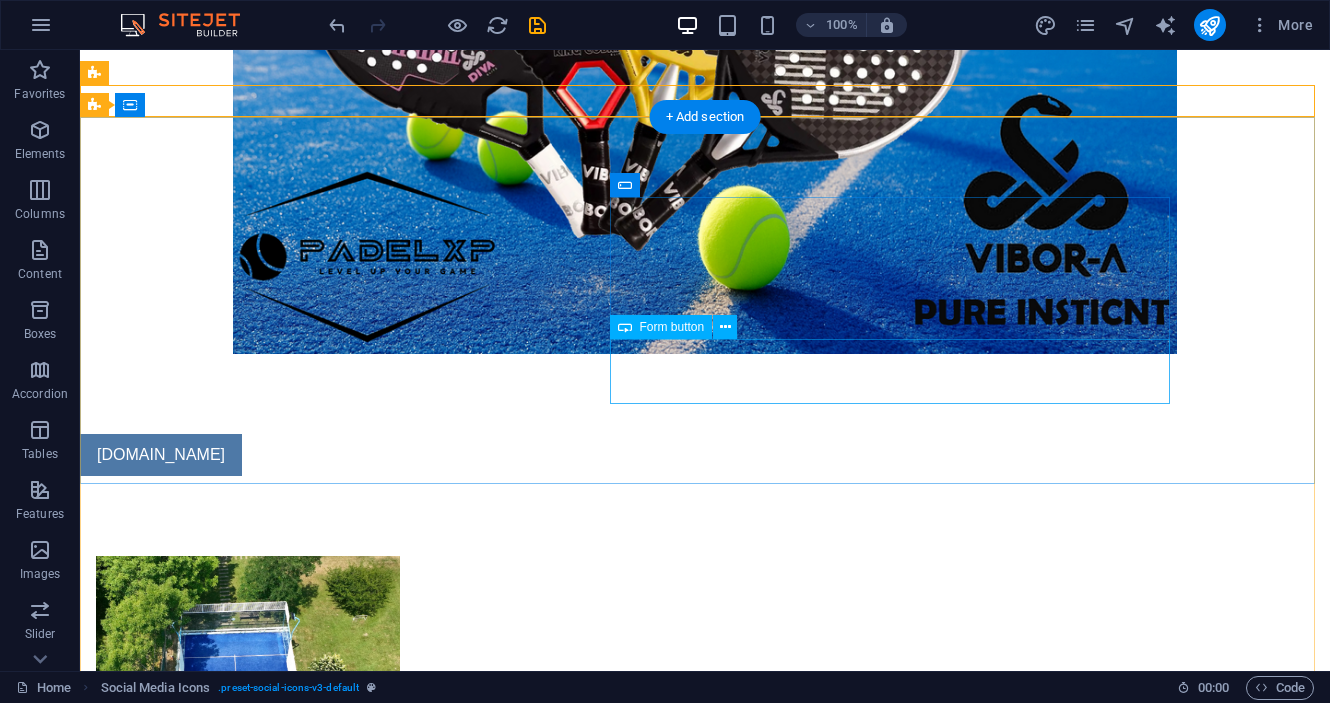scroll, scrollTop: 2535, scrollLeft: 0, axis: vertical 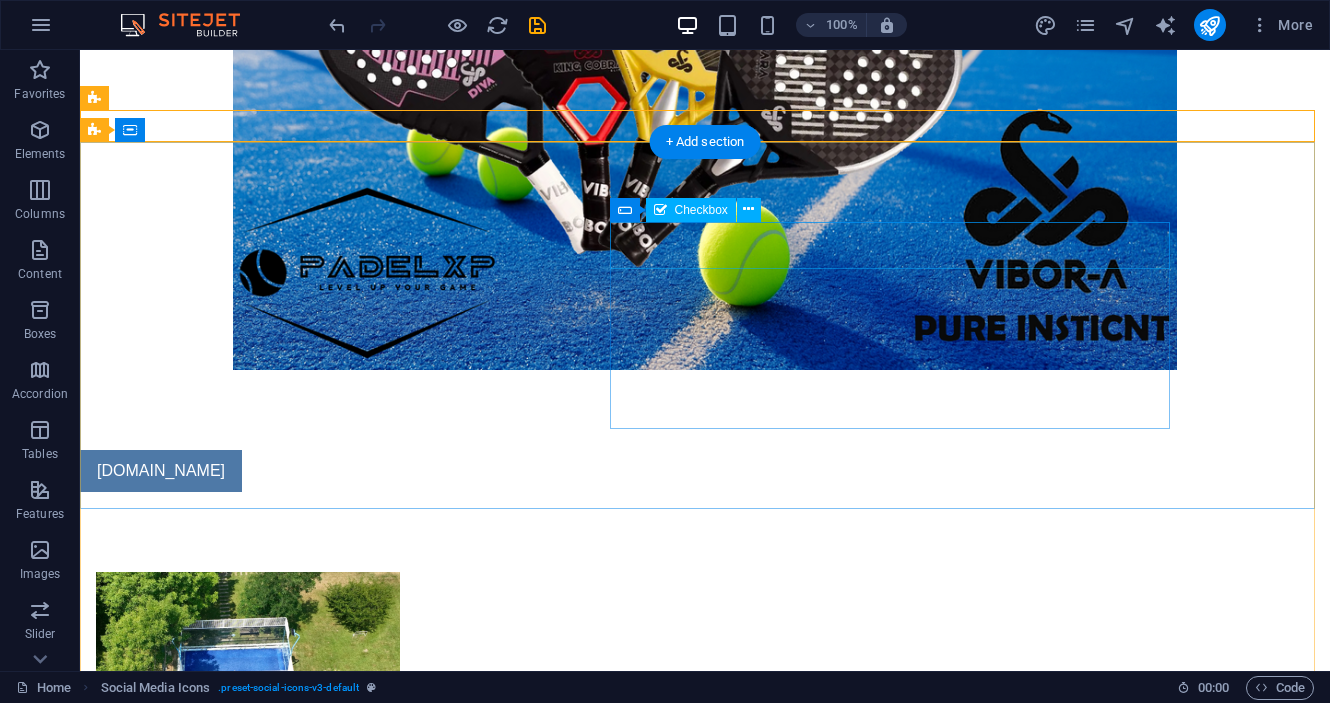 click on "{{ 'content.forms.privacy'|trans }}" at bounding box center (568, 2079) 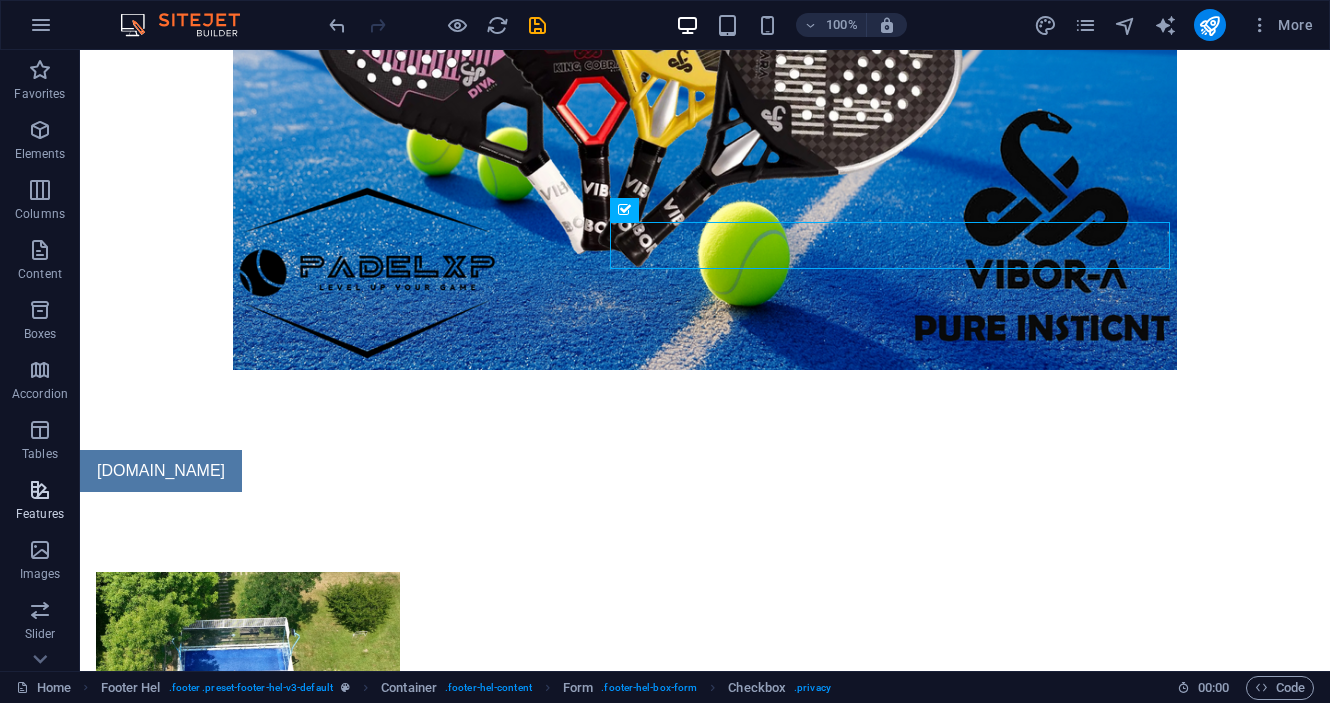 click at bounding box center [40, 490] 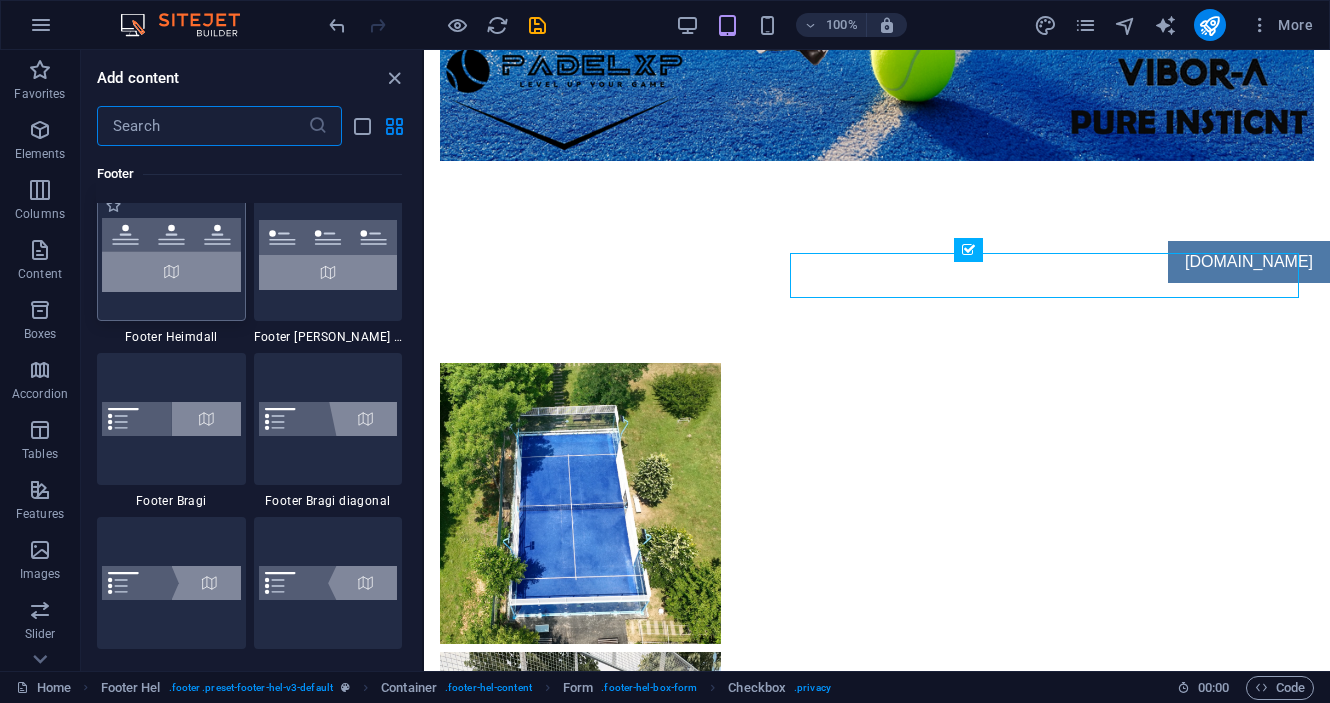 scroll, scrollTop: 13452, scrollLeft: 0, axis: vertical 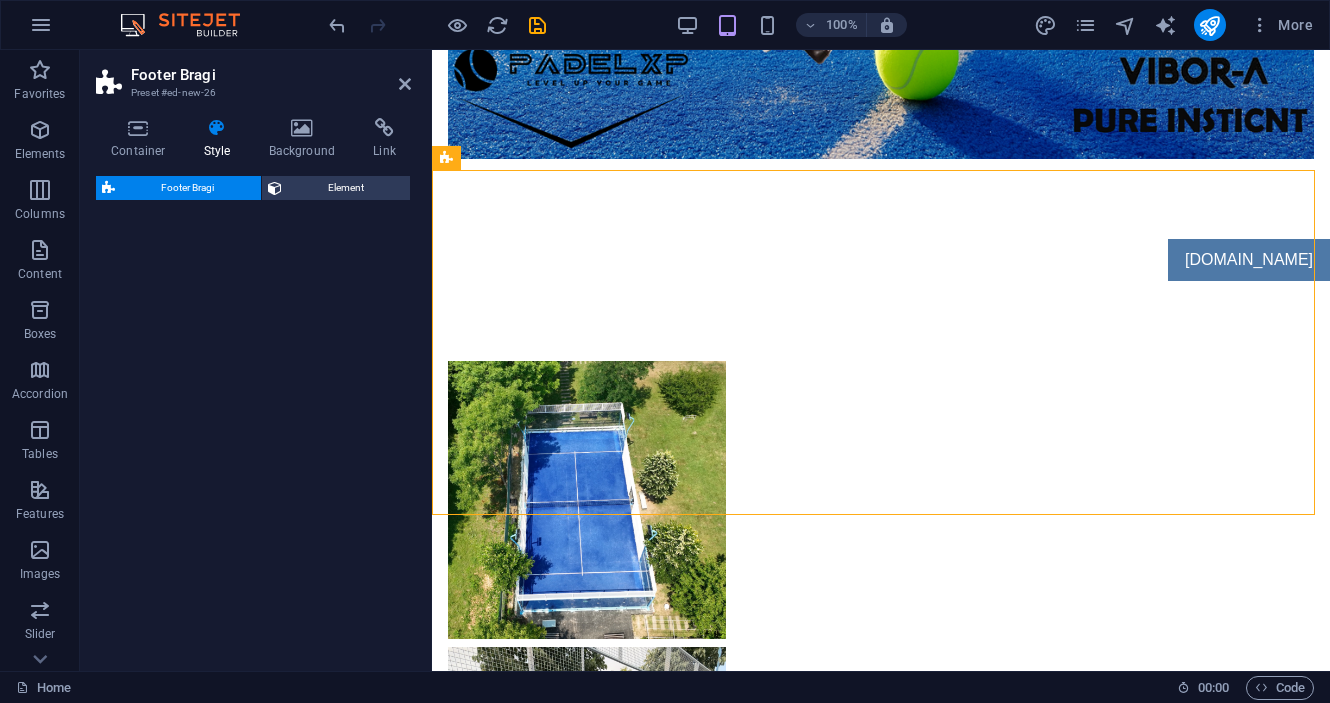 select on "%" 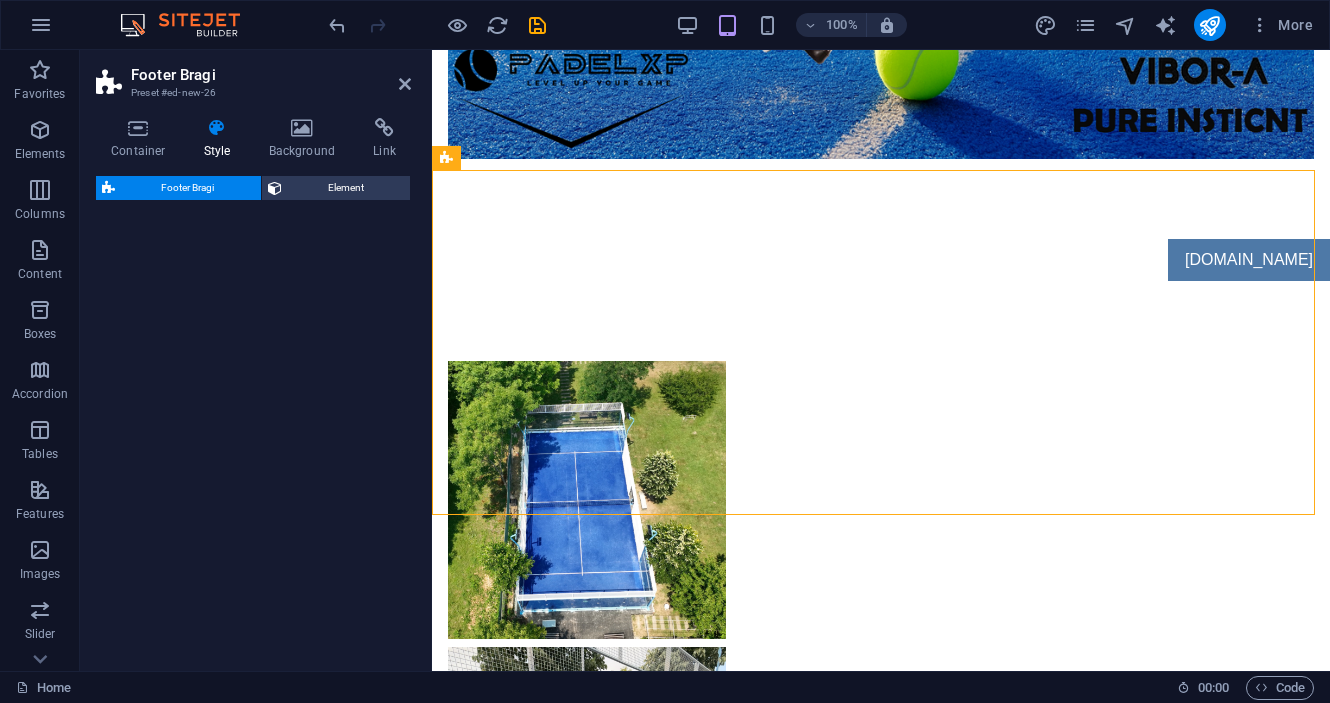 select on "rem" 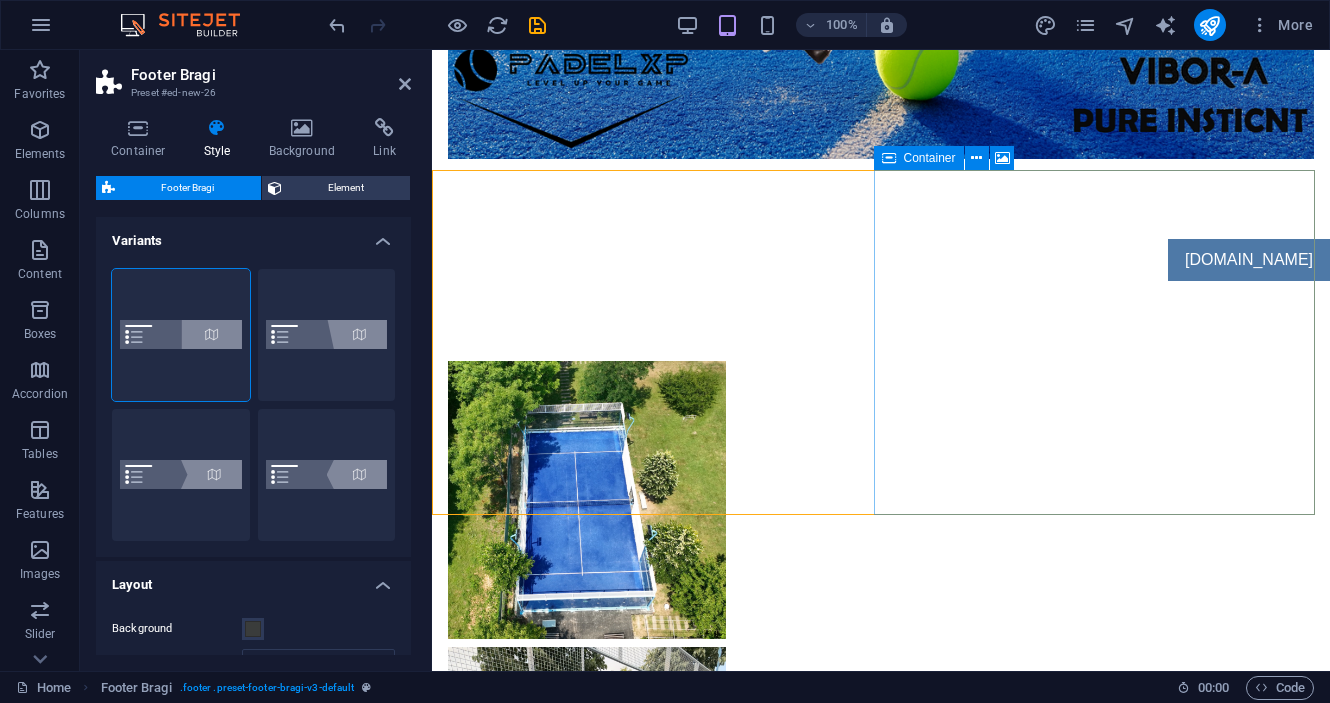 click on "Drop content here or  Add elements  Paste clipboard" at bounding box center [881, 2303] 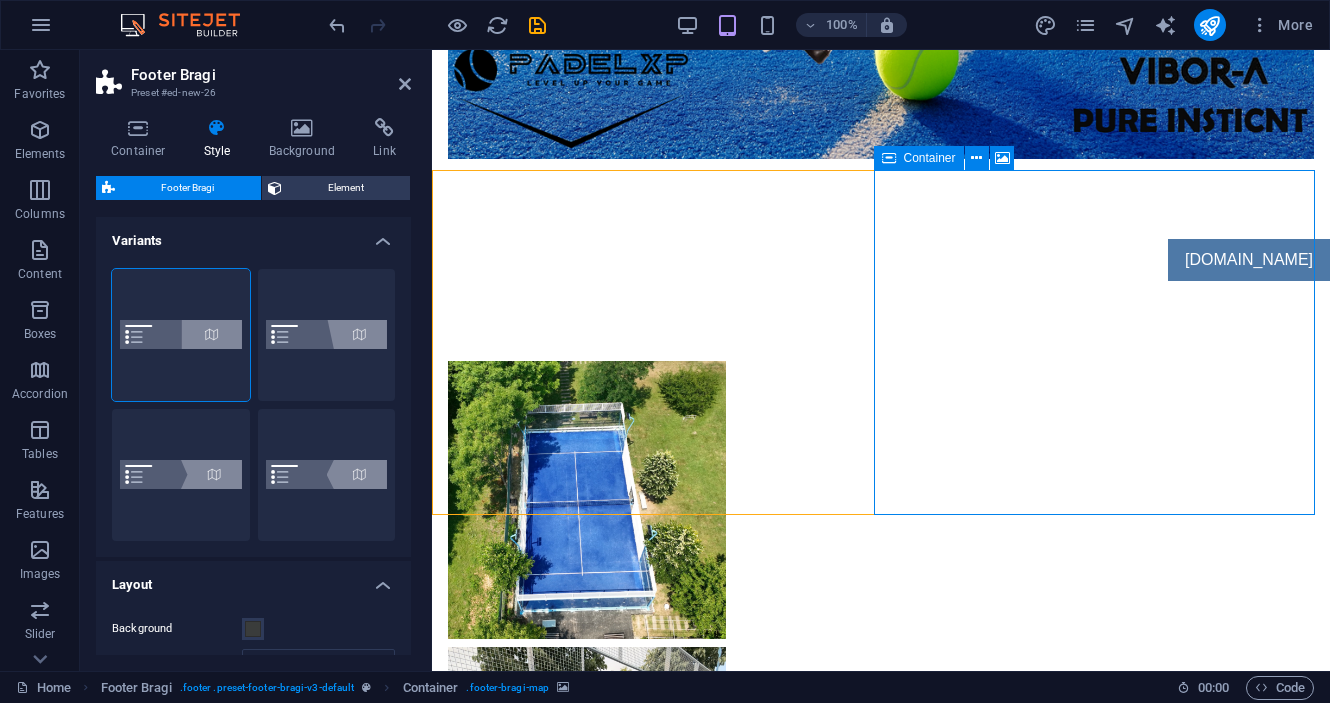 click on "Drop content here or  Add elements  Paste clipboard" at bounding box center (881, 2303) 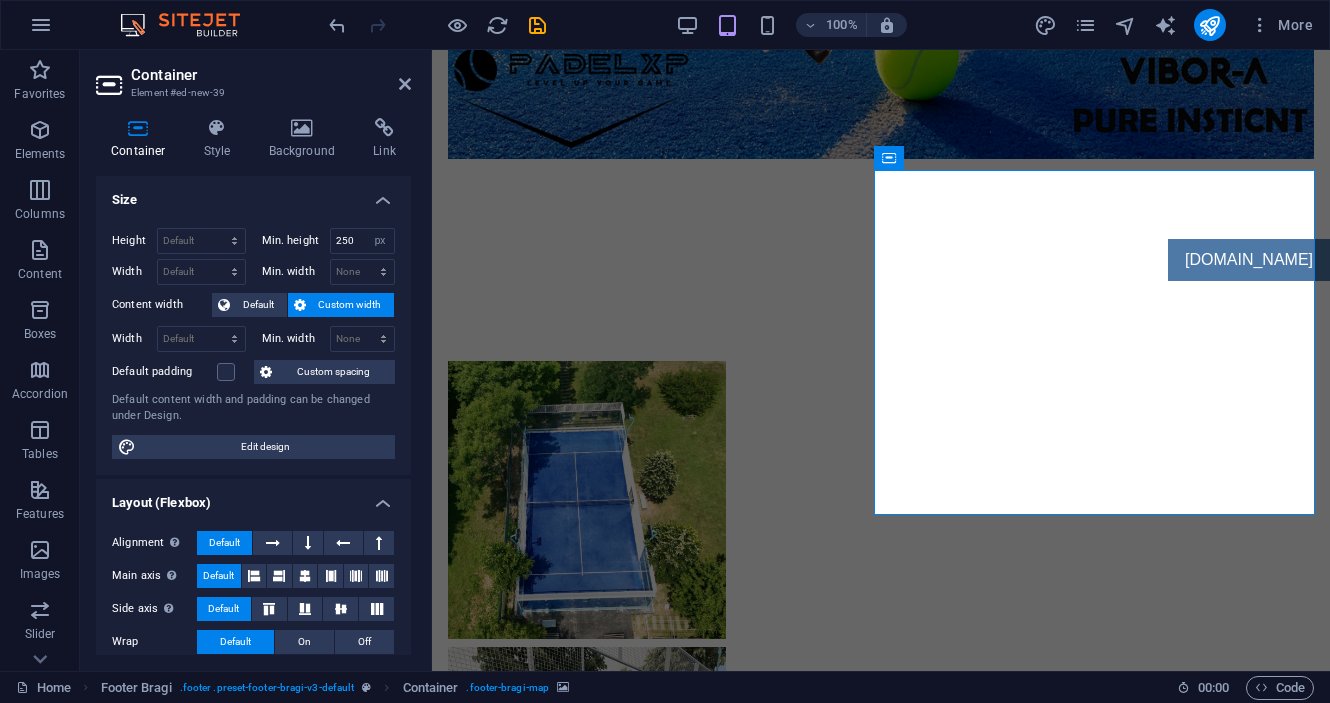 click at bounding box center [881, 2059] 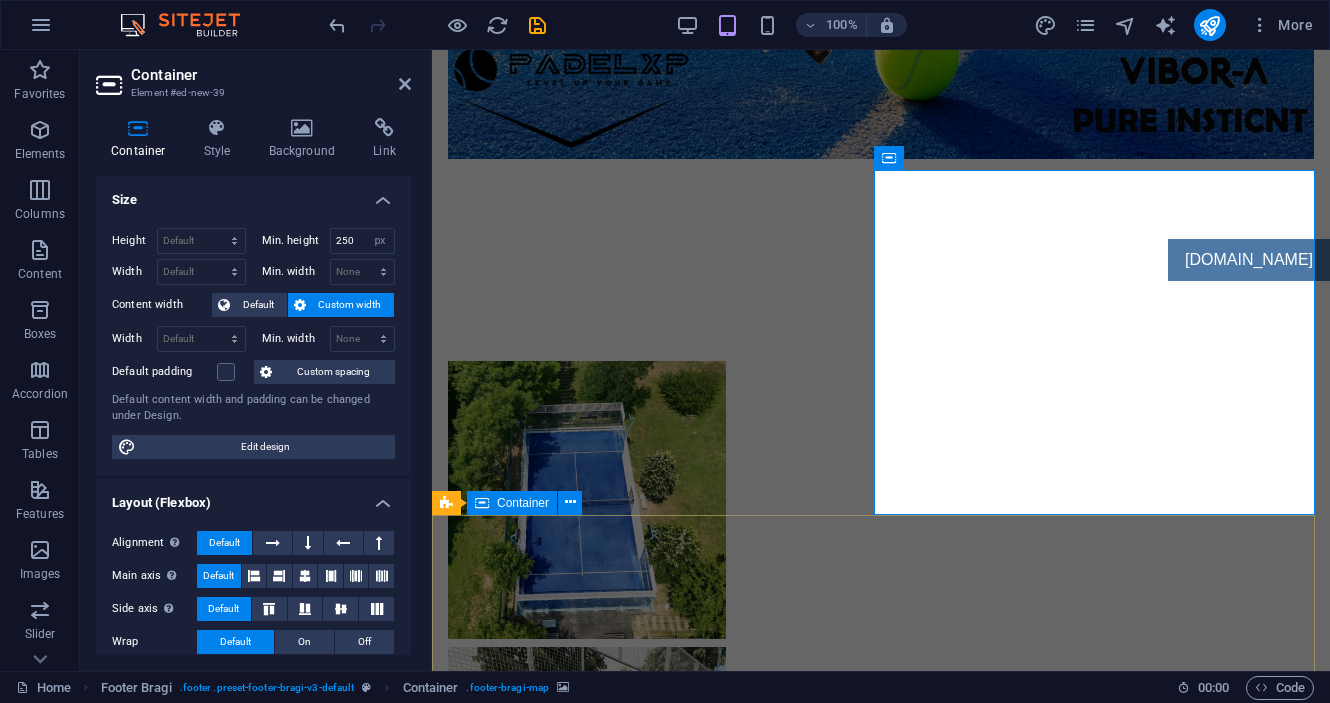 click on "CONTACTEAZĂ - NE: [DOMAIN_NAME] [STREET_ADDRESS][PERSON_NAME]  [PHONE_NUMBER] [EMAIL_ADDRESS][DOMAIN_NAME] Legal Notice  |  Privacy Policy   {{ 'content.forms.privacy'|trans }} Nicht lesbar? Neu generieren Submit" at bounding box center (881, 2688) 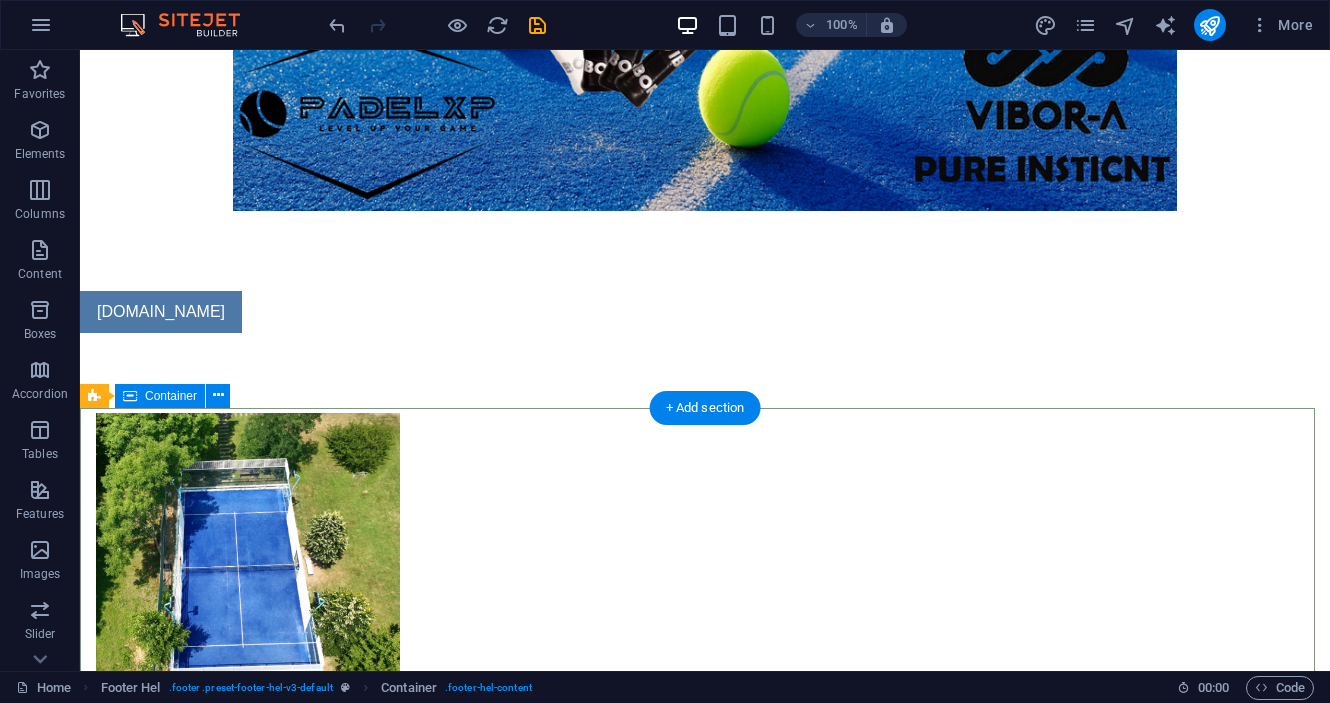 scroll, scrollTop: 2958, scrollLeft: 0, axis: vertical 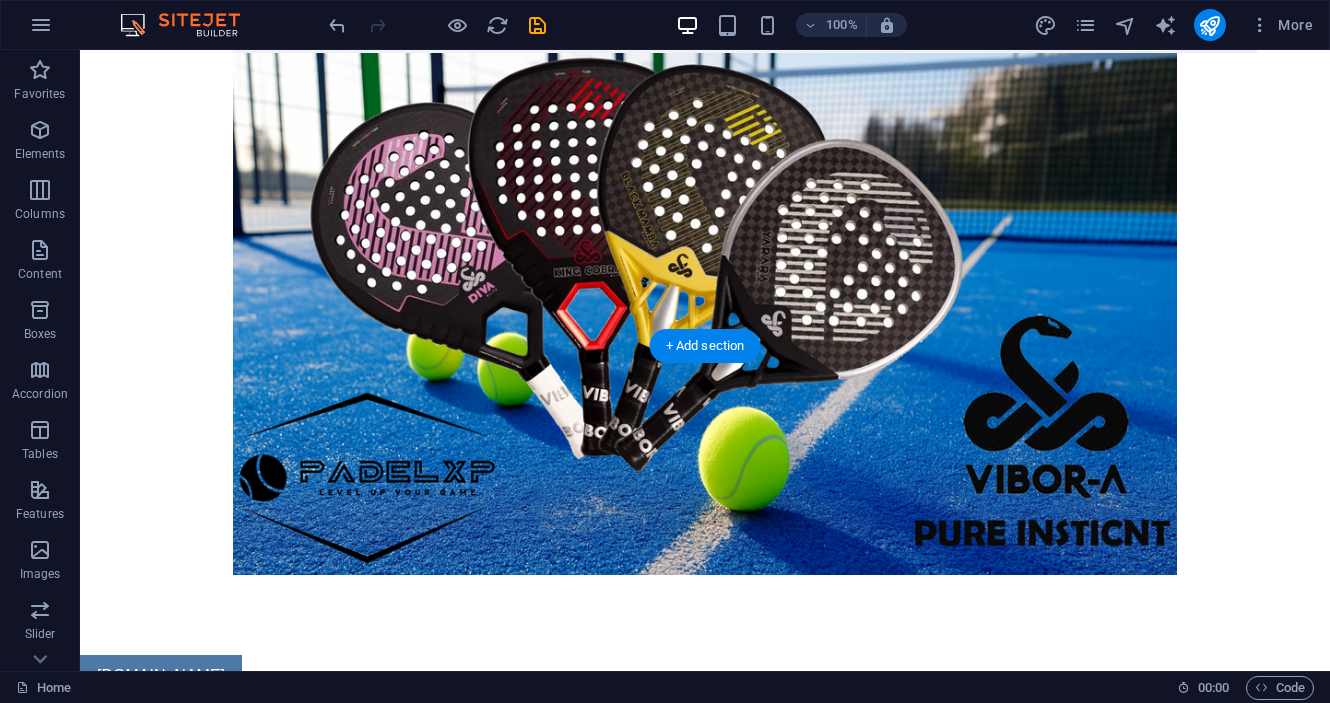 drag, startPoint x: 564, startPoint y: 526, endPoint x: 904, endPoint y: 454, distance: 347.53992 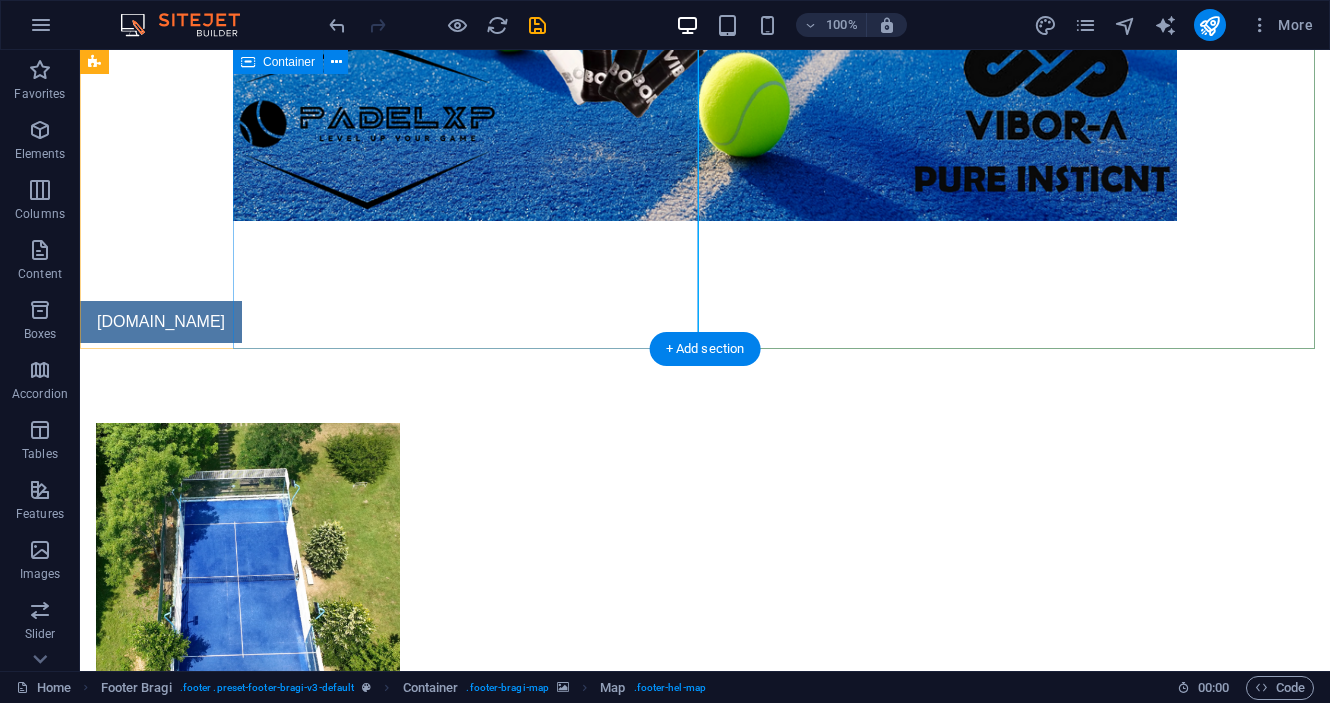 scroll, scrollTop: 2683, scrollLeft: 0, axis: vertical 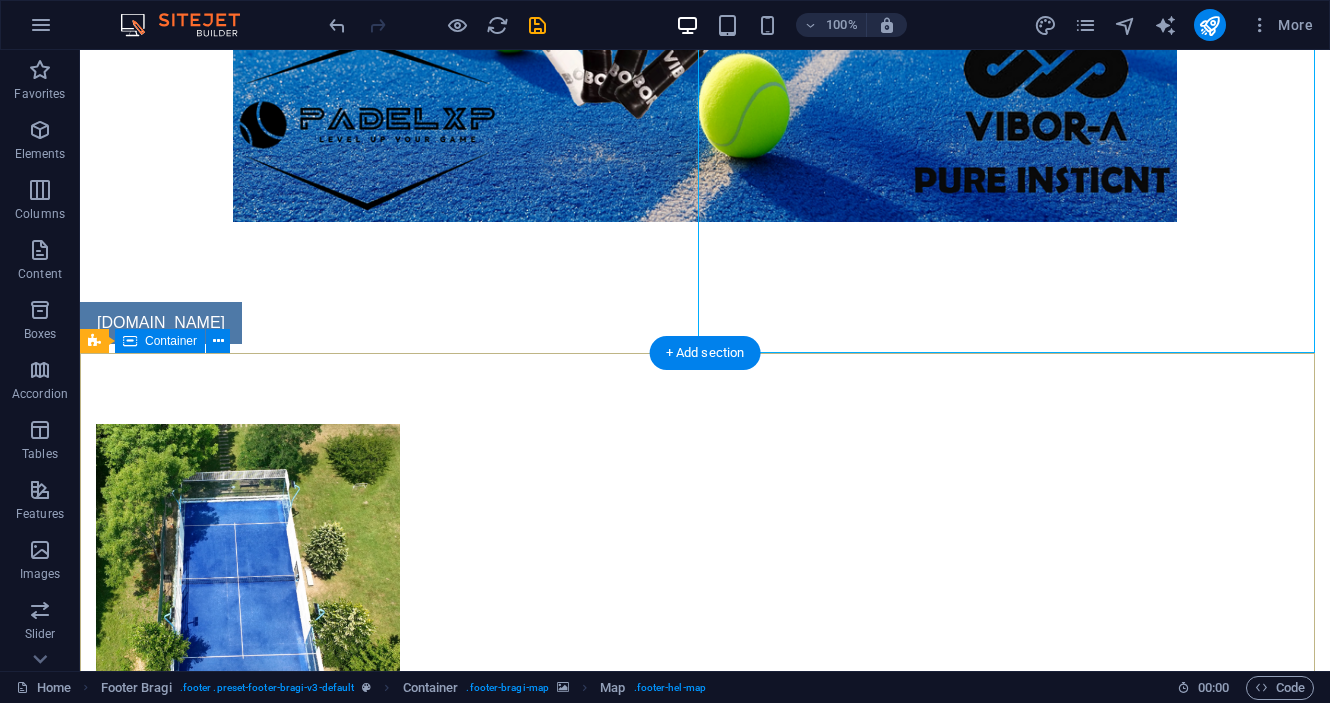 click on "CONTACTEAZĂ - NE: [DOMAIN_NAME] [STREET_ADDRESS][PERSON_NAME]  [PHONE_NUMBER] [EMAIL_ADDRESS][DOMAIN_NAME] Legal Notice  |  Privacy Policy   {{ 'content.forms.privacy'|trans }} Nicht lesbar? Neu generieren Submit" at bounding box center [705, 3013] 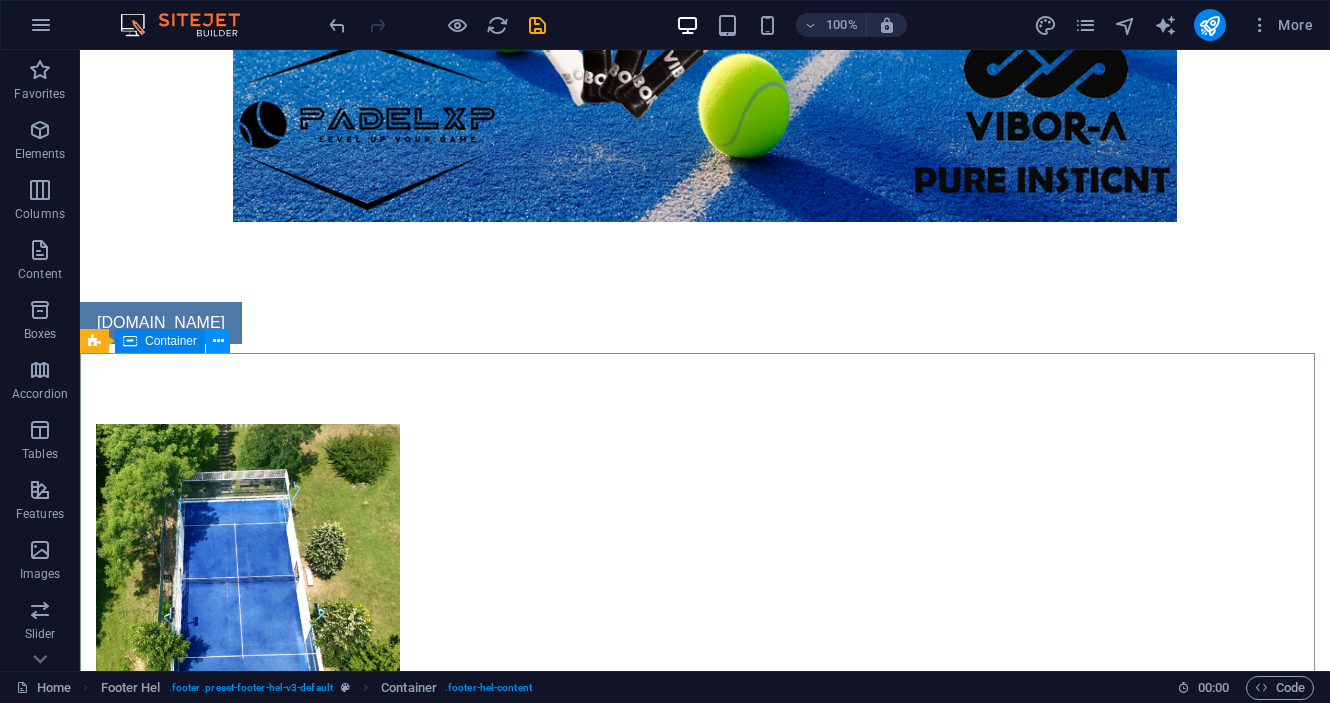 click at bounding box center (218, 341) 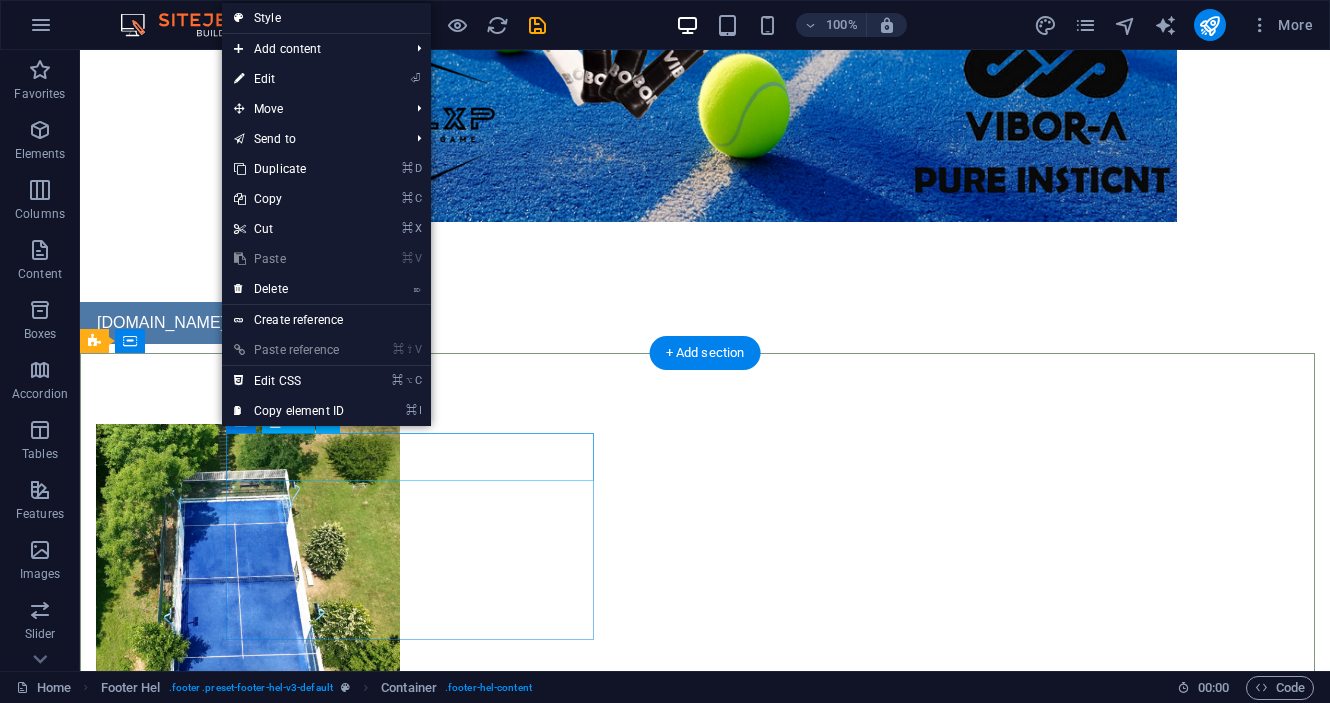 click on "CONTACTEAZĂ - NE:" at bounding box center (568, 2800) 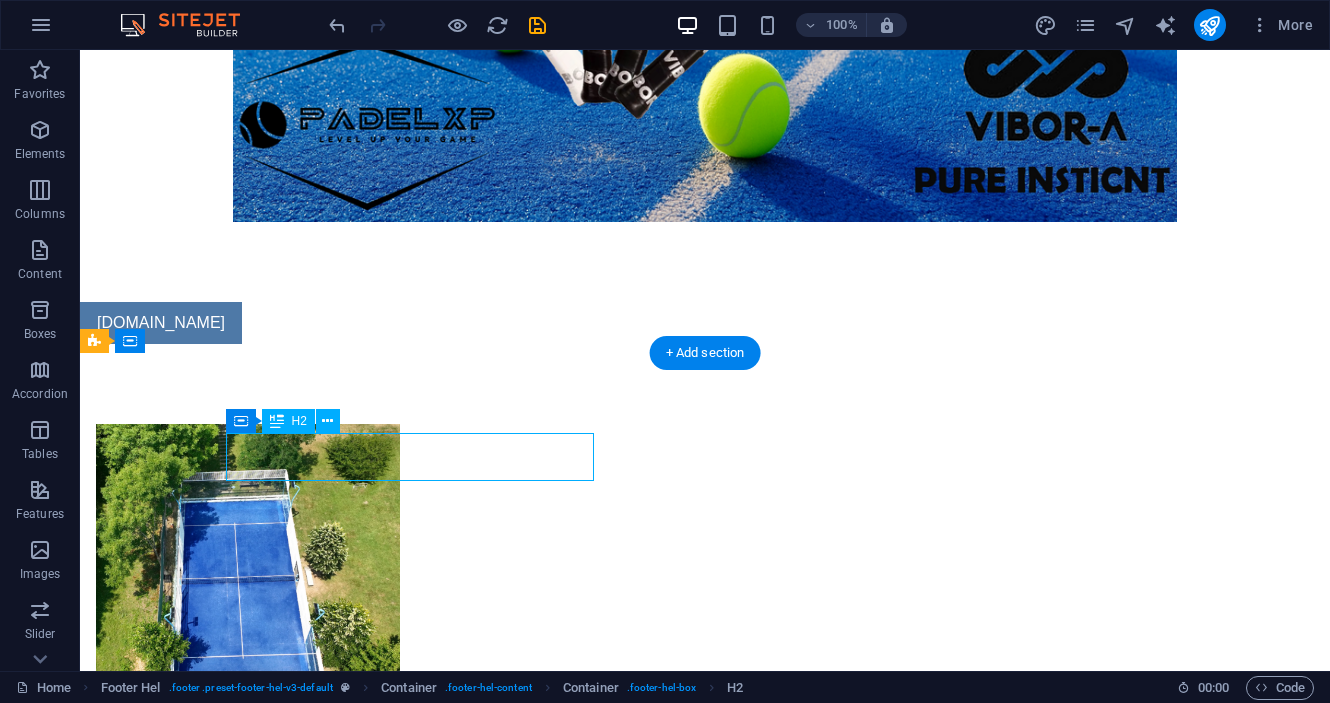 click on "CONTACTEAZĂ - NE:" at bounding box center (568, 2800) 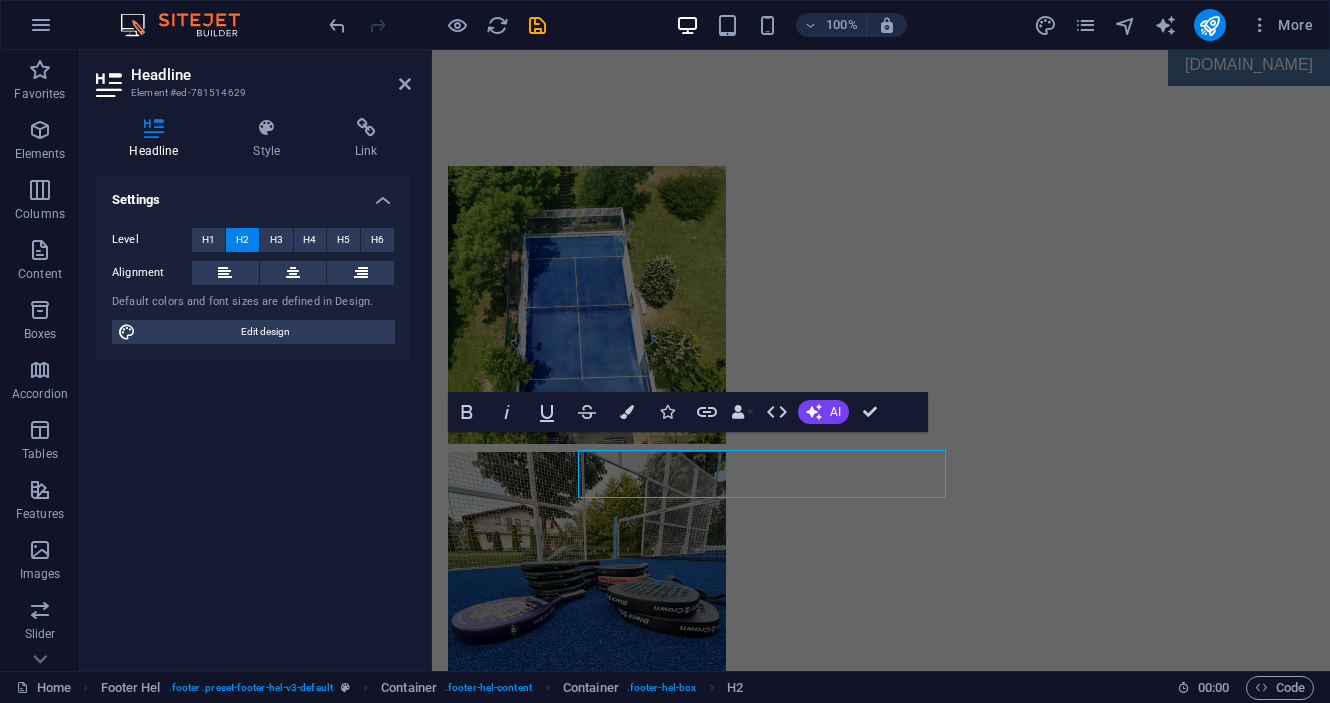 click on "Headline Element #ed-781514629 Headline Style Link Settings Level H1 H2 H3 H4 H5 H6 Alignment Default colors and font sizes are defined in Design. Edit design Footer Hel Element Link None Page External Element Next element Phone Email Page Home Legal Notice Privacy Element
URL Phone Email Link target New tab Same tab Overlay Title Additional link description, should not be the same as the link text. The title is most often shown as a tooltip text when the mouse moves over the element. Leave empty if uncertain. Relationship Sets the  relationship of this link to the link target . For example, the value "nofollow" instructs search engines not to follow the link. Can be left empty. alternate author bookmark external help license next nofollow noreferrer noopener prev search tag
H2   Price lists   Container   Video   Container   Text   Container   Opening Hours   Text image overlap   Button   Image series   Footer Hel   Container   Footer Hel   Map   Social Media Icons" at bounding box center [705, 360] 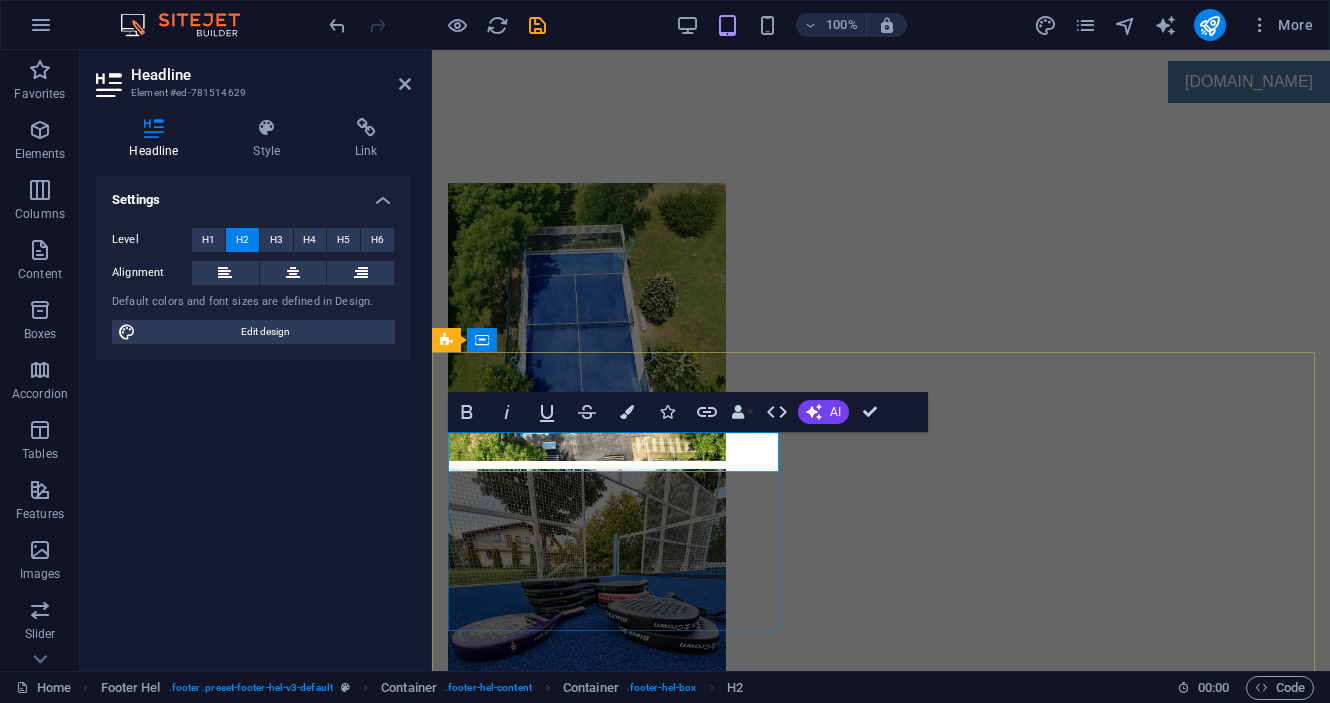 click on "CONTACTEAZĂ - NE:" at bounding box center [881, 2529] 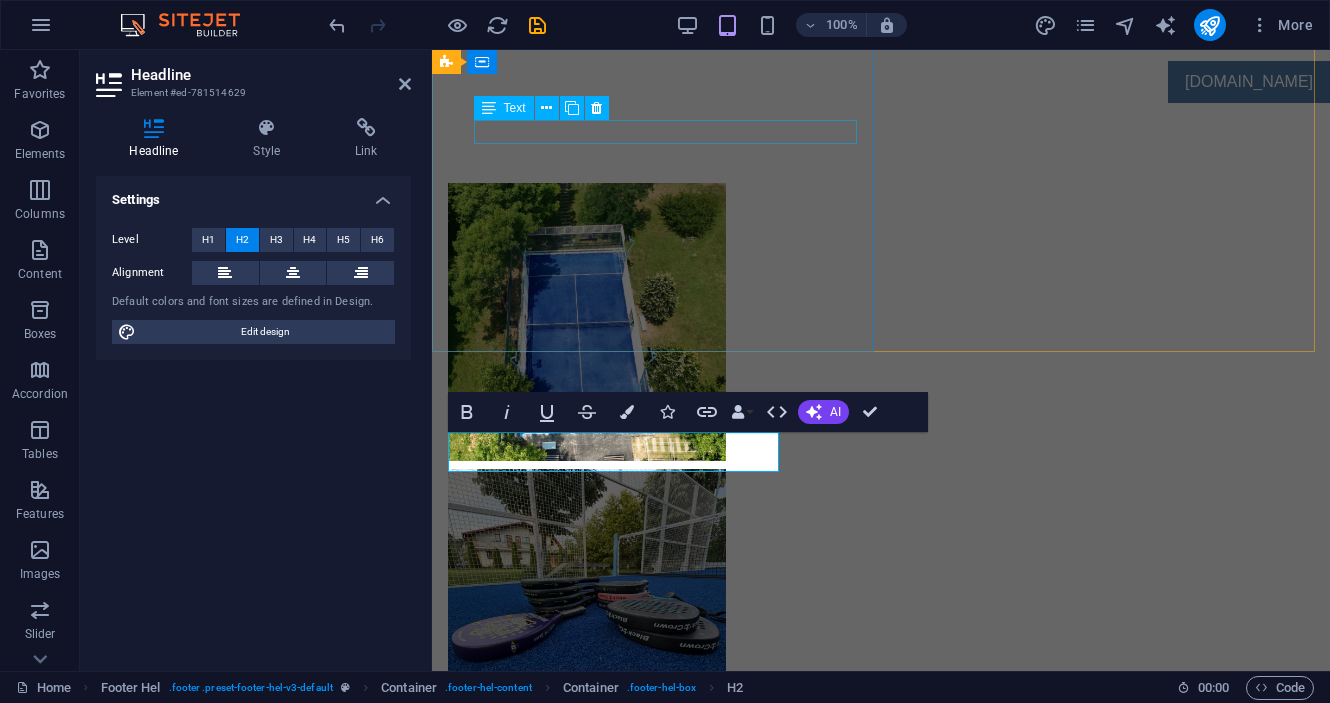 click on "[DOMAIN_NAME]" at bounding box center [881, 1401] 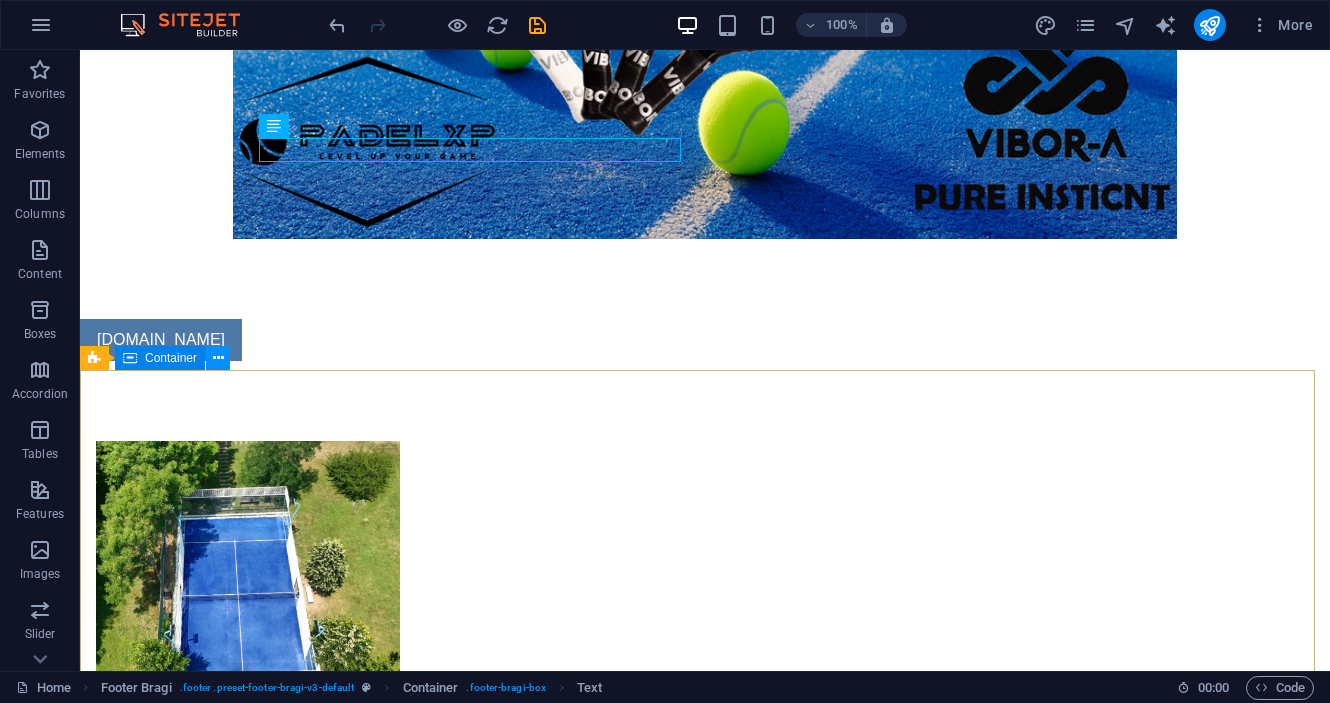 click at bounding box center (218, 358) 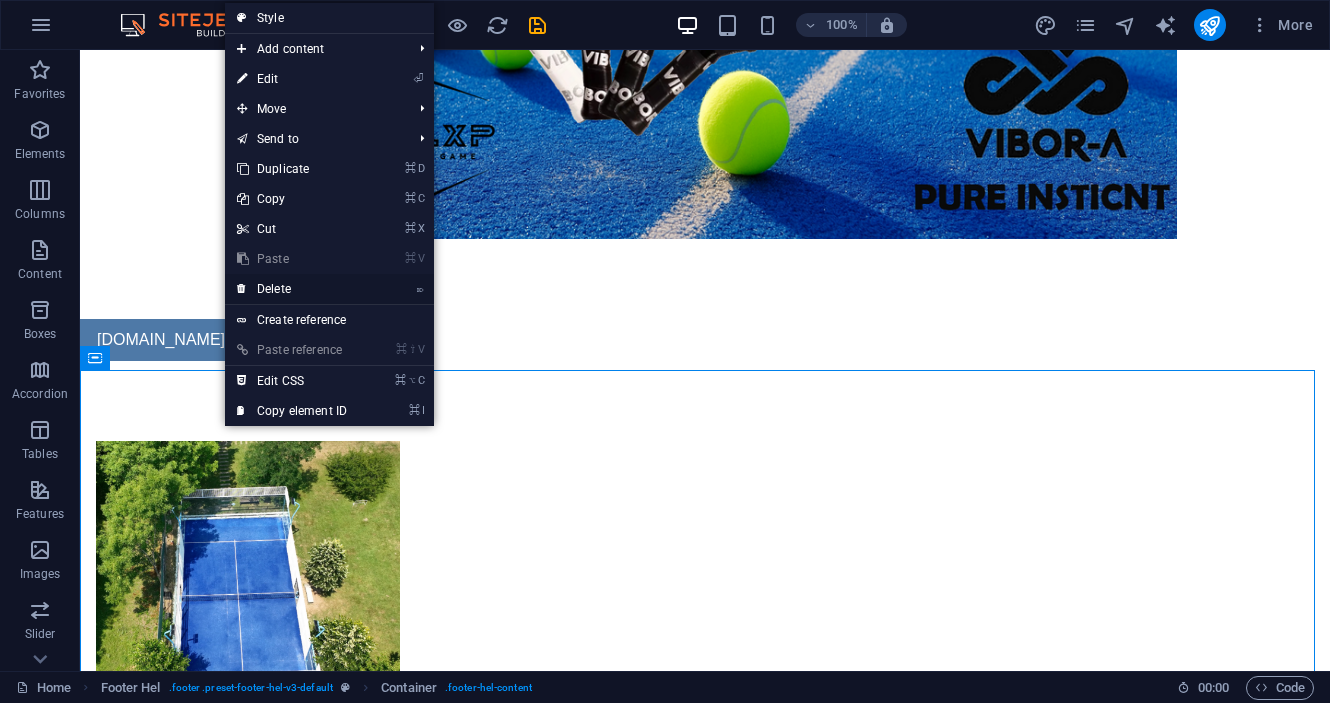 click on "⌦  Delete" at bounding box center [292, 289] 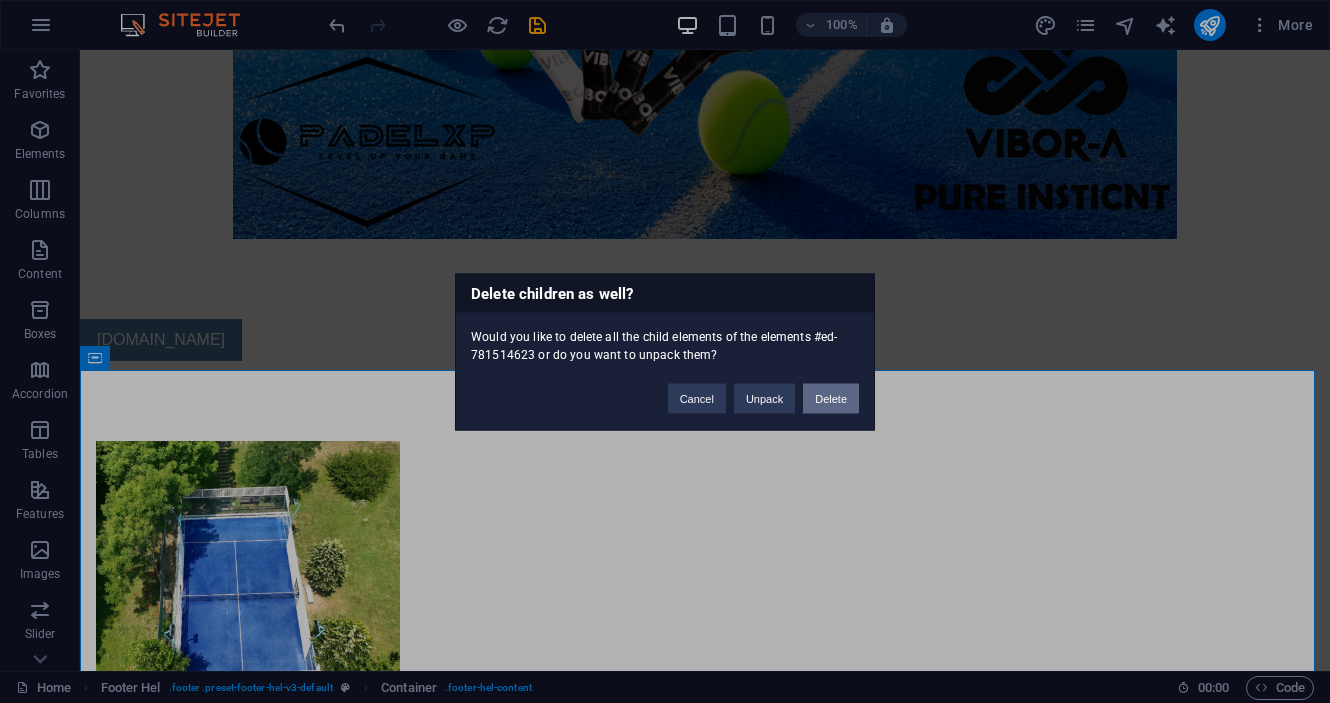 click on "Delete" at bounding box center (831, 398) 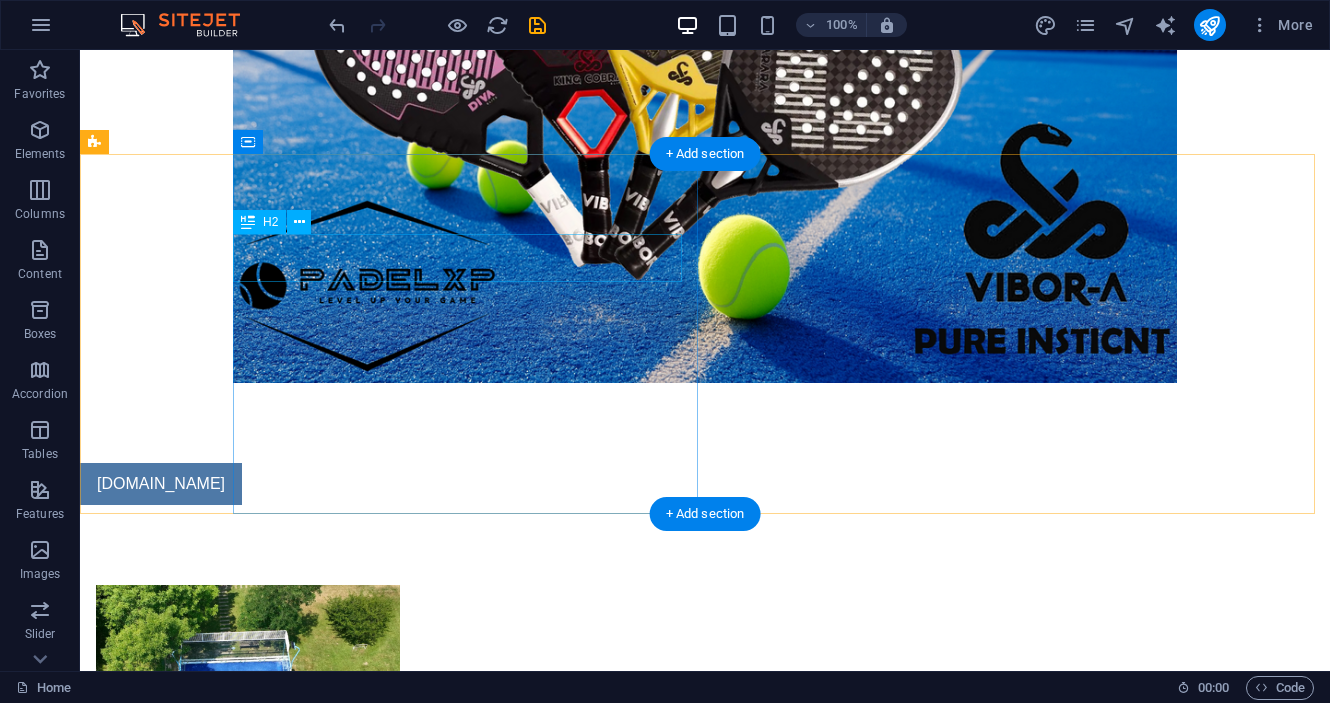 click on "Get in touch" at bounding box center (773, 1769) 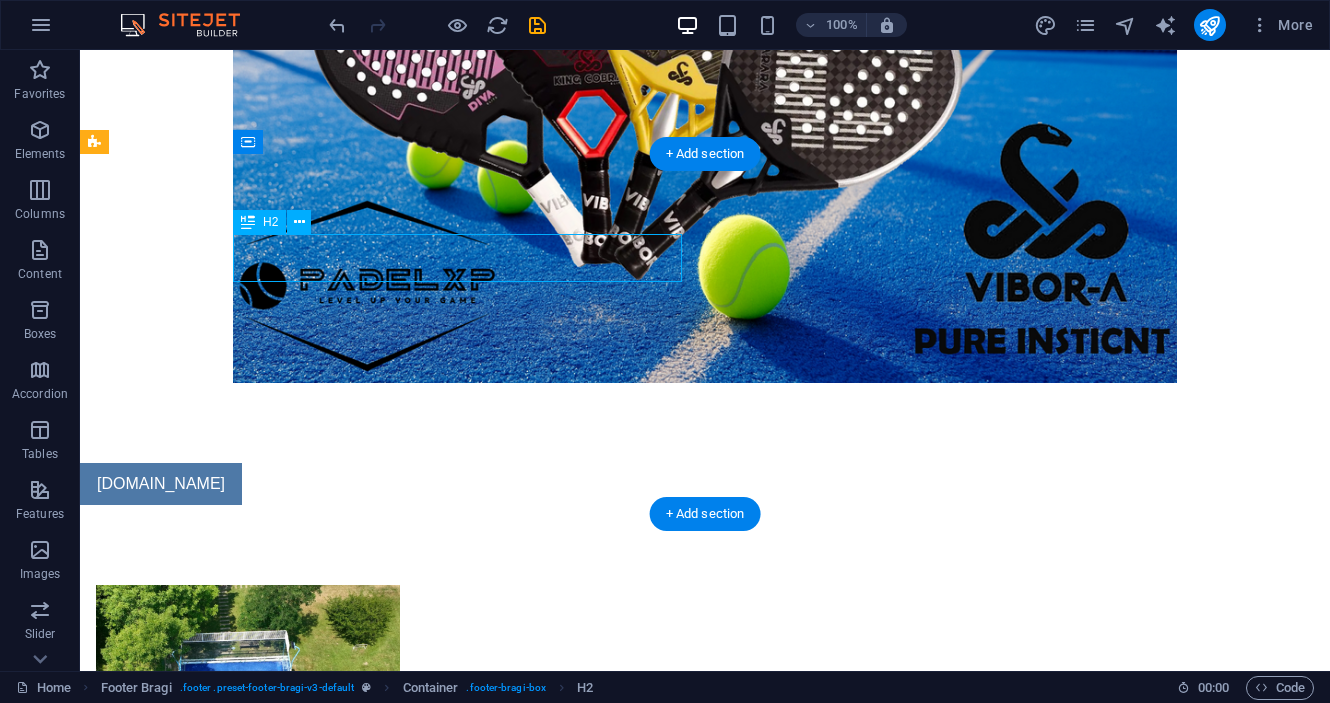 click on "Get in touch" at bounding box center (773, 1769) 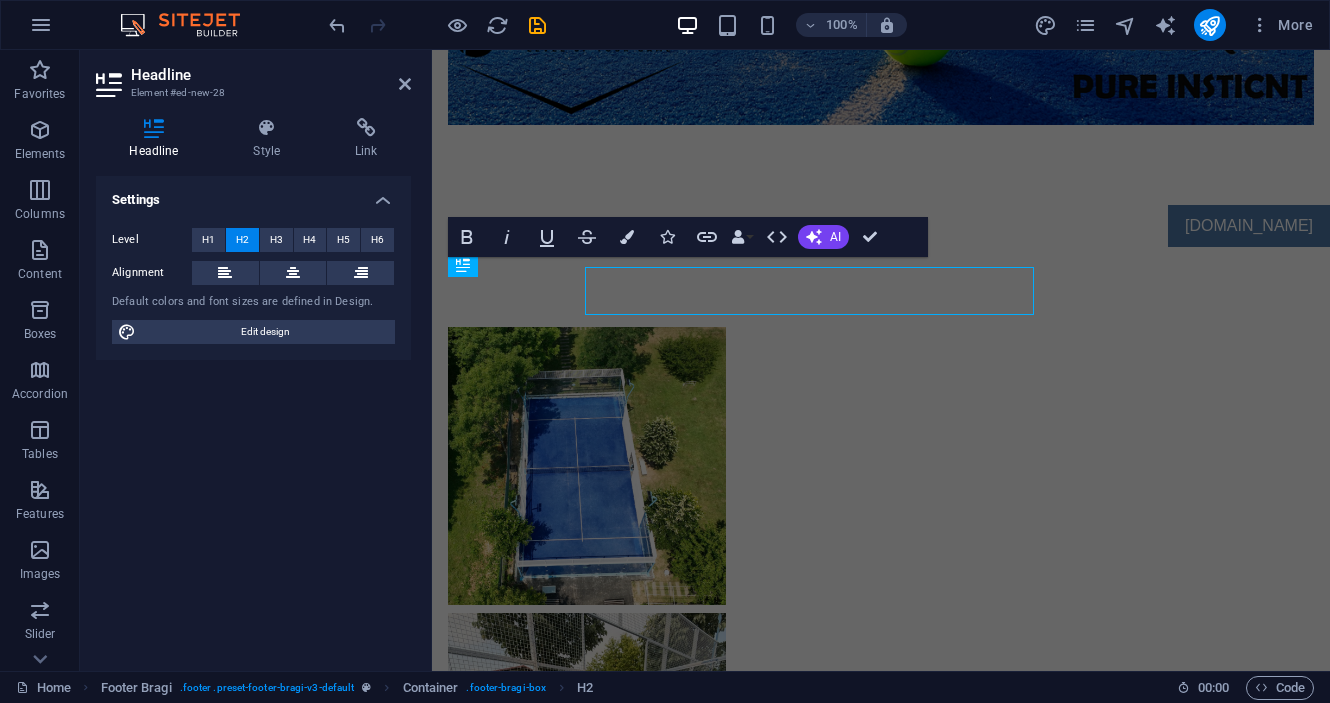click at bounding box center (361, 273) 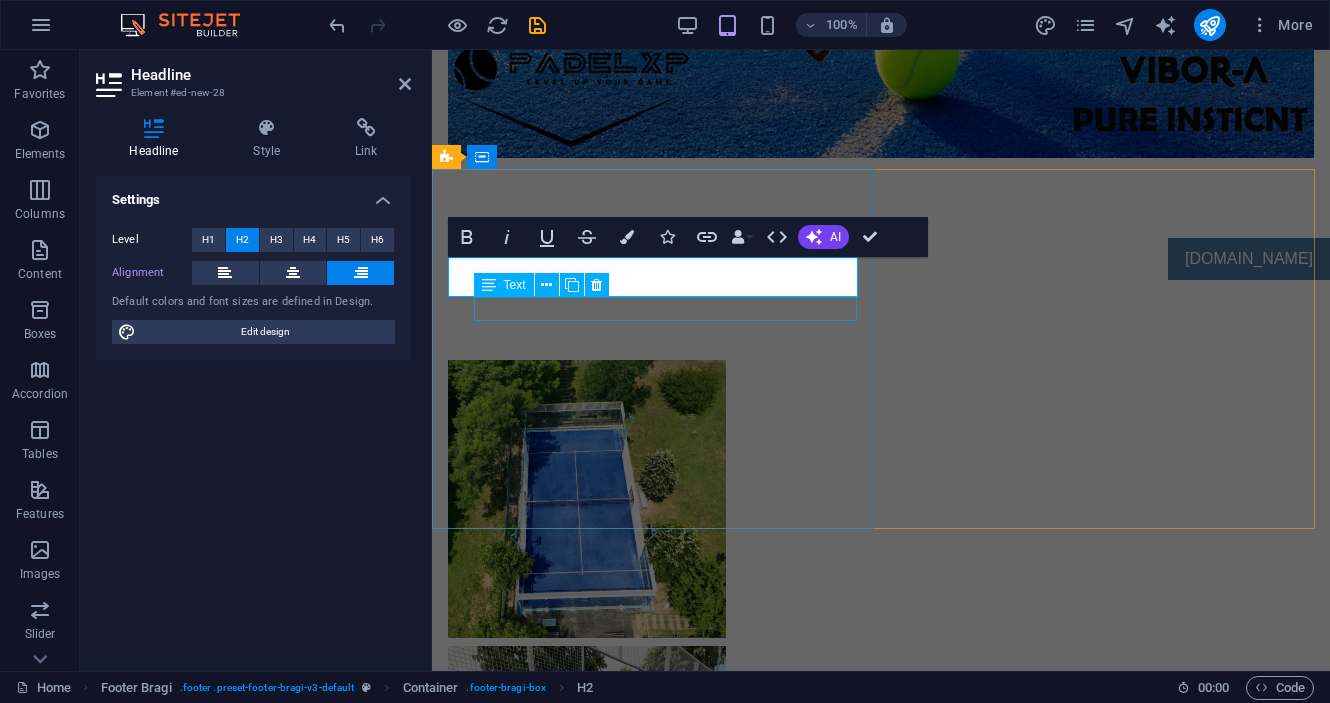 type 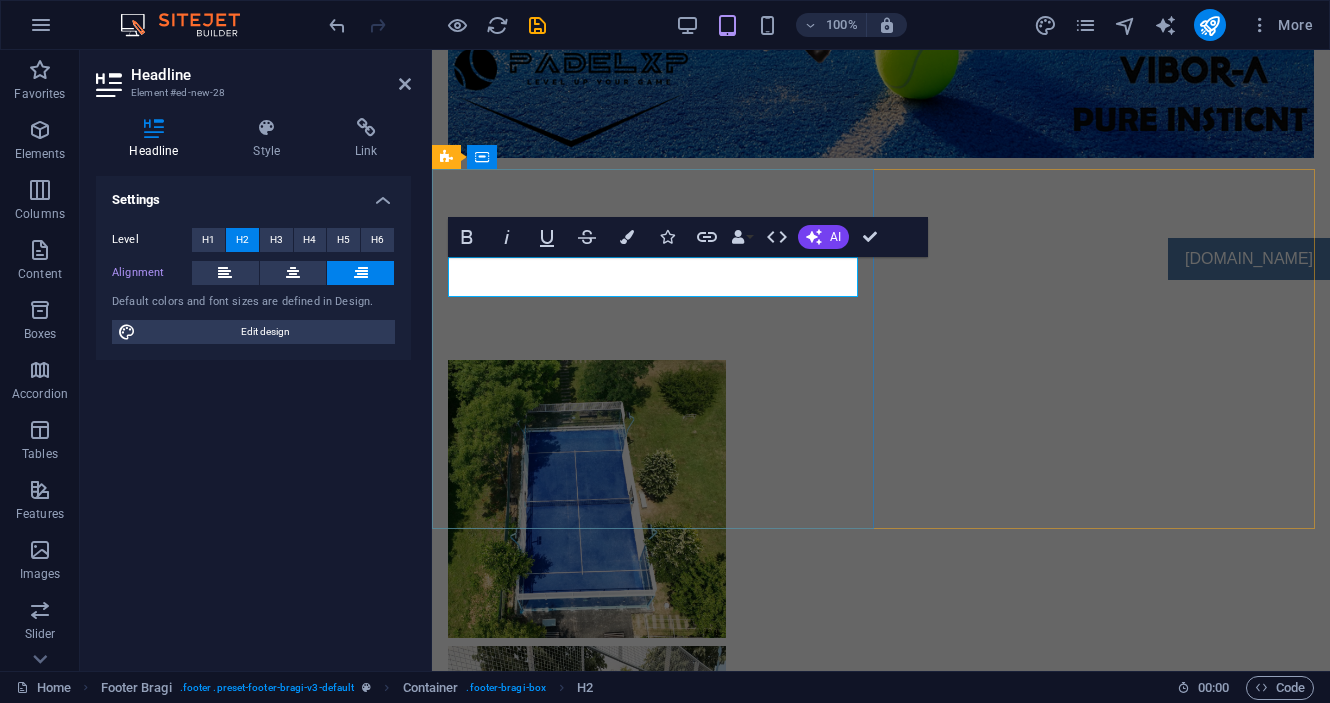 click on "Get in touch" at bounding box center (881, 1522) 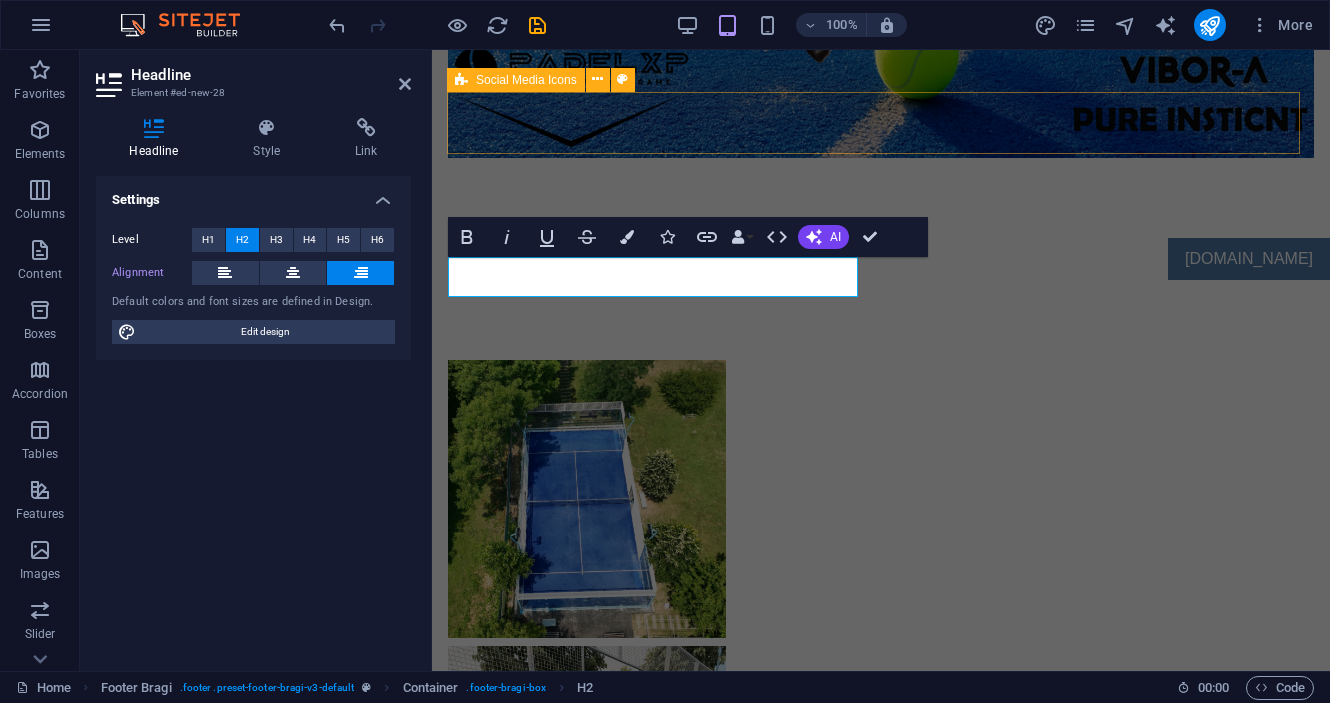 click at bounding box center [881, 1356] 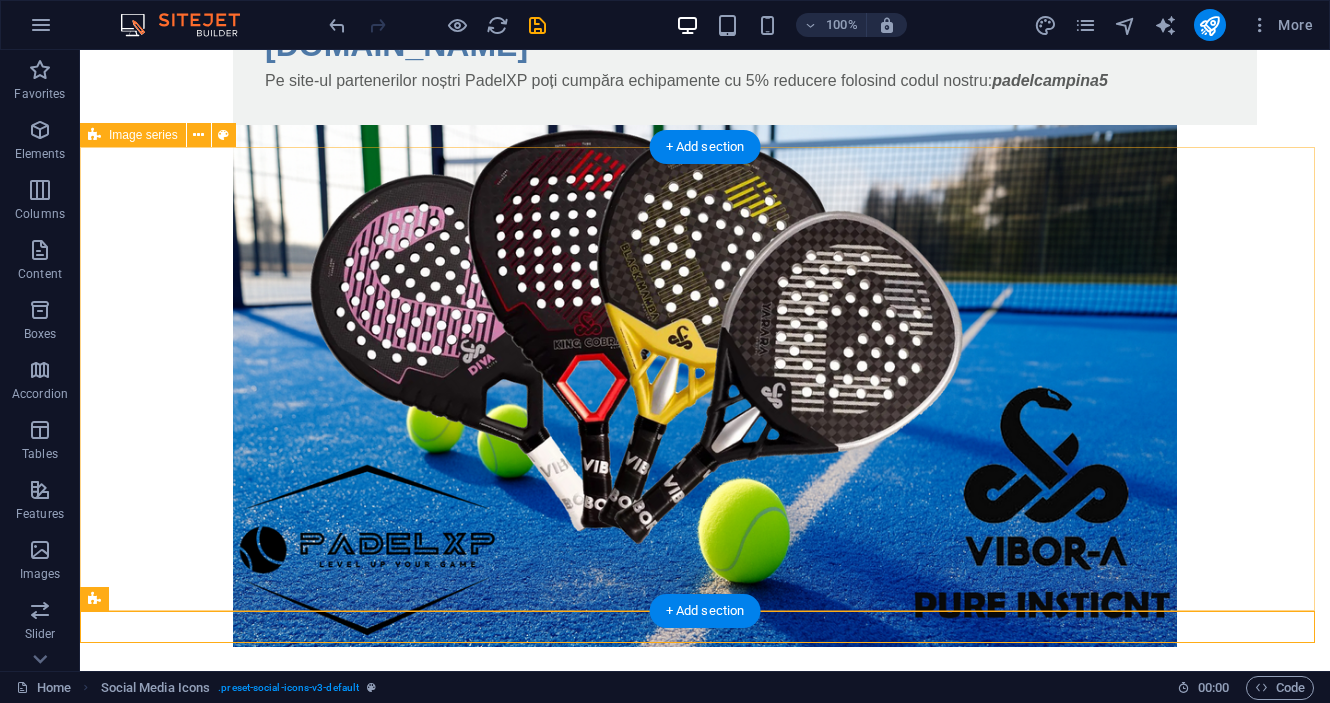 scroll, scrollTop: 2522, scrollLeft: 0, axis: vertical 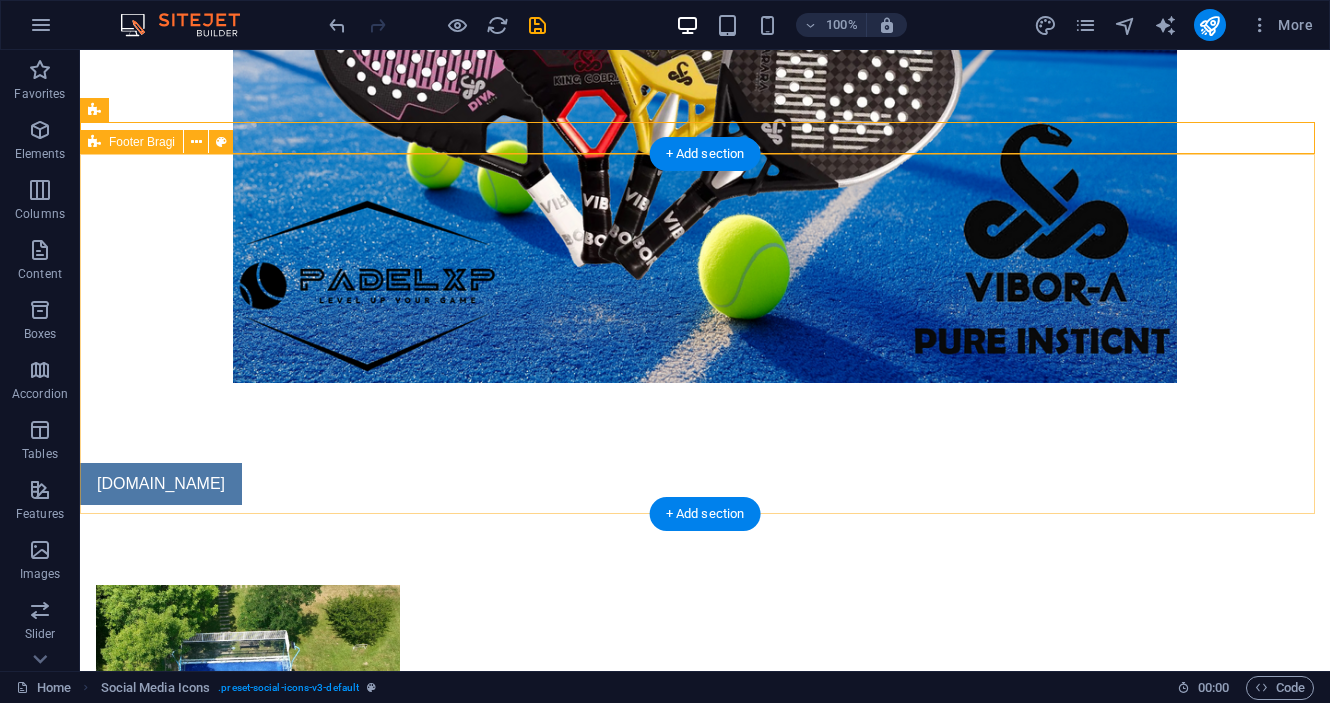 click on "CONTACTEAZĂ - NE: [DOMAIN_NAME] [STREET_ADDRESS][PERSON_NAME]  [PHONE_NUMBER] [EMAIL_ADDRESS][DOMAIN_NAME] Legal Notice  |  Privacy Policy" at bounding box center [705, 2261] 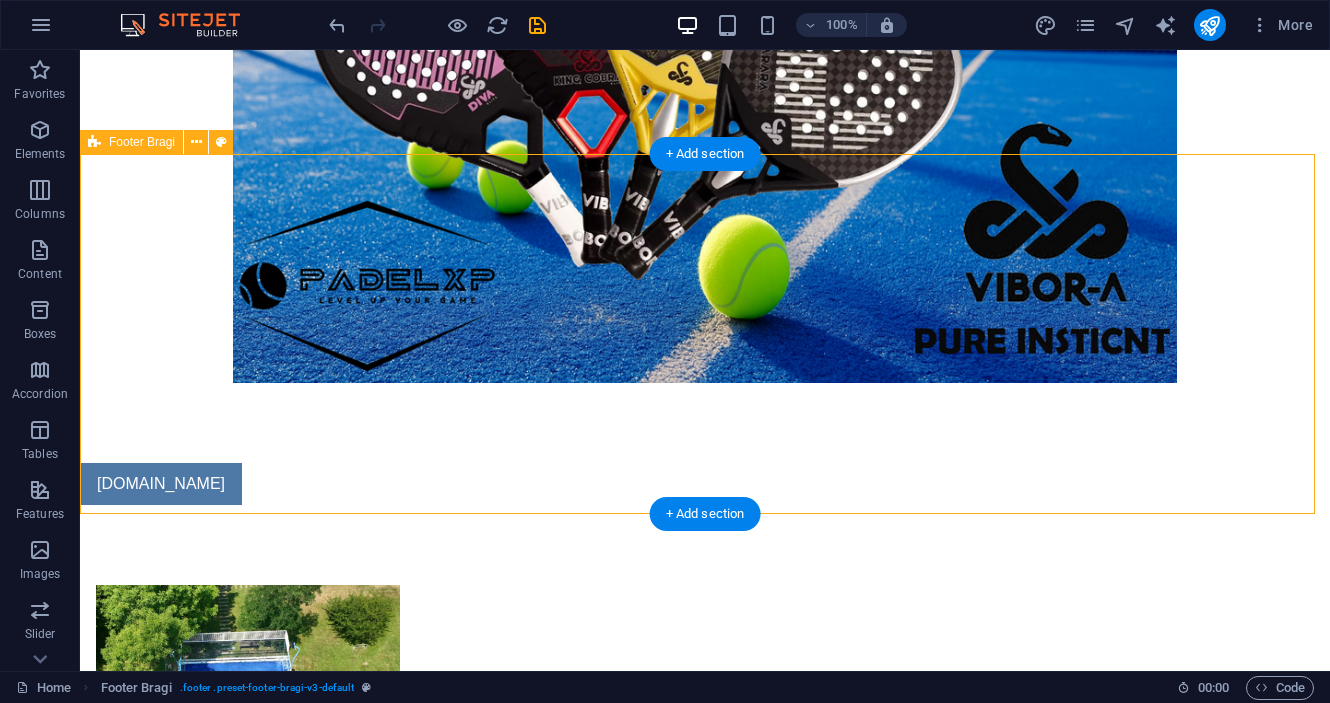 click on "CONTACTEAZĂ - NE: [DOMAIN_NAME] [STREET_ADDRESS][PERSON_NAME]  [PHONE_NUMBER] [EMAIL_ADDRESS][DOMAIN_NAME] Legal Notice  |  Privacy Policy" at bounding box center [705, 2261] 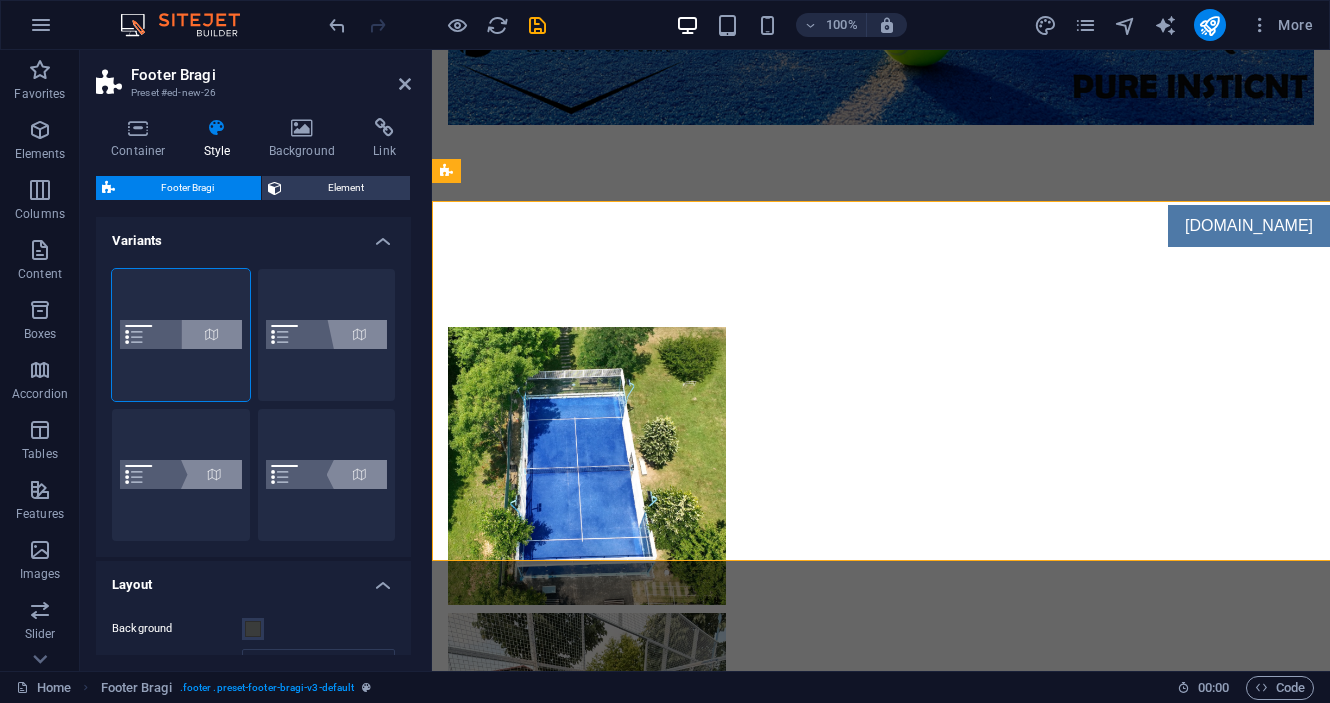 scroll, scrollTop: 2475, scrollLeft: 0, axis: vertical 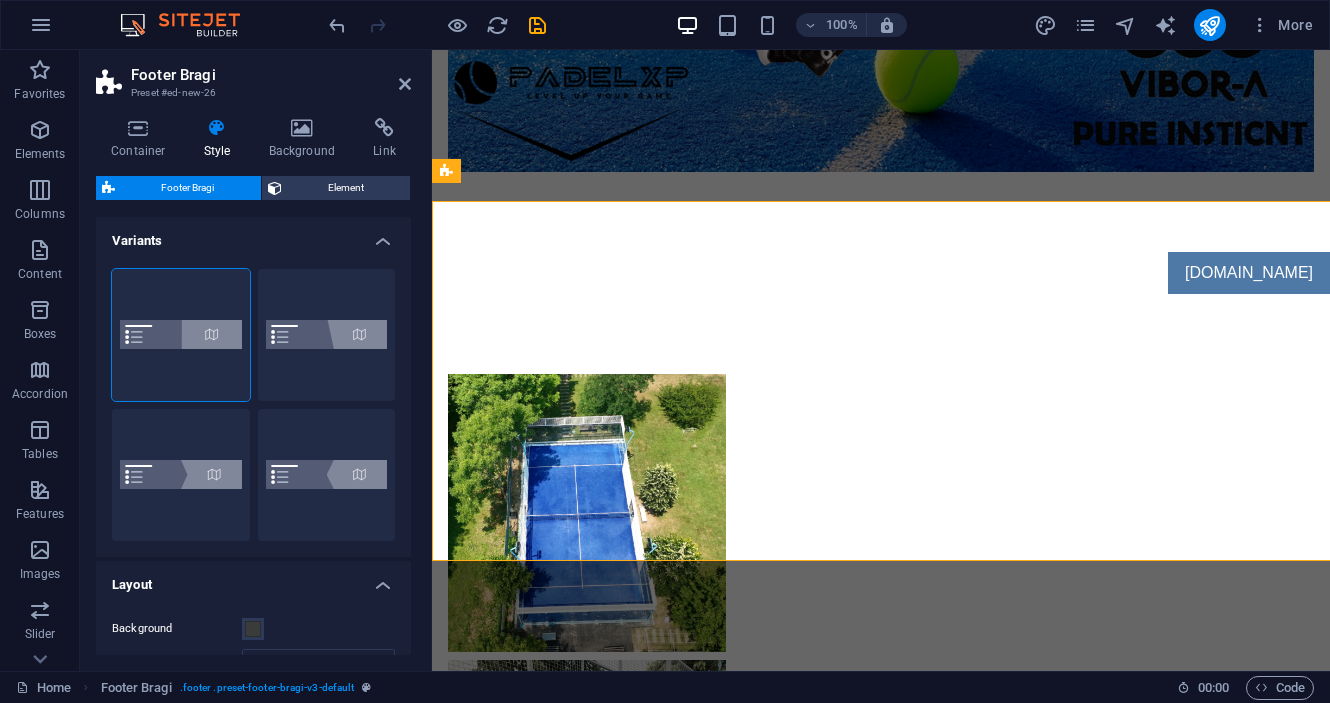 click on "Default Diagonal Triangle Inverted triangle" at bounding box center [253, 405] 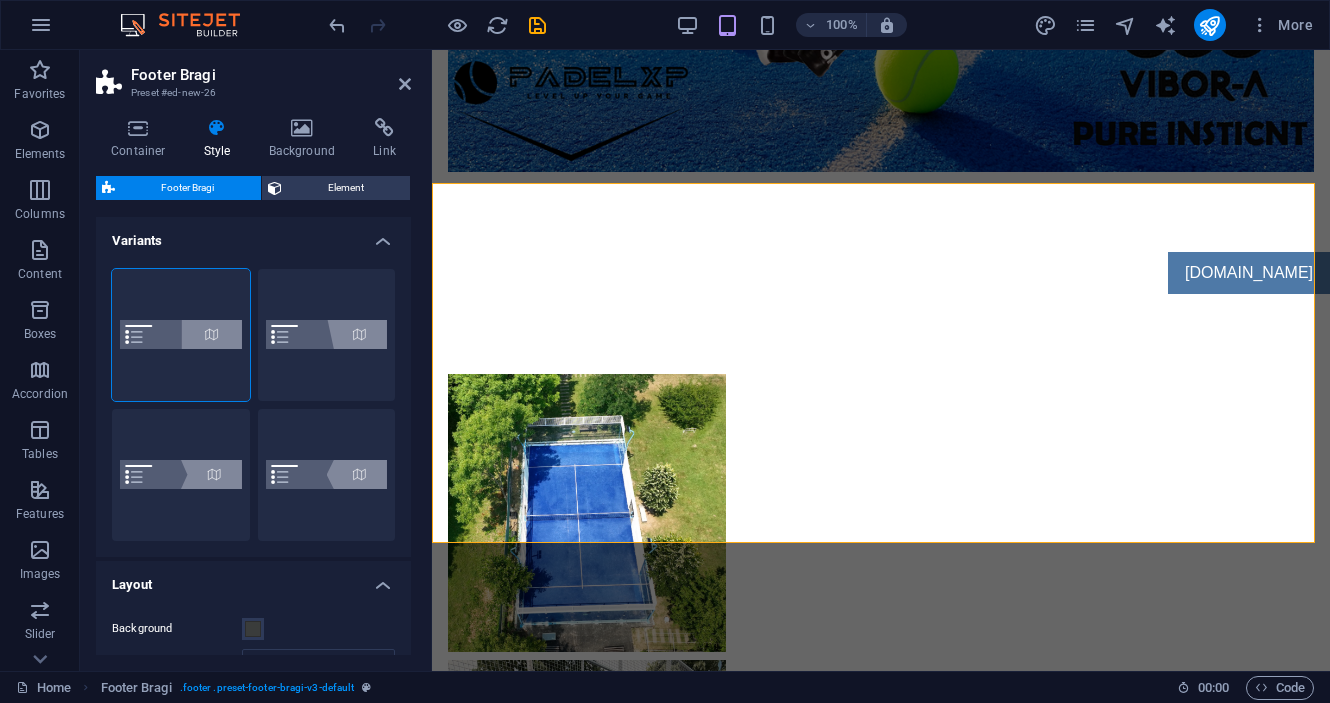 click at bounding box center (217, 128) 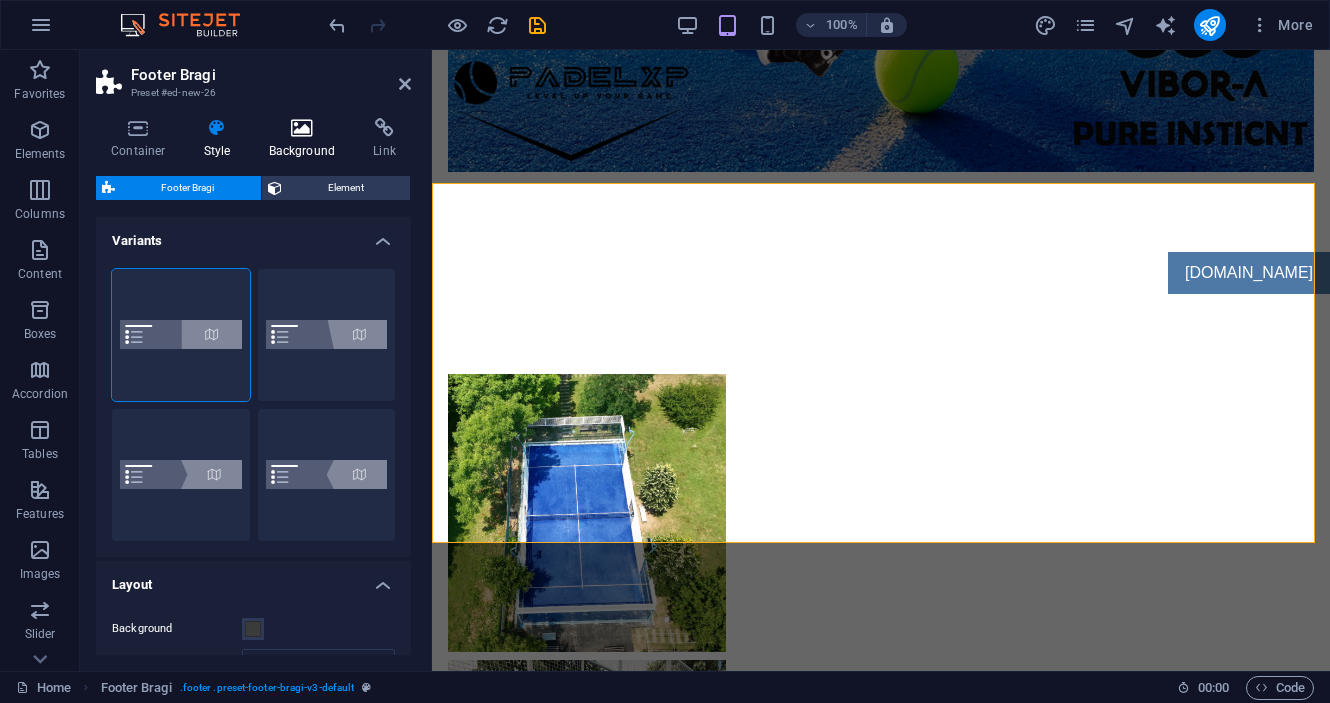 click at bounding box center [302, 128] 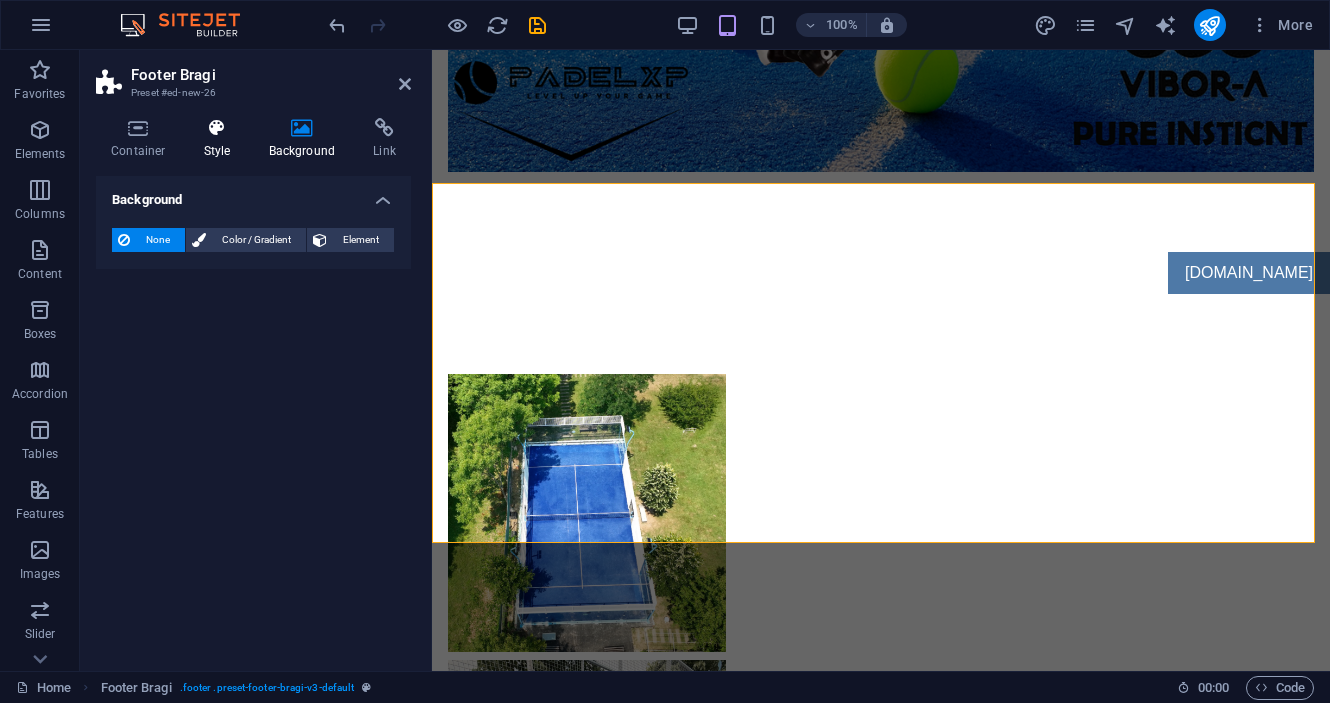 click at bounding box center (217, 128) 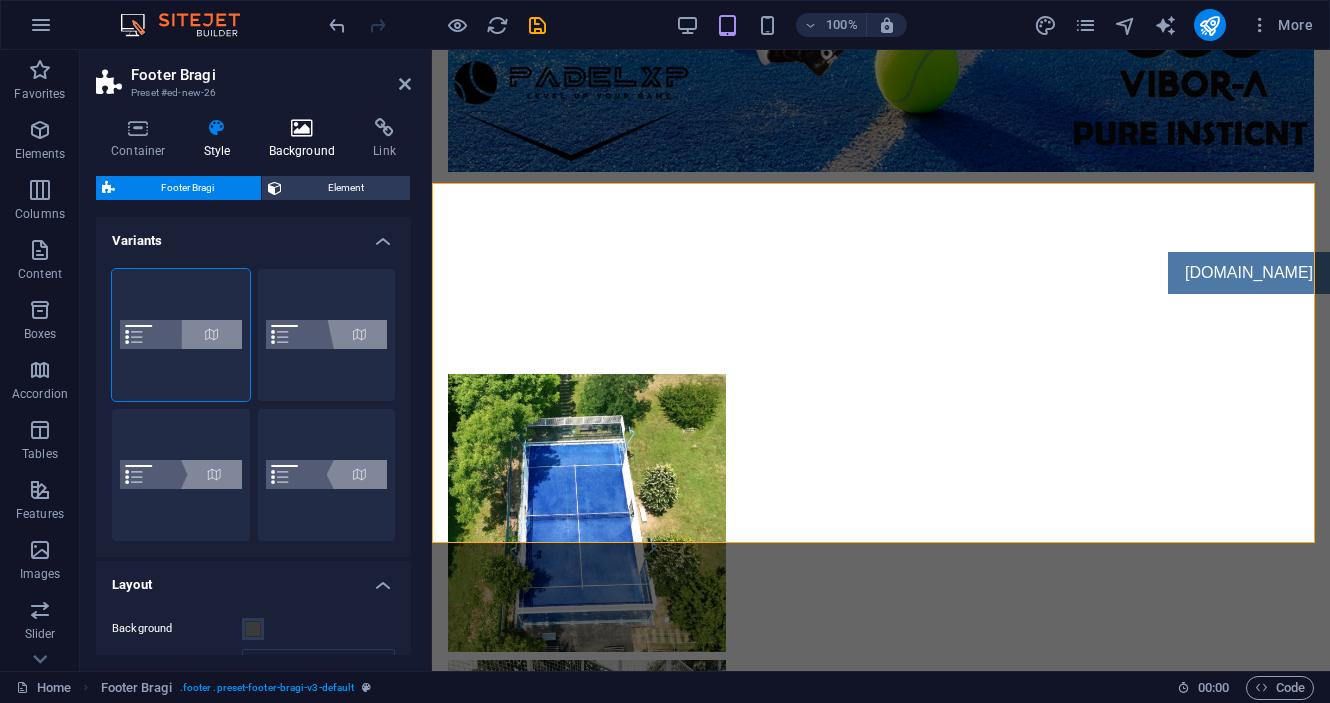 click on "Background" at bounding box center (306, 139) 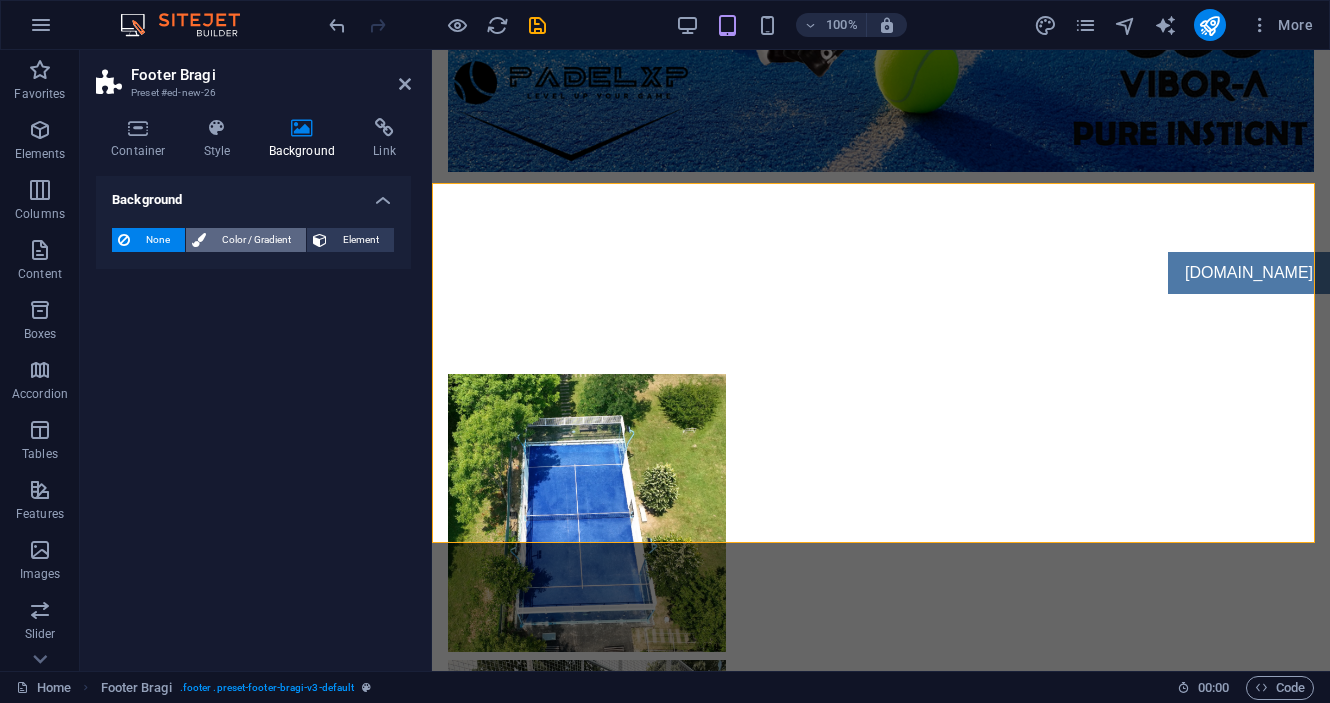 click on "Color / Gradient" at bounding box center [256, 240] 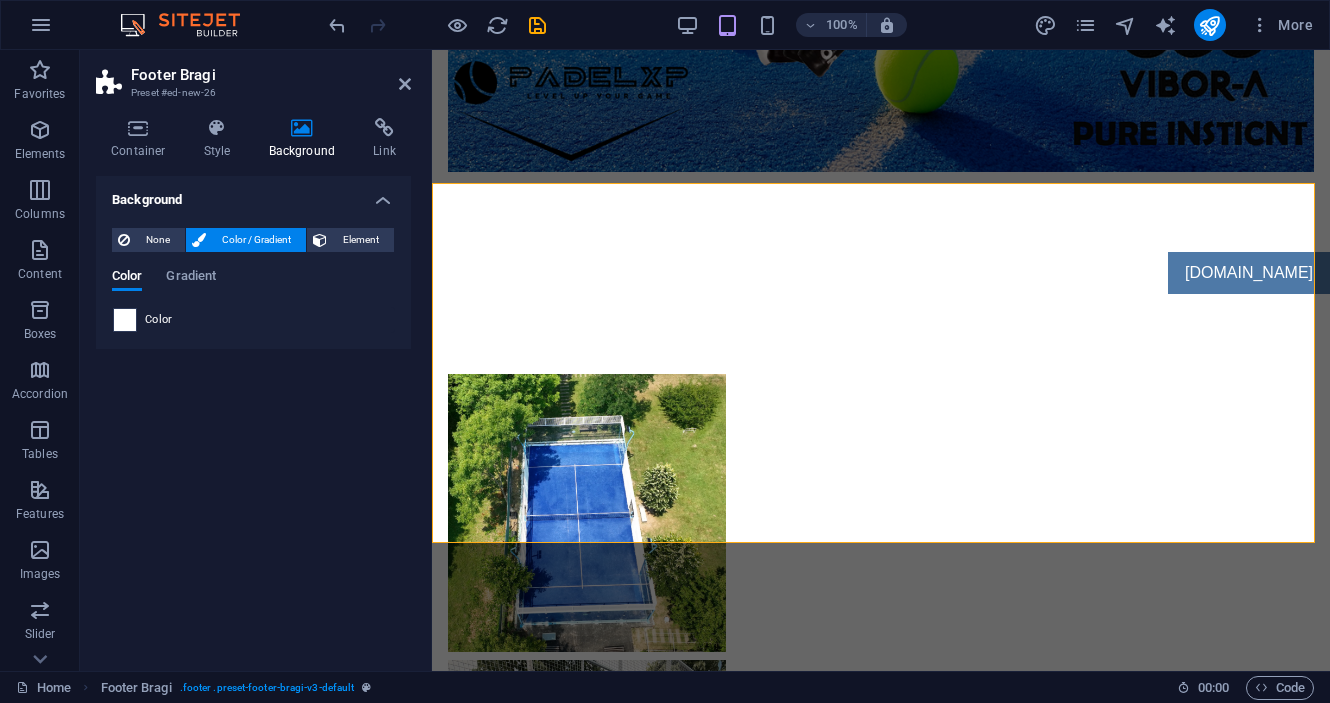 click at bounding box center (125, 320) 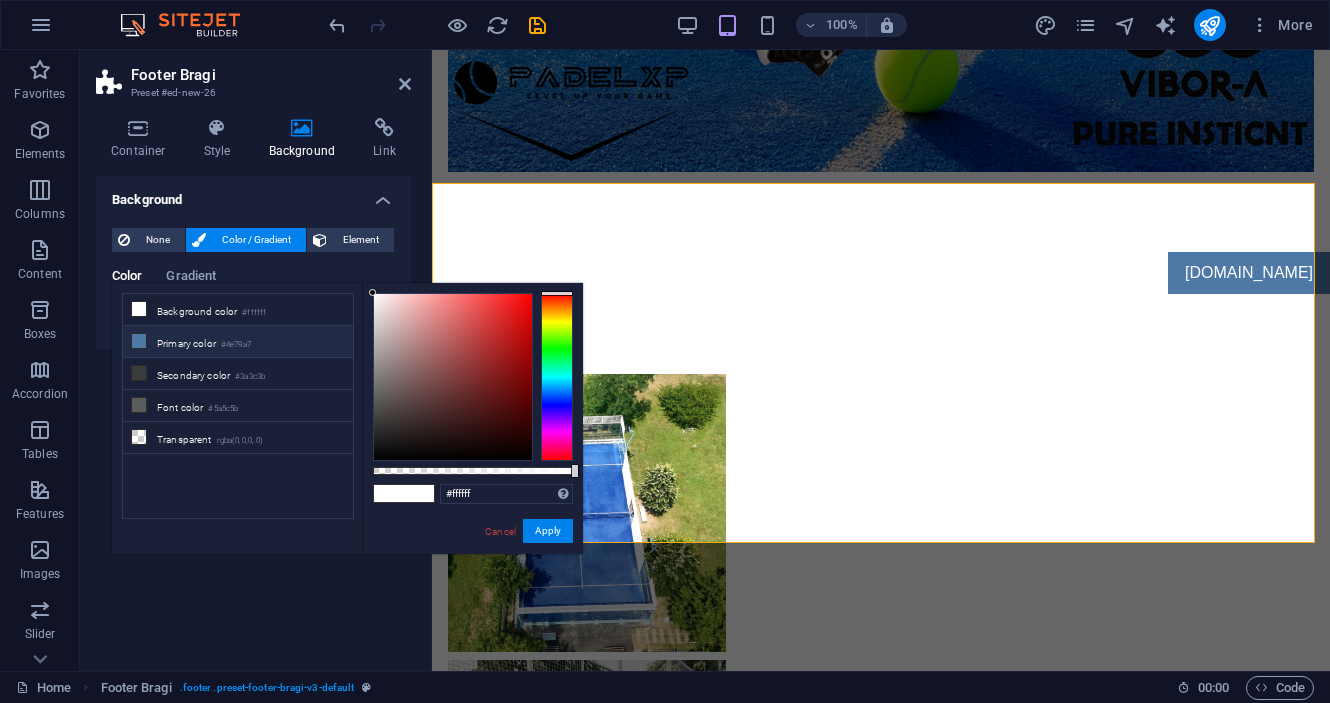 click at bounding box center (139, 341) 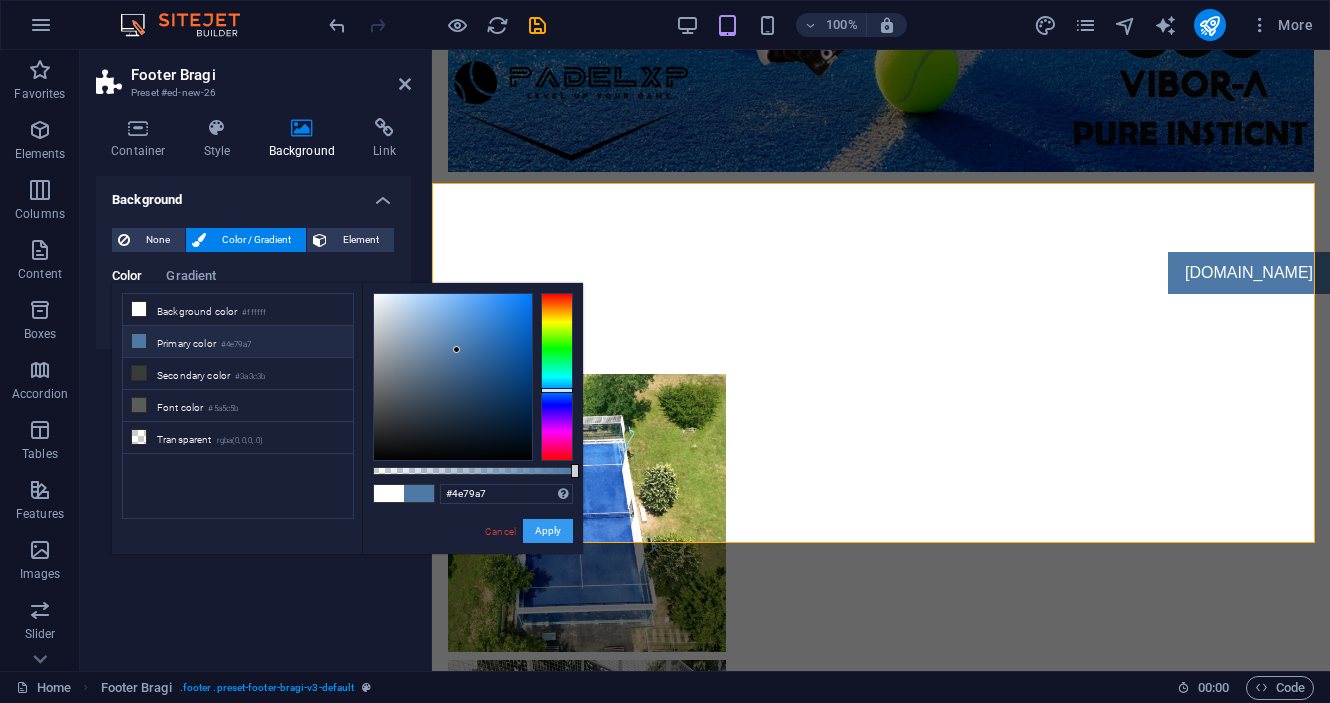 click on "Apply" at bounding box center (548, 531) 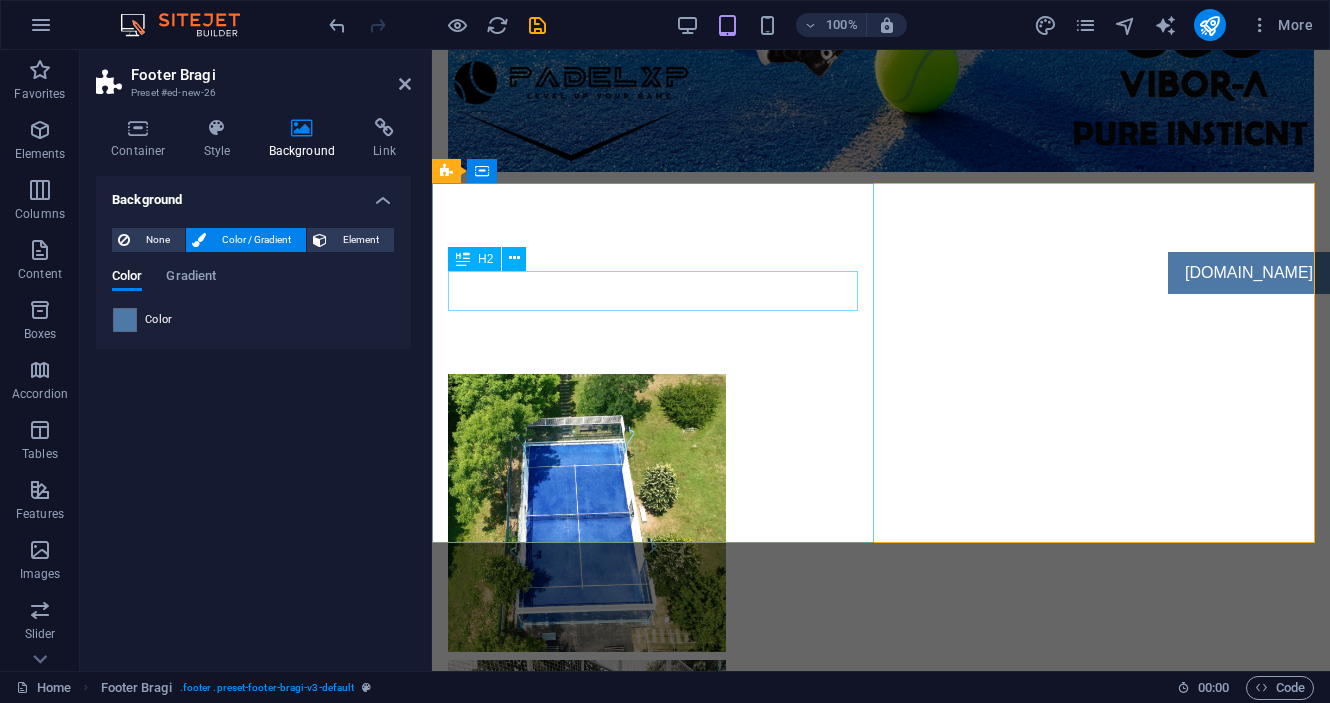 click on "CONTACTEAZĂ - NE:" at bounding box center [881, 1536] 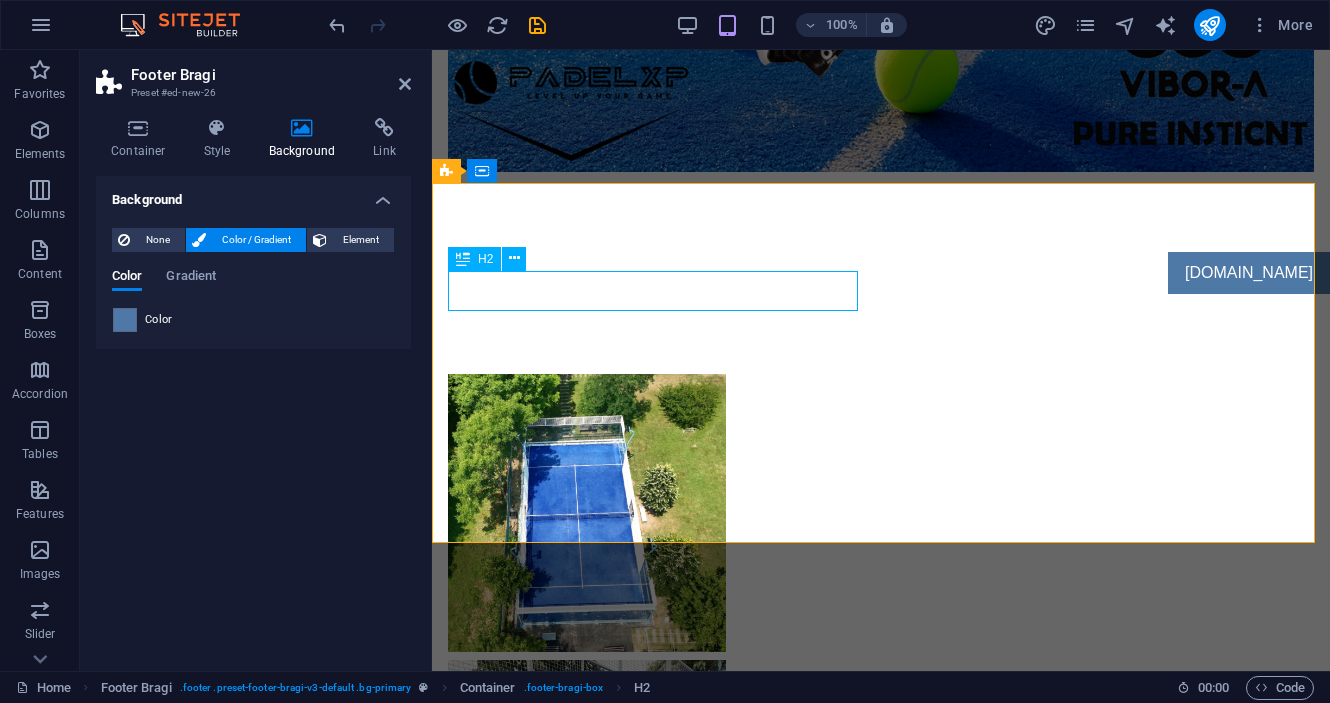 click on "CONTACTEAZĂ - NE:" at bounding box center [881, 1536] 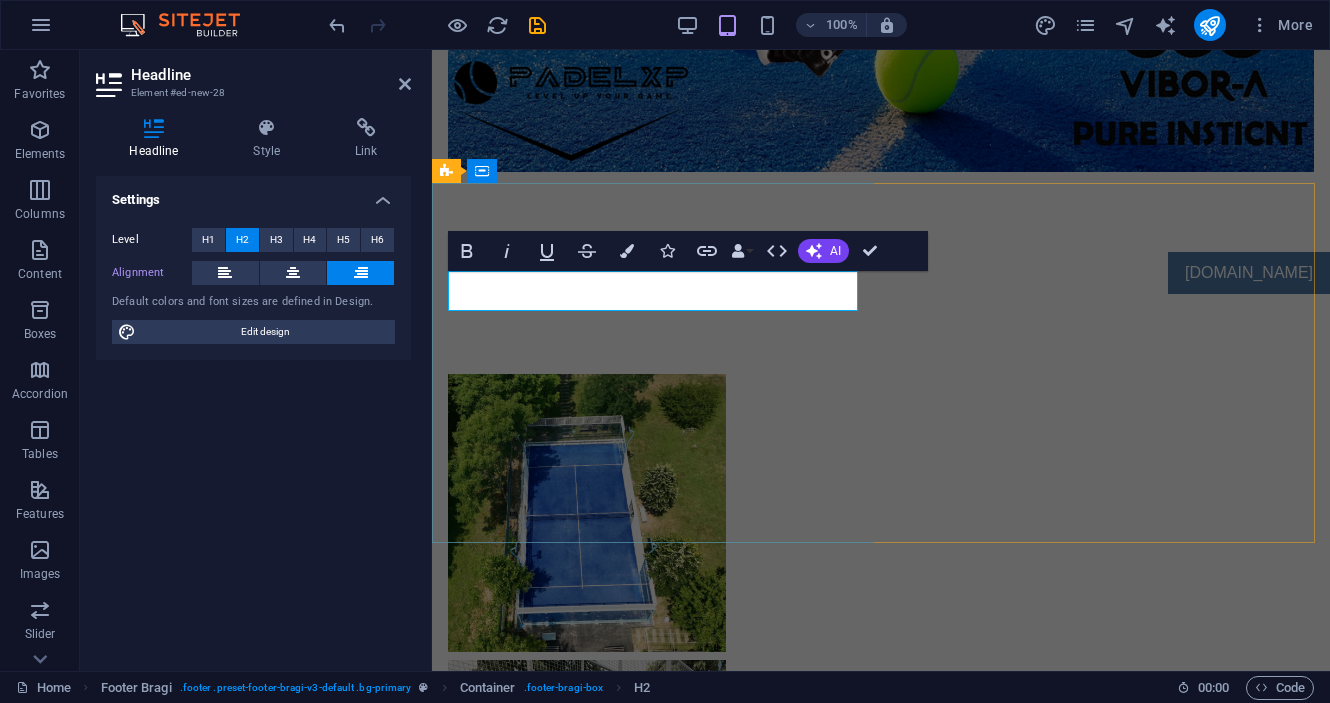 click on "CONTACTEAZĂ - NE:" at bounding box center (881, 1536) 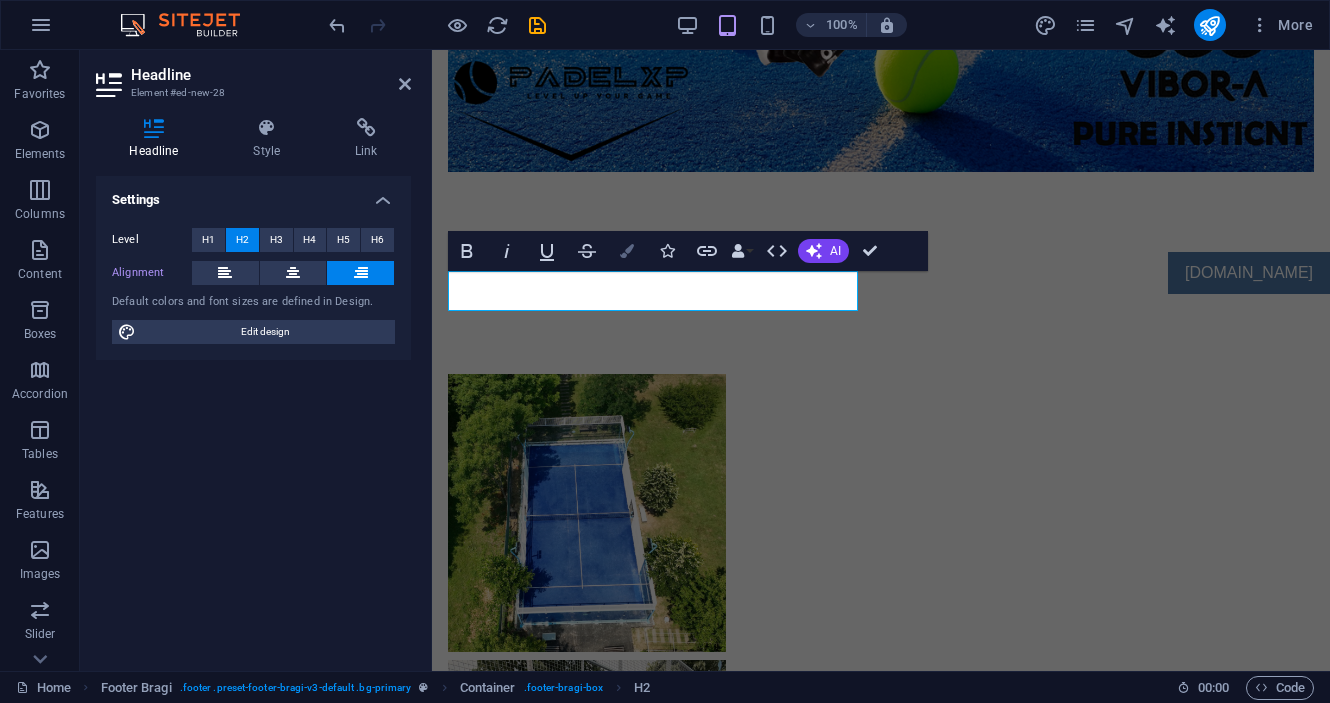 click at bounding box center (627, 251) 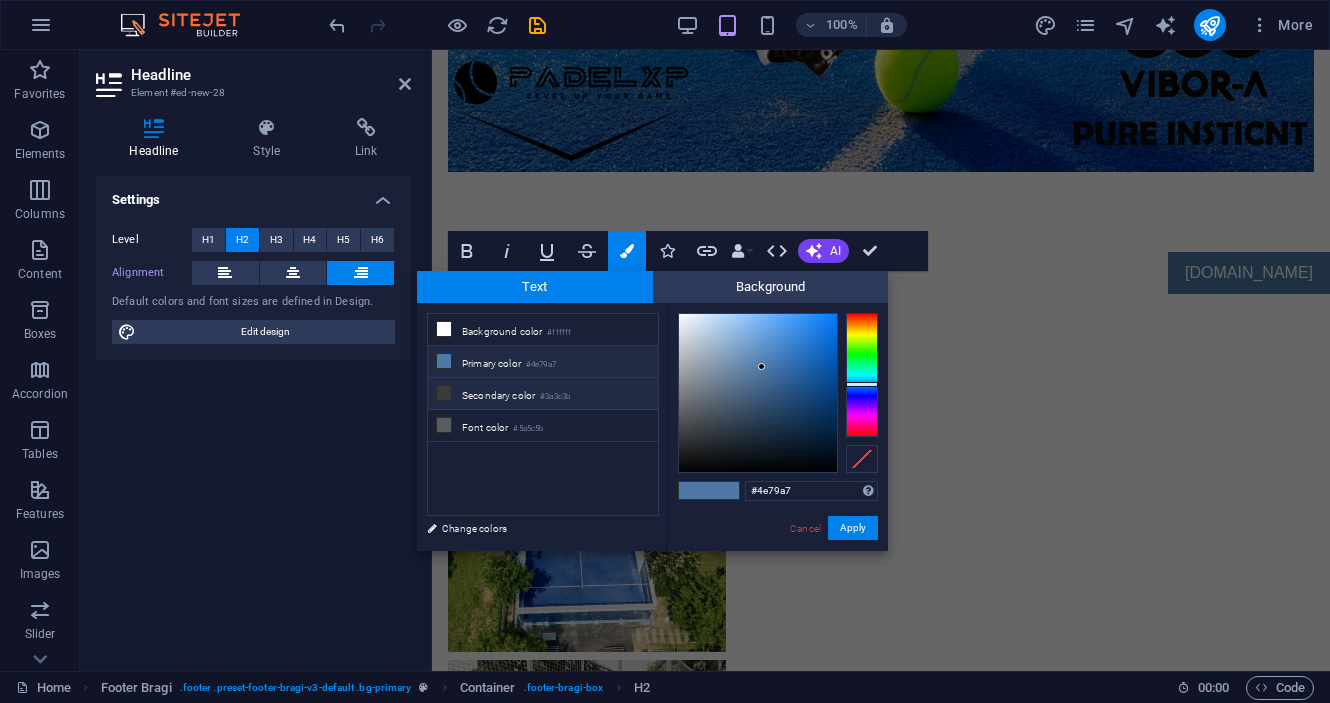 click at bounding box center [444, 393] 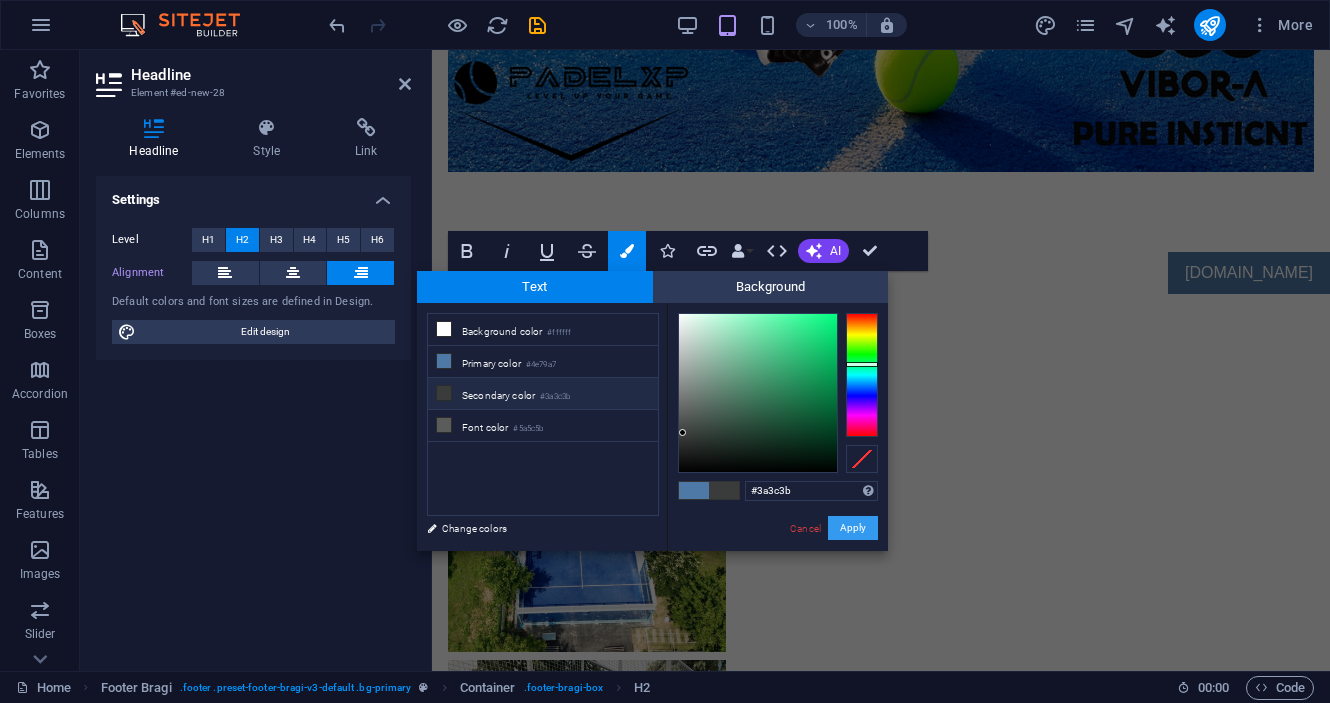 click on "Apply" at bounding box center (853, 528) 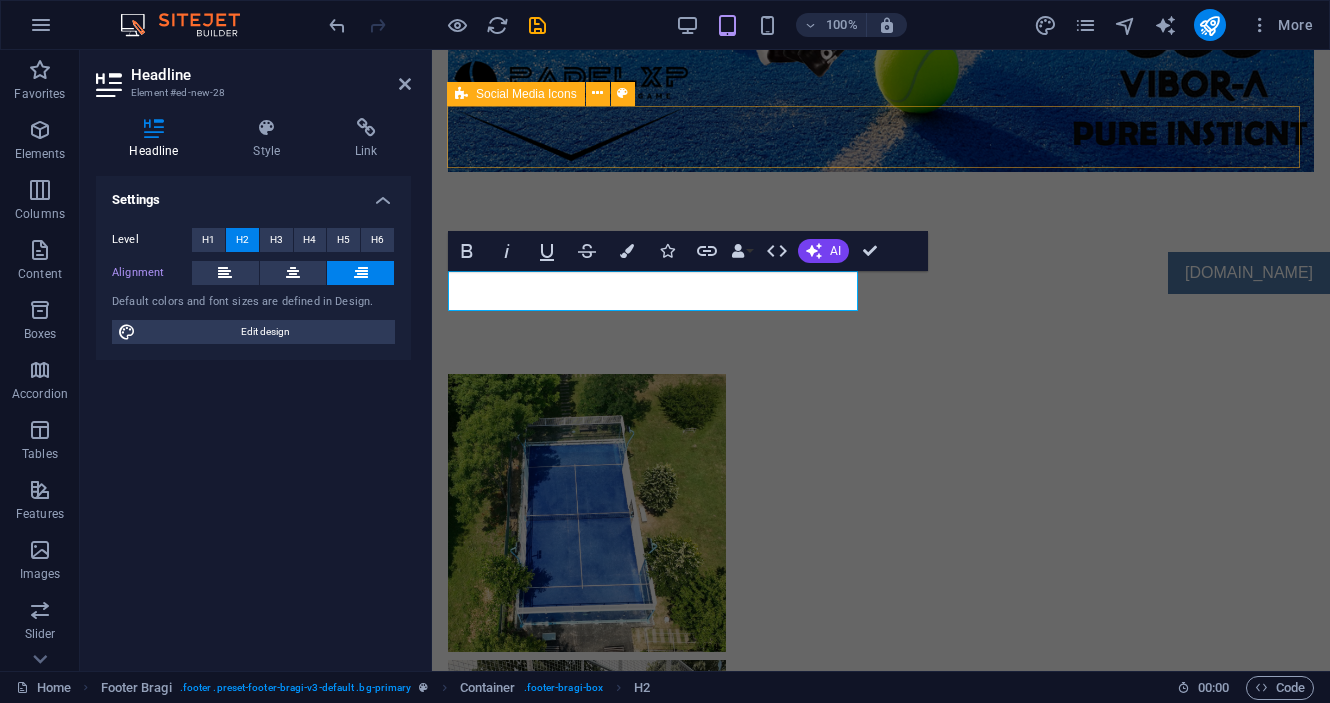 click at bounding box center [881, 1370] 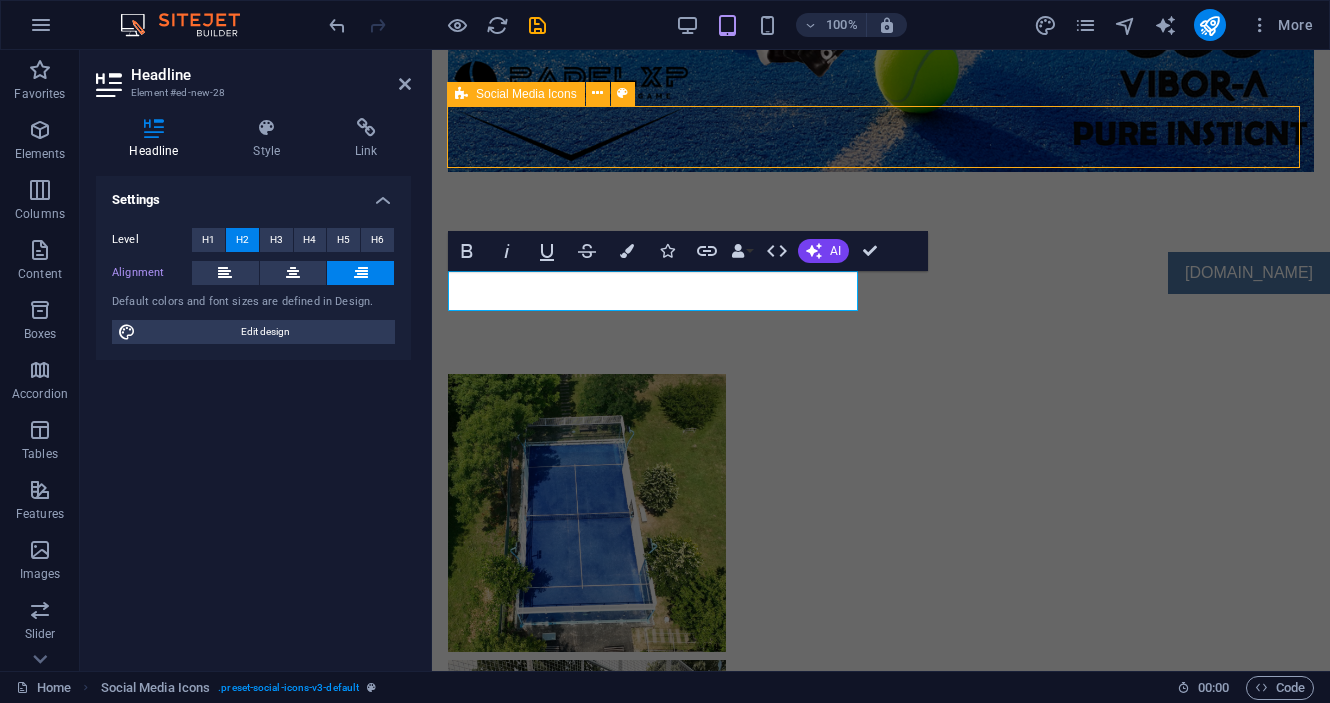 scroll, scrollTop: 2522, scrollLeft: 0, axis: vertical 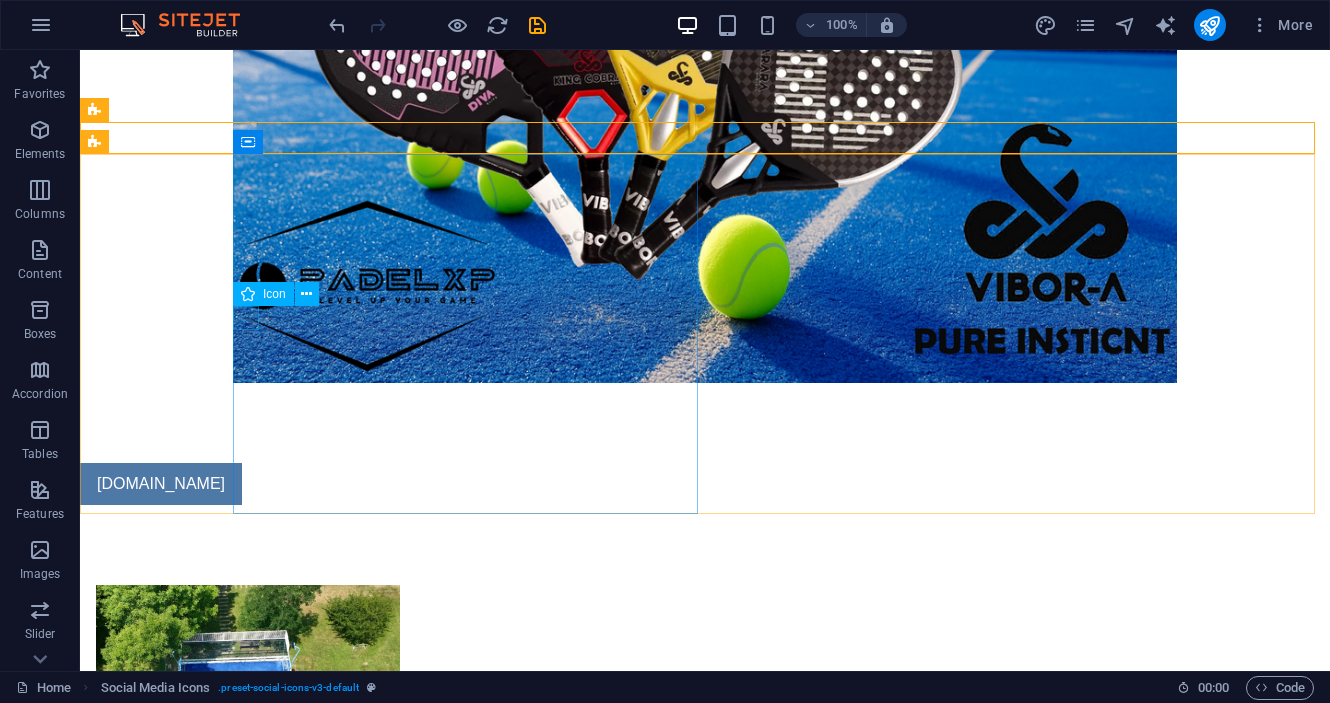 click at bounding box center [248, 294] 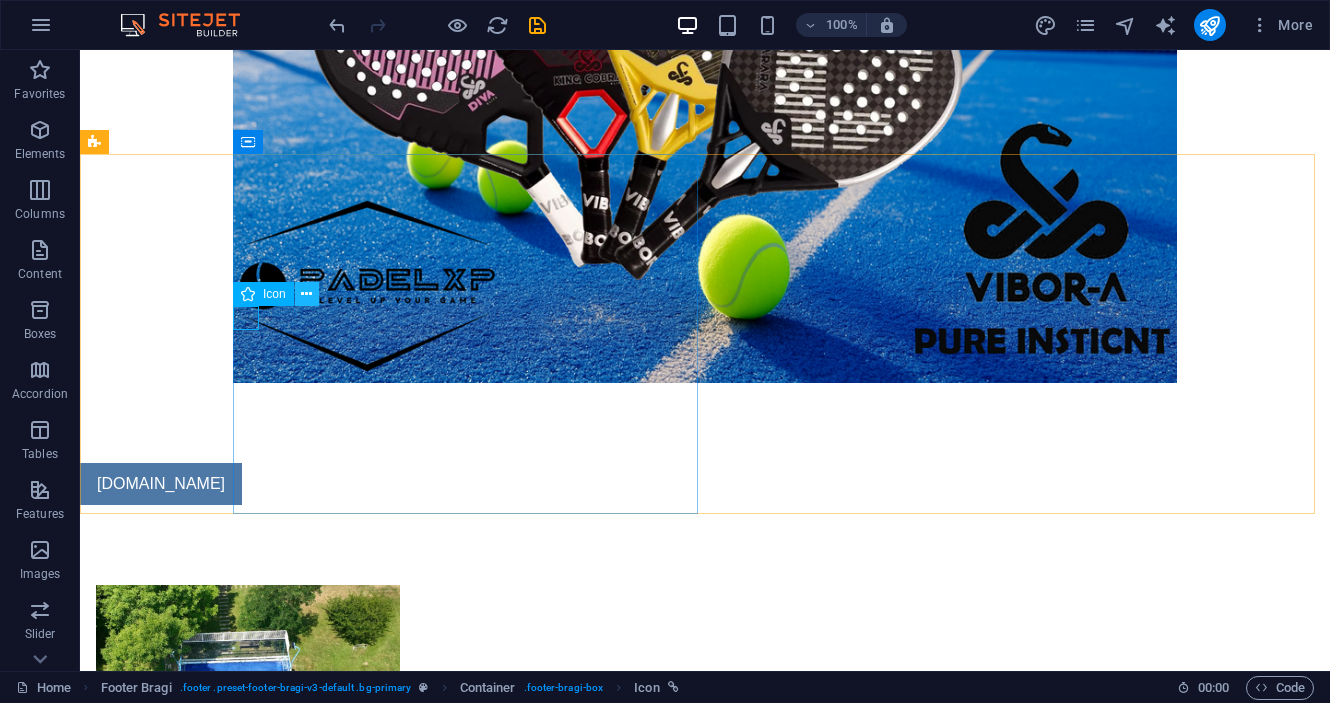click at bounding box center (306, 294) 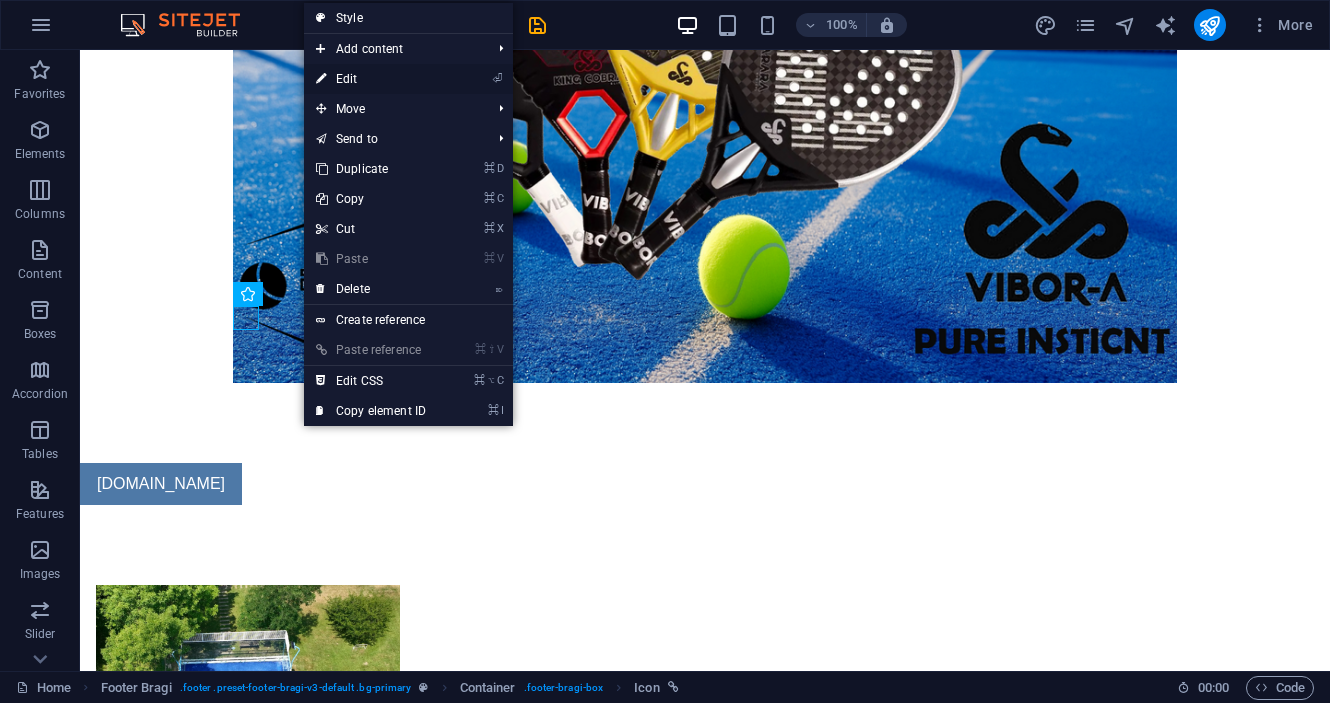 click on "⏎  Edit" at bounding box center (371, 79) 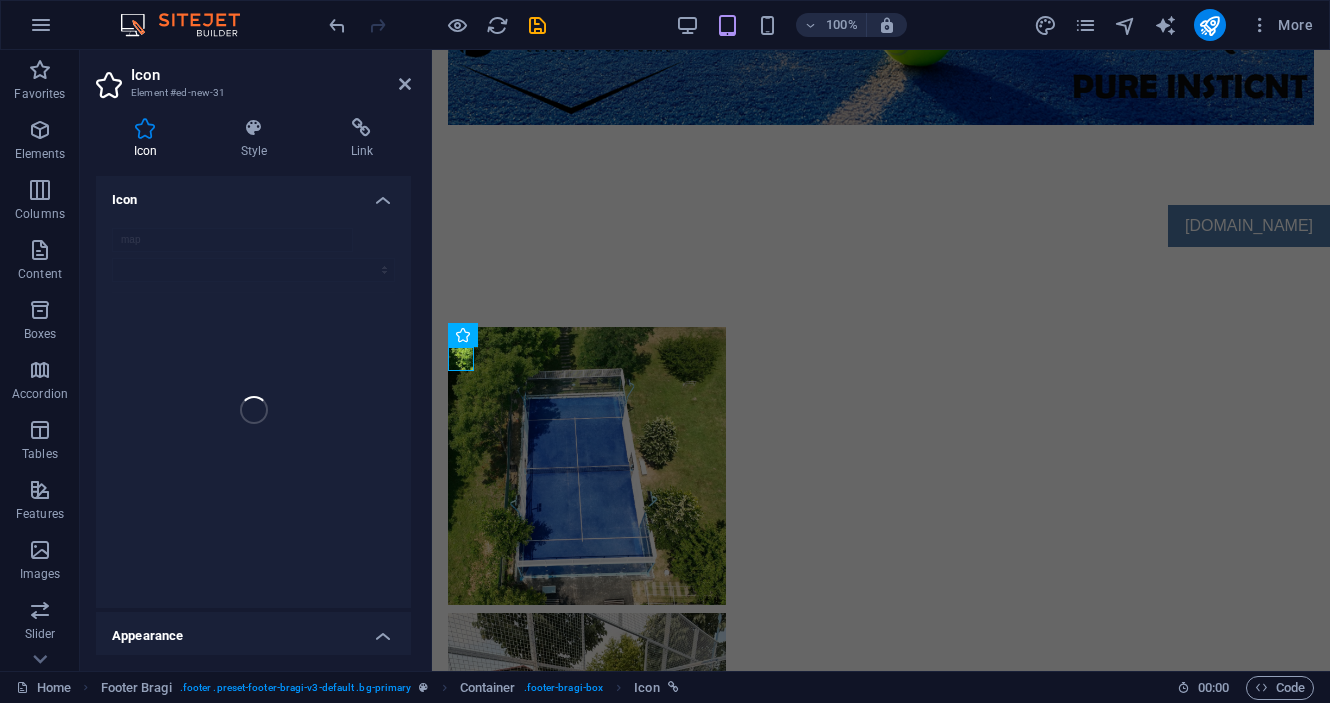 scroll, scrollTop: 2475, scrollLeft: 0, axis: vertical 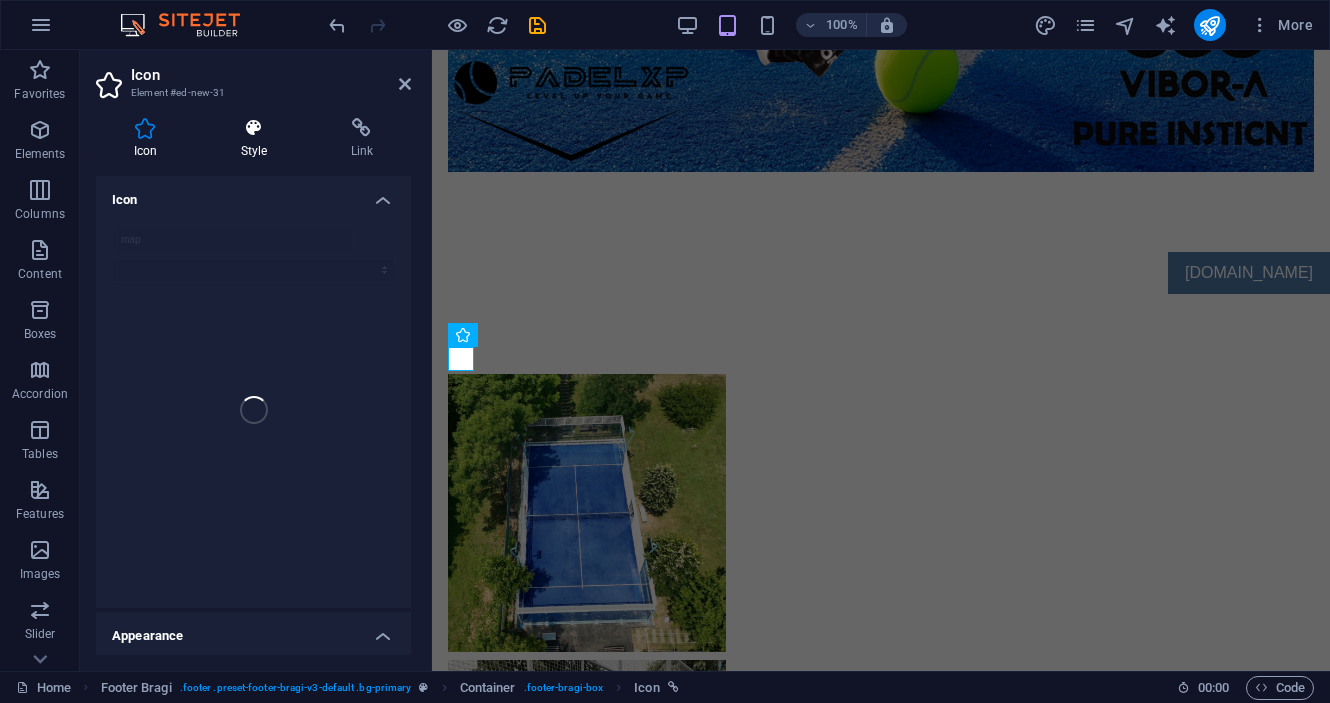 click on "Style" at bounding box center [258, 139] 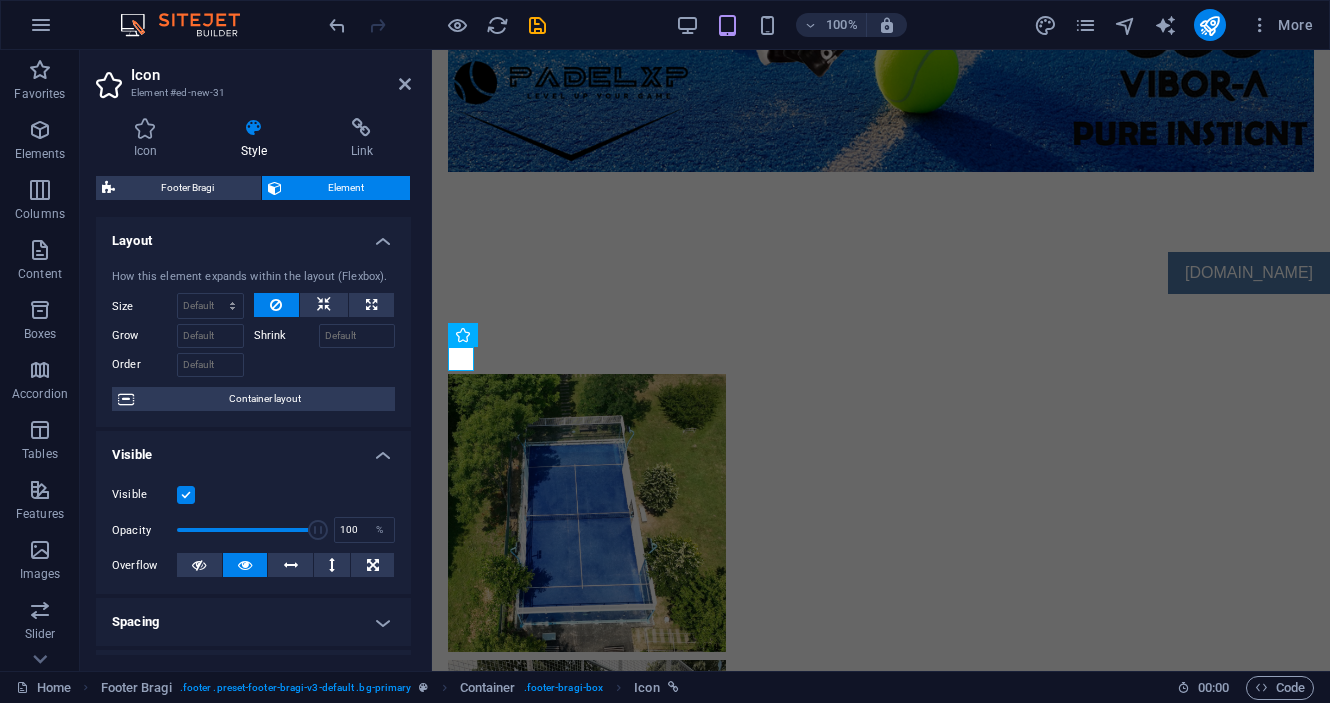 click on "Style" at bounding box center [258, 139] 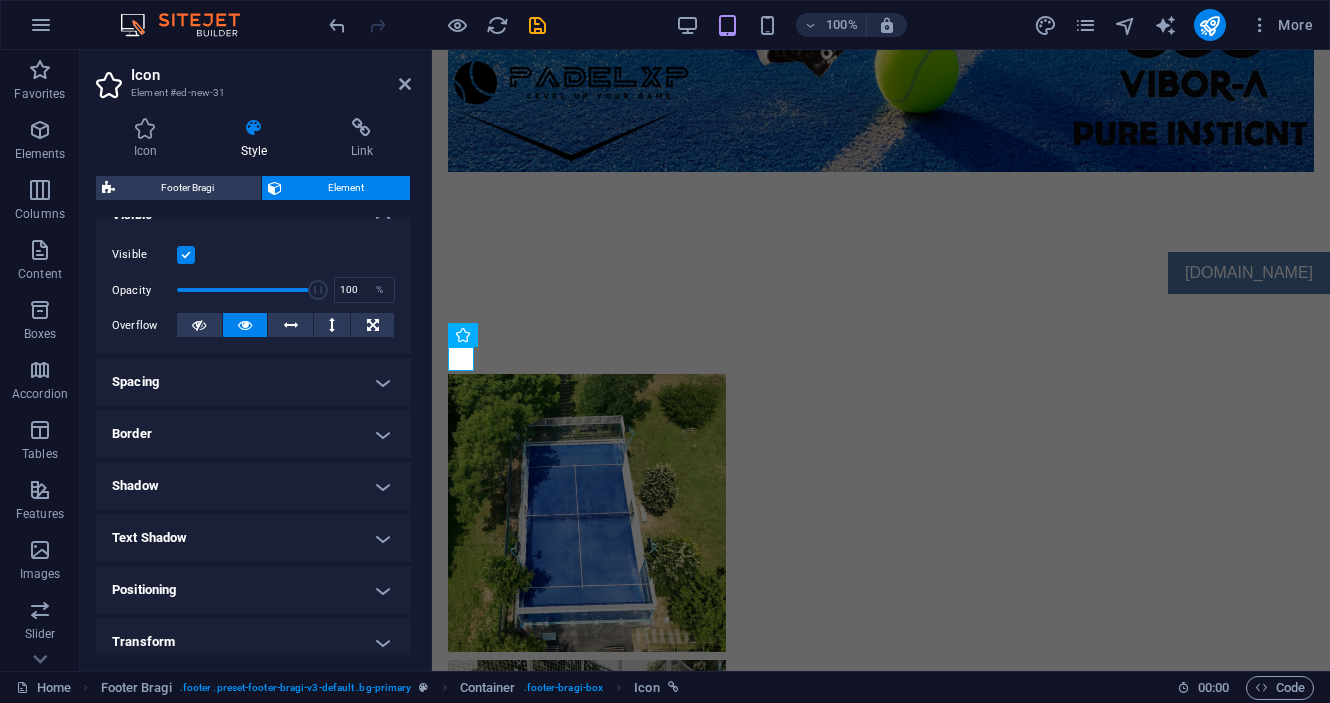 scroll, scrollTop: 227, scrollLeft: 0, axis: vertical 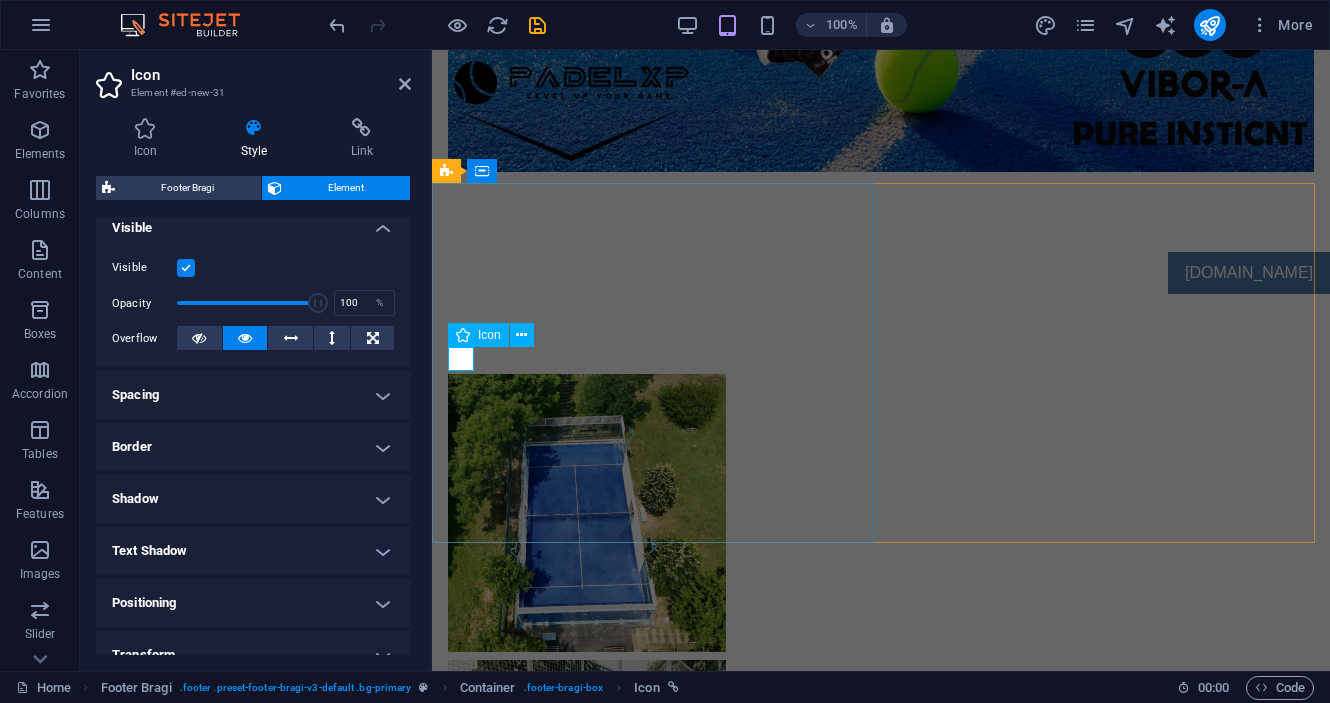 click at bounding box center (881, 1616) 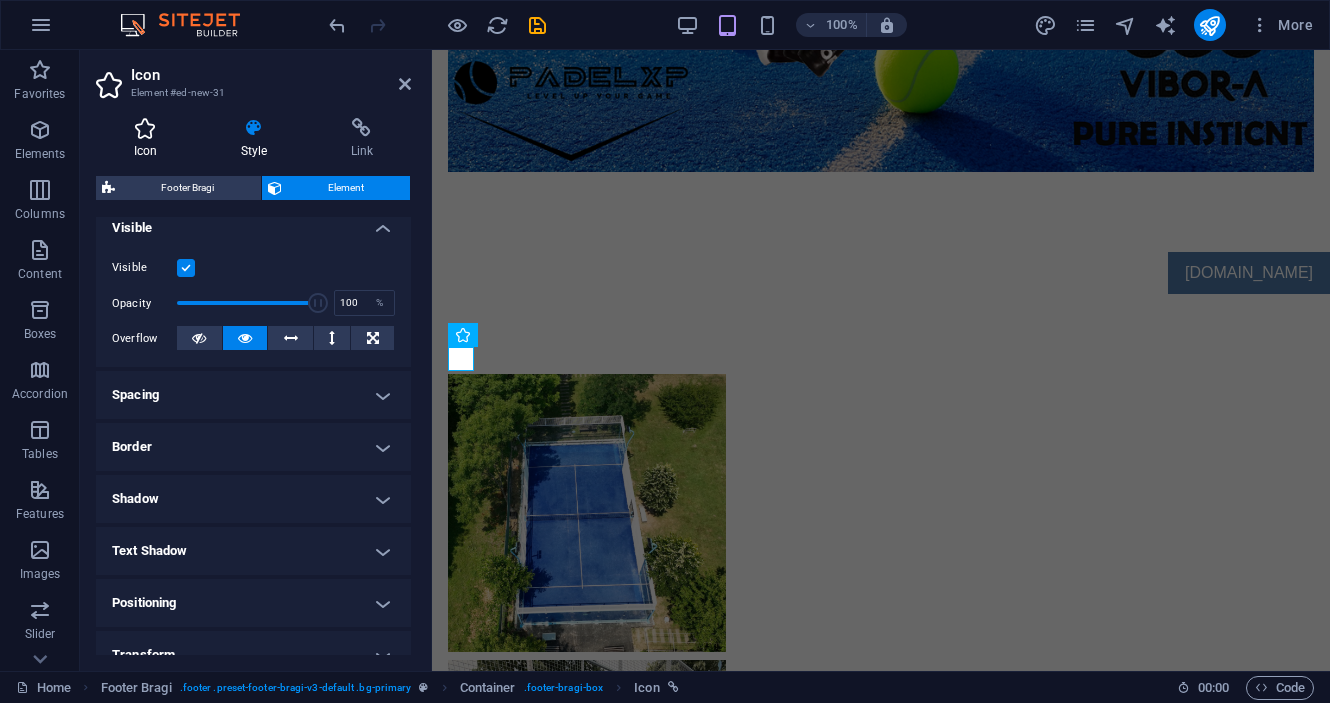 click on "Icon" at bounding box center [149, 139] 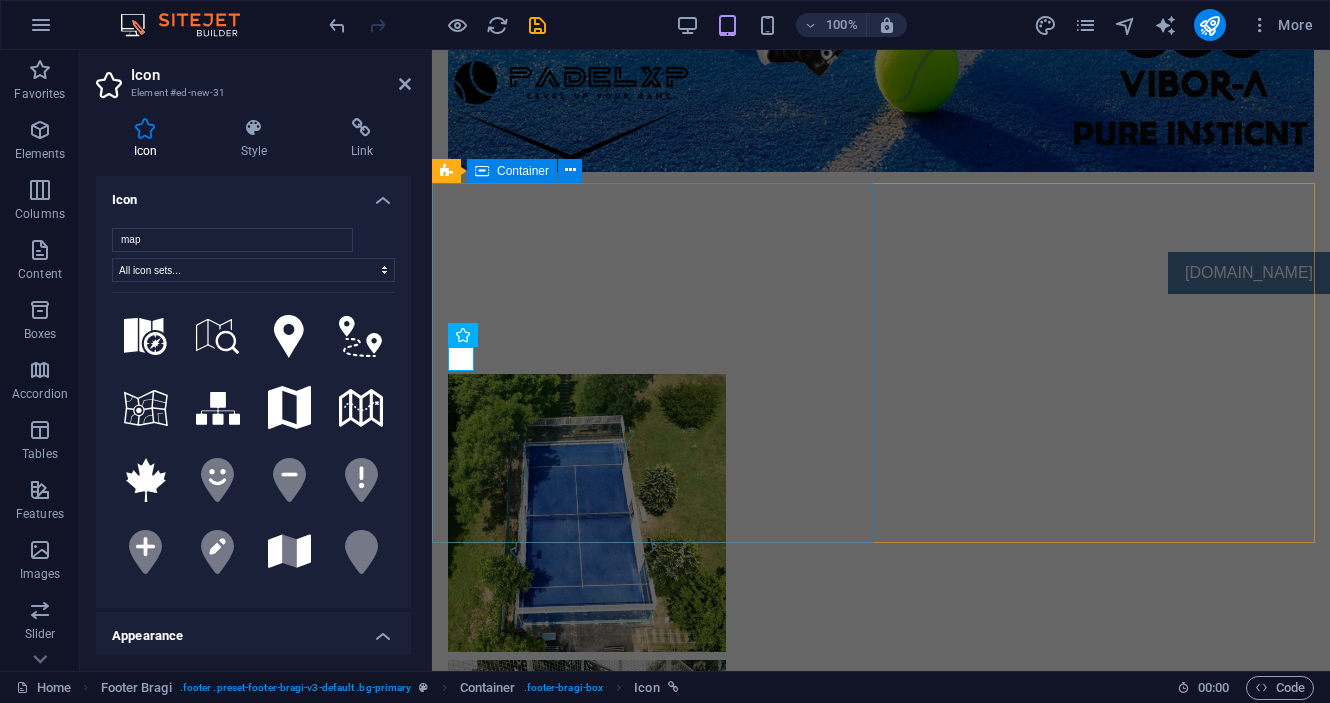click on "CONTACTEAZĂ - NE: [DOMAIN_NAME] [STREET_ADDRESS][PERSON_NAME]  [PHONE_NUMBER] [EMAIL_ADDRESS][DOMAIN_NAME] Legal Notice  |  Privacy Policy" at bounding box center [881, 1668] 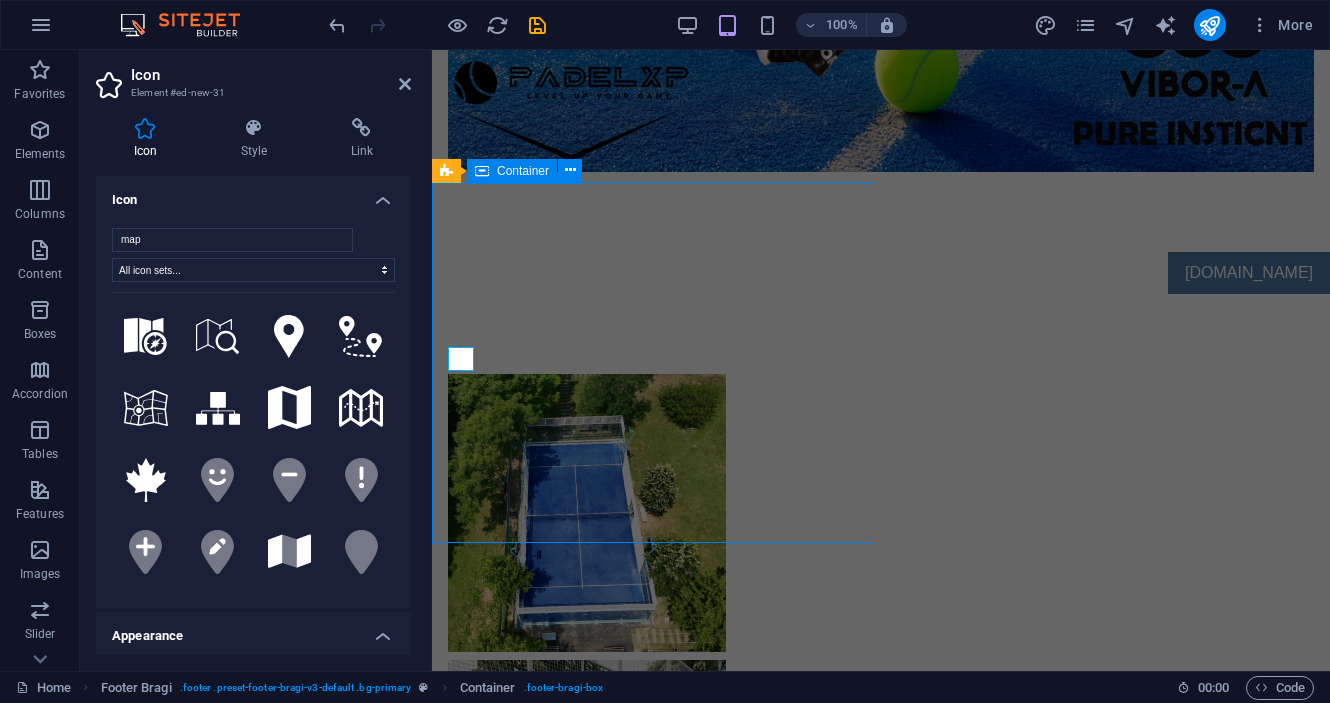 scroll, scrollTop: 2522, scrollLeft: 0, axis: vertical 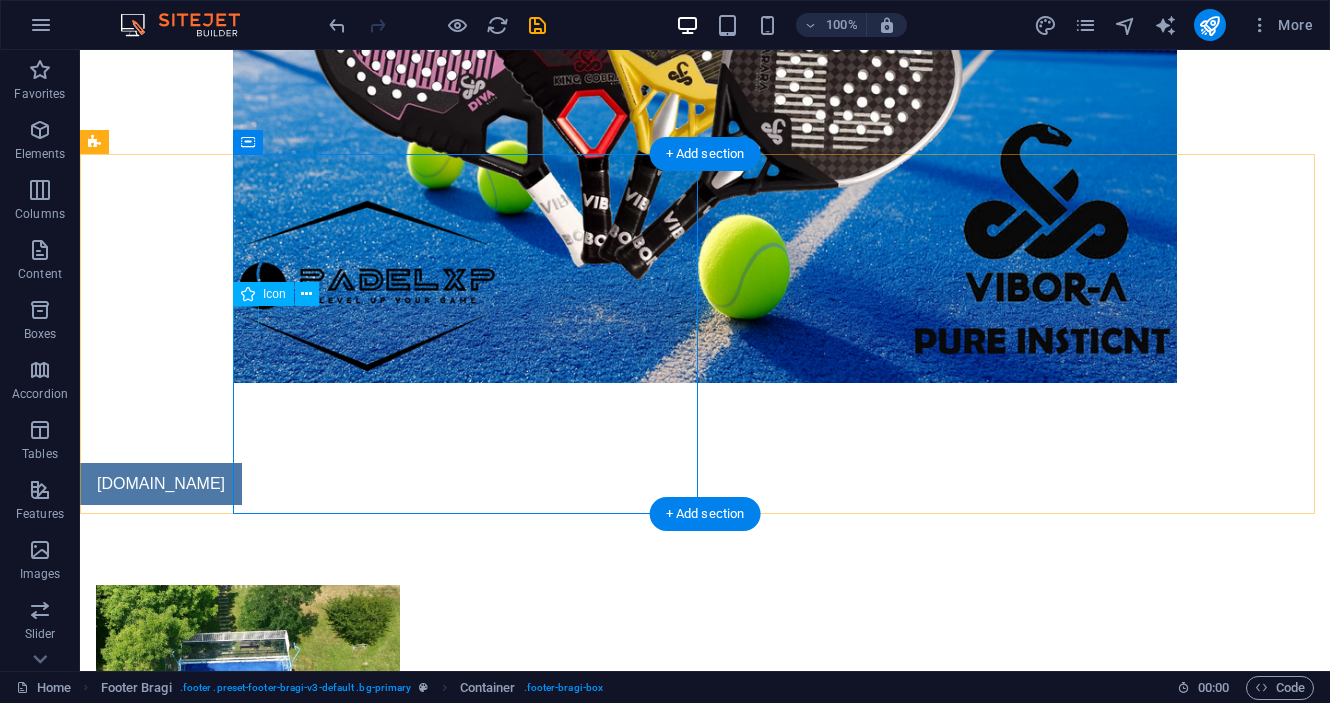 click at bounding box center (773, 1853) 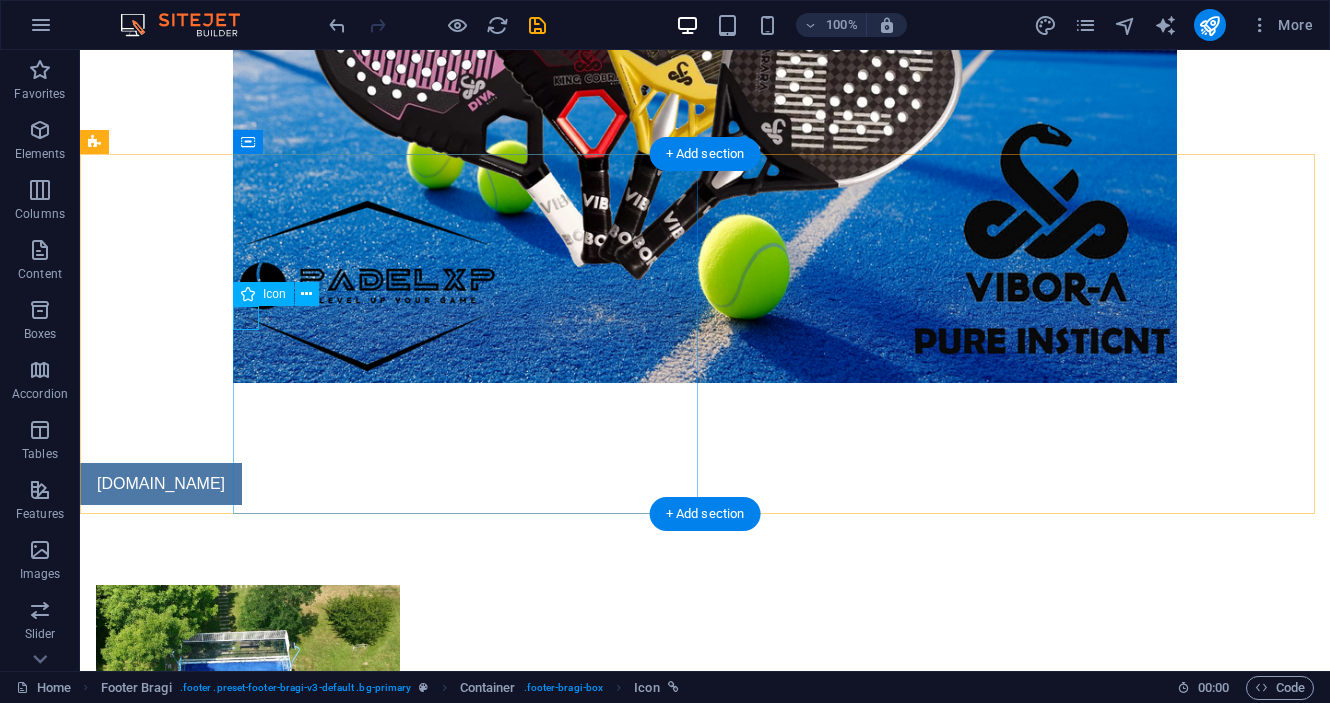 click at bounding box center (773, 1853) 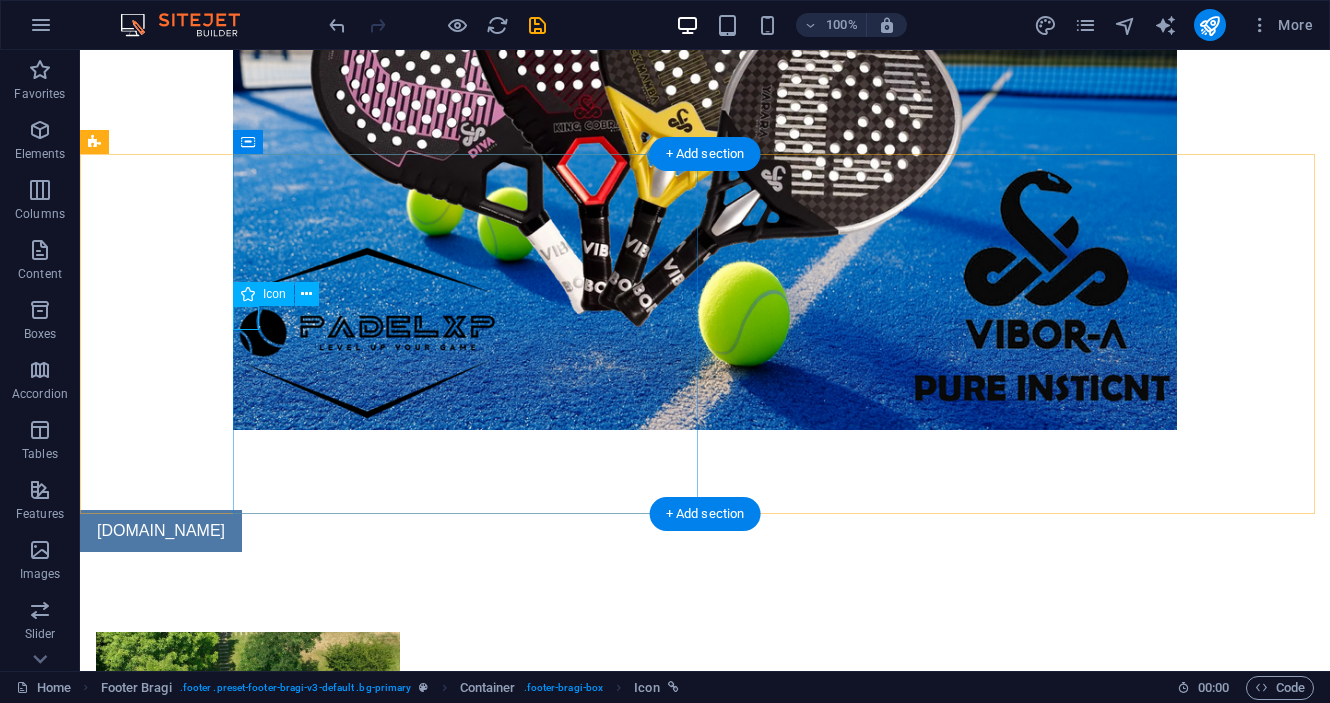 select on "xMidYMid" 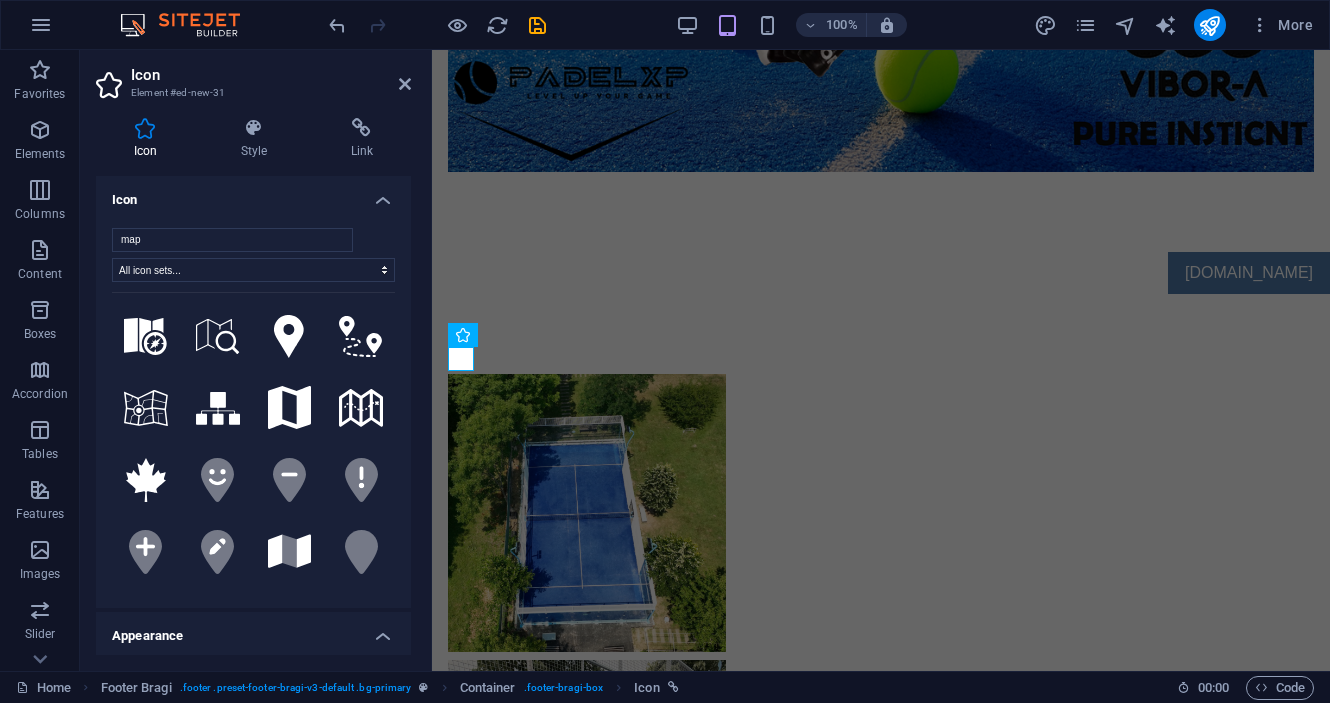 click on ".fa-secondary{opacity:.4} .fa-secondary{opacity:.4} .fa-secondary{opacity:.4} .fa-secondary{opacity:.4} .fa-secondary{opacity:.4} .fa-secondary{opacity:.4} .fa-secondary{opacity:.4} .fa-secondary{opacity:.4} .fa-secondary{opacity:.4} .fa-secondary{opacity:.4} .fa-secondary{opacity:.4} .fa-secondary{opacity:.4} .fa-secondary{opacity:.4} .fa-secondary{opacity:.4} .fa-secondary{opacity:.4} .fa-secondary{opacity:.4} .fa-secondary{opacity:.4} .fa-secondary{opacity:.4} .fa-secondary{opacity:.4} .fa-secondary{opacity:.4}" at bounding box center (253, 437) 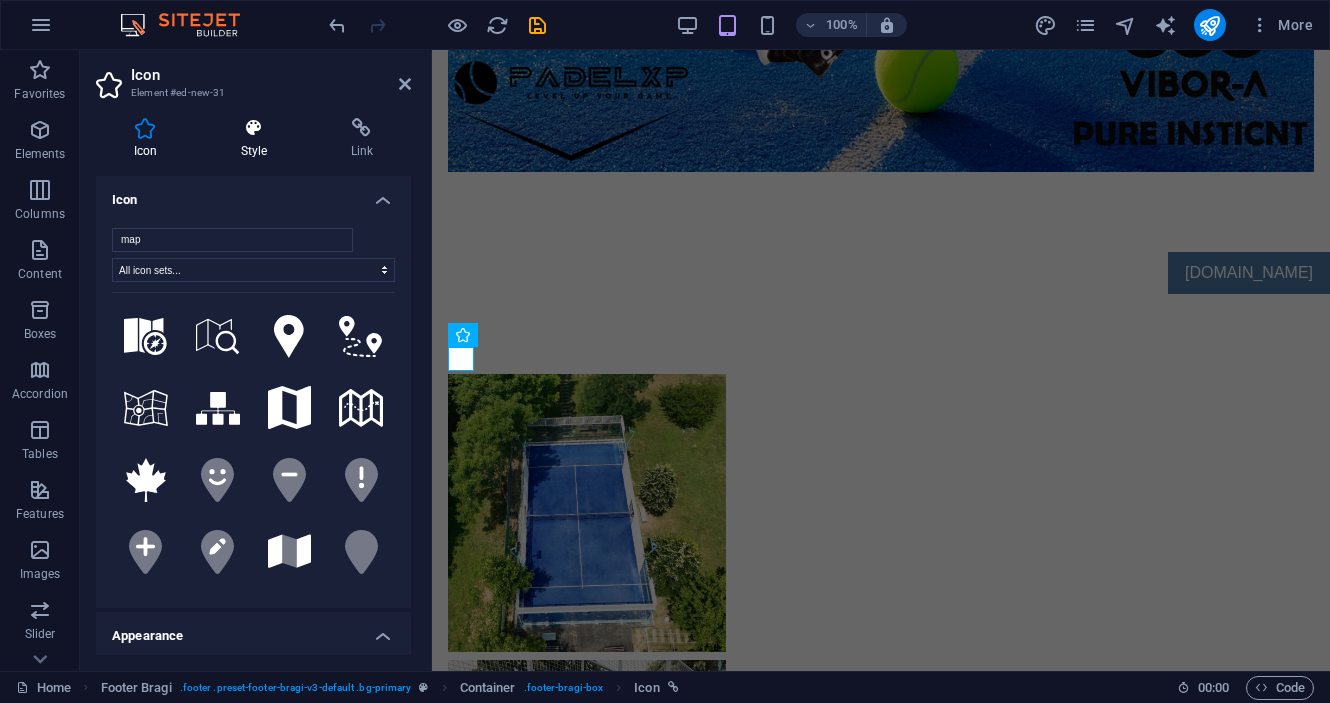 click on "Style" at bounding box center (258, 139) 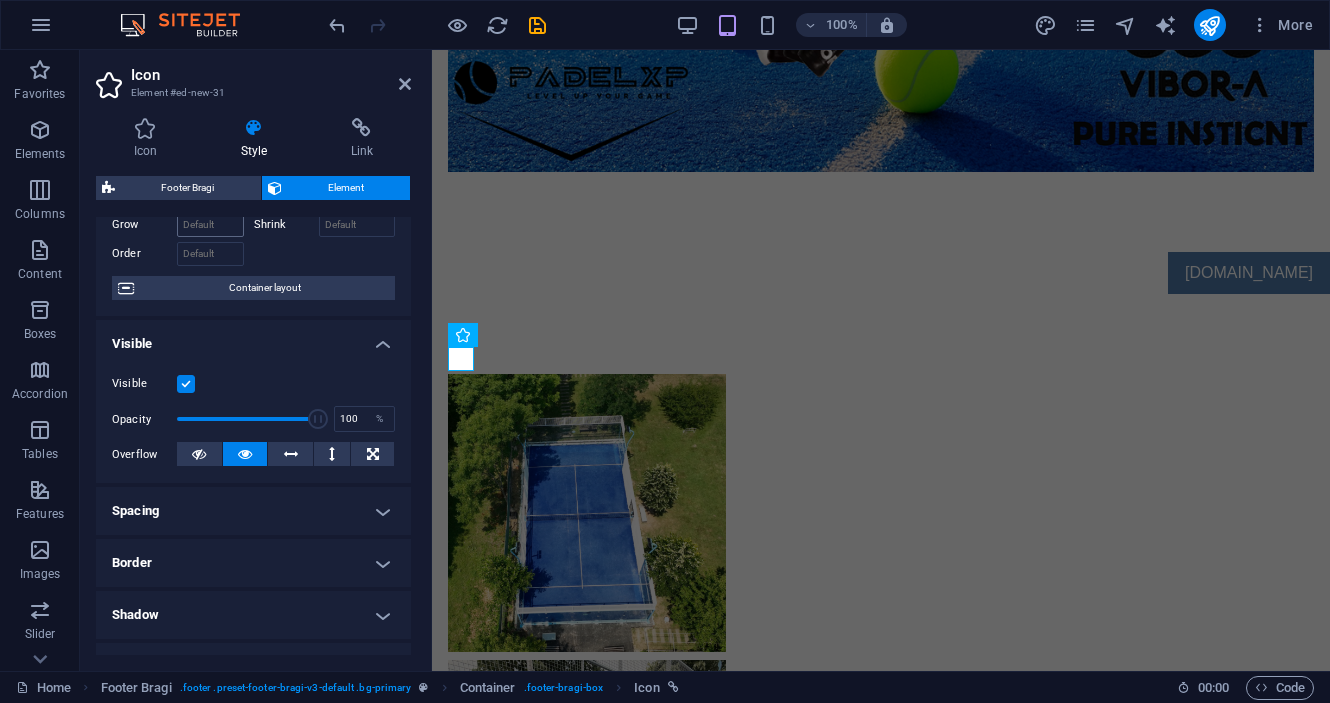 scroll, scrollTop: 0, scrollLeft: 0, axis: both 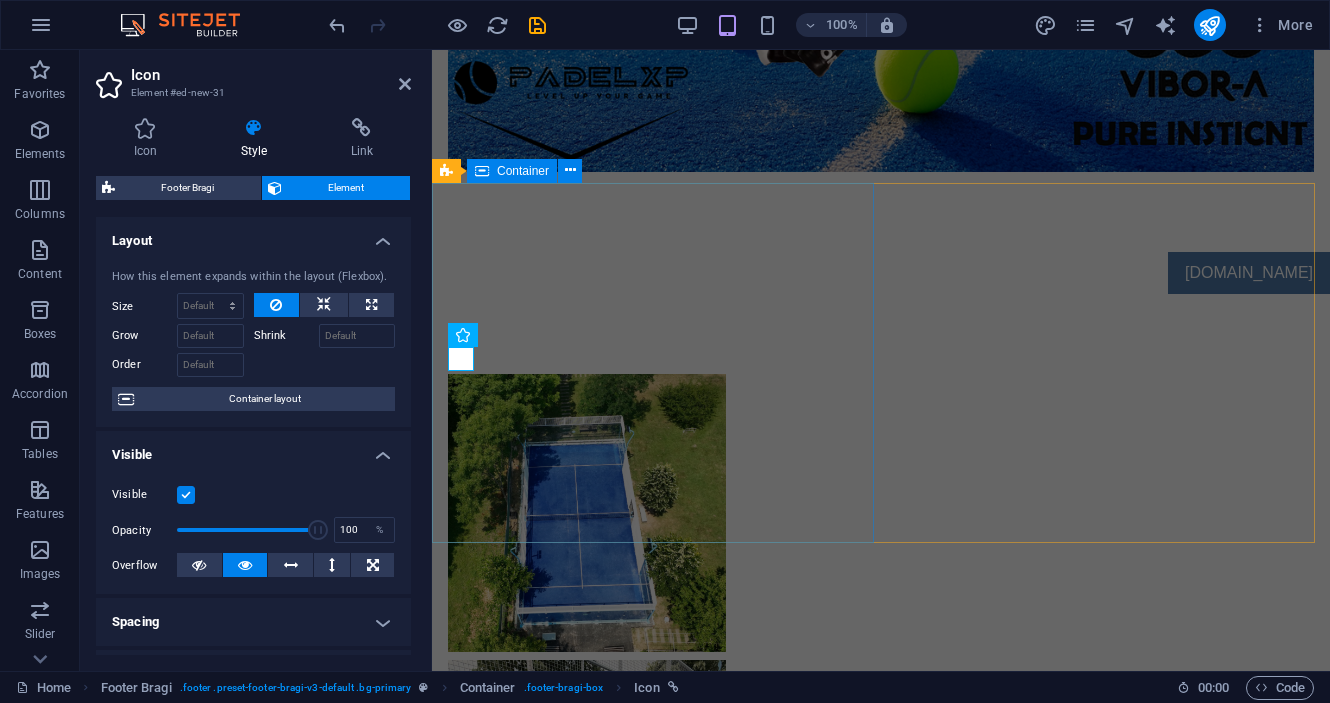 click on "CONTACTEAZĂ - NE: [DOMAIN_NAME] [STREET_ADDRESS][PERSON_NAME]  [PHONE_NUMBER] [EMAIL_ADDRESS][DOMAIN_NAME] Legal Notice  |  Privacy Policy" at bounding box center (881, 1668) 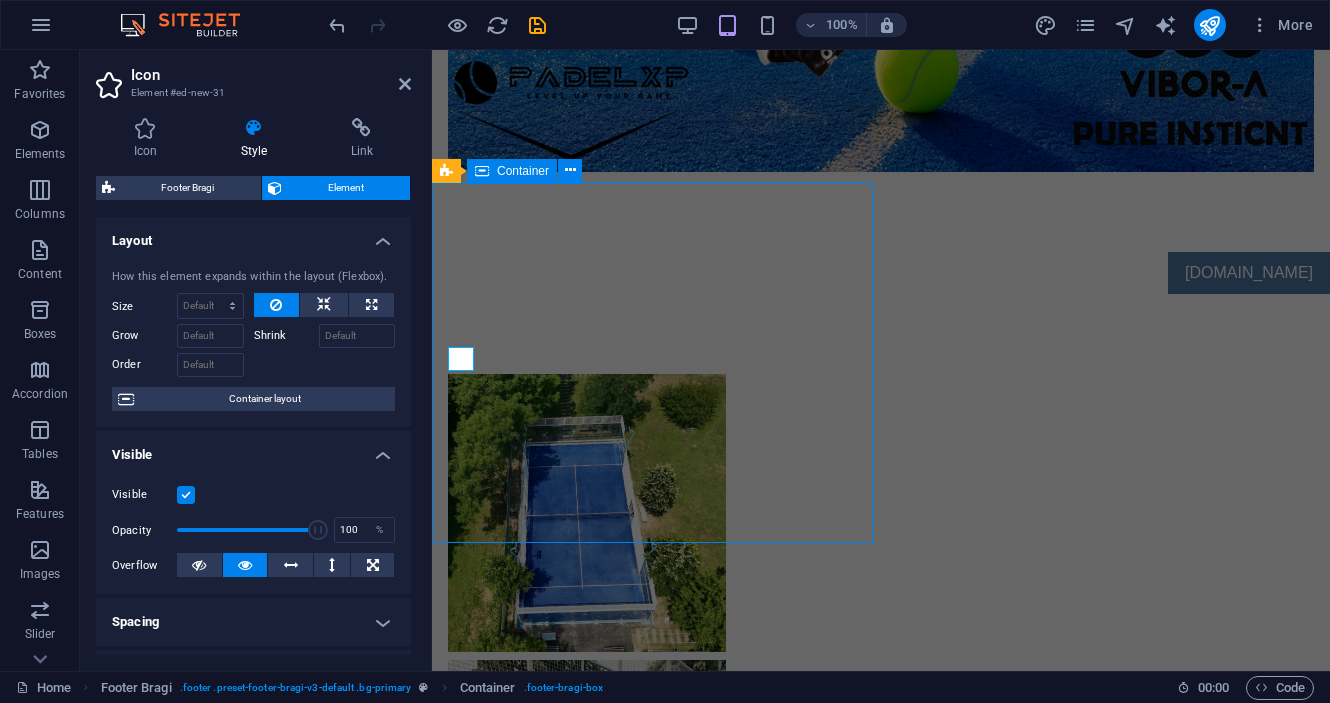 click on "CONTACTEAZĂ - NE: [DOMAIN_NAME] [STREET_ADDRESS][PERSON_NAME]  [PHONE_NUMBER] [EMAIL_ADDRESS][DOMAIN_NAME] Legal Notice  |  Privacy Policy" at bounding box center [881, 1668] 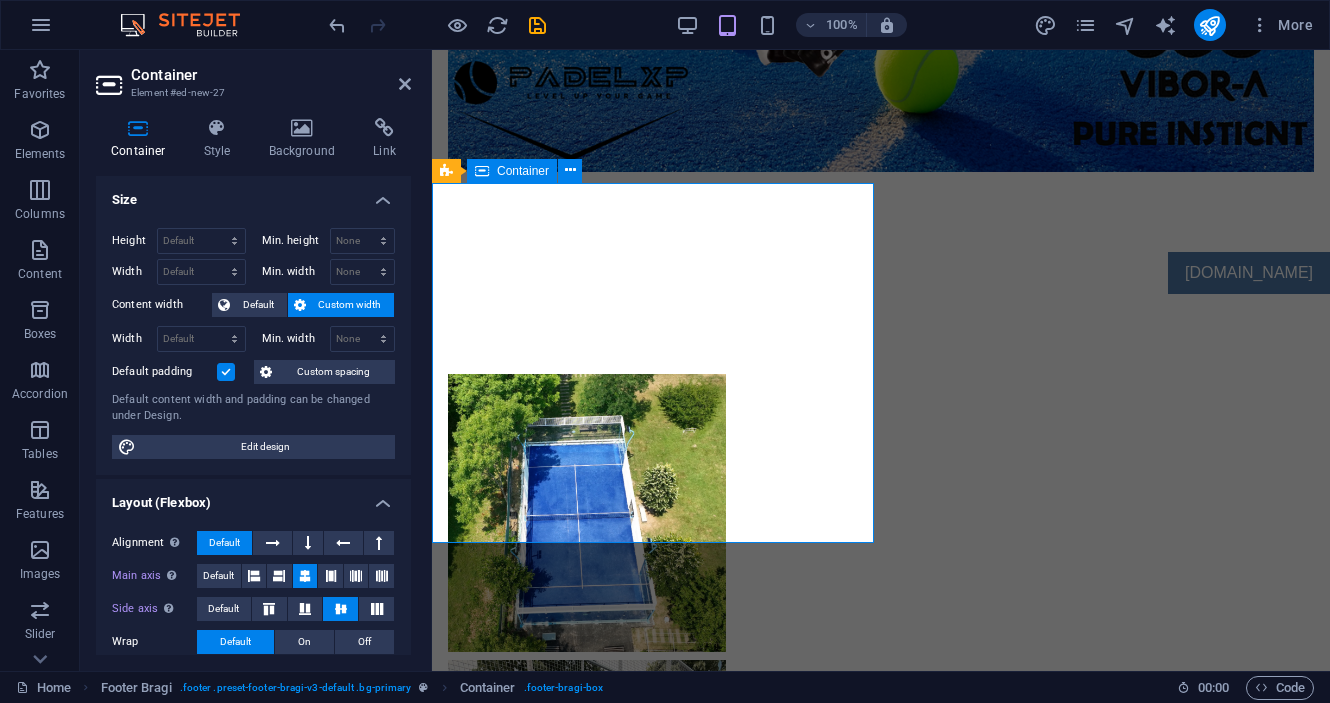 click on "CONTACTEAZĂ - NE: [DOMAIN_NAME] [STREET_ADDRESS][PERSON_NAME]  [PHONE_NUMBER] [EMAIL_ADDRESS][DOMAIN_NAME] Legal Notice  |  Privacy Policy" at bounding box center [881, 1668] 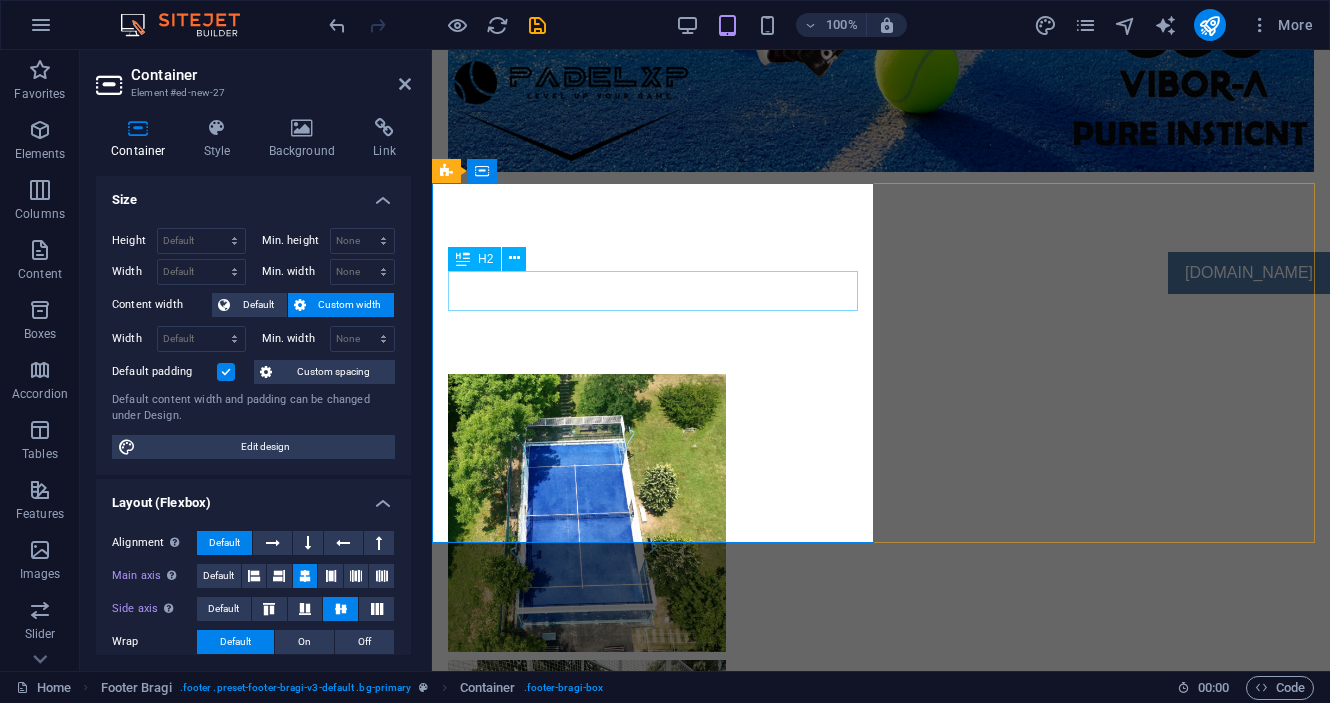 click on "CONTACTEAZĂ - NE:" at bounding box center [881, 1536] 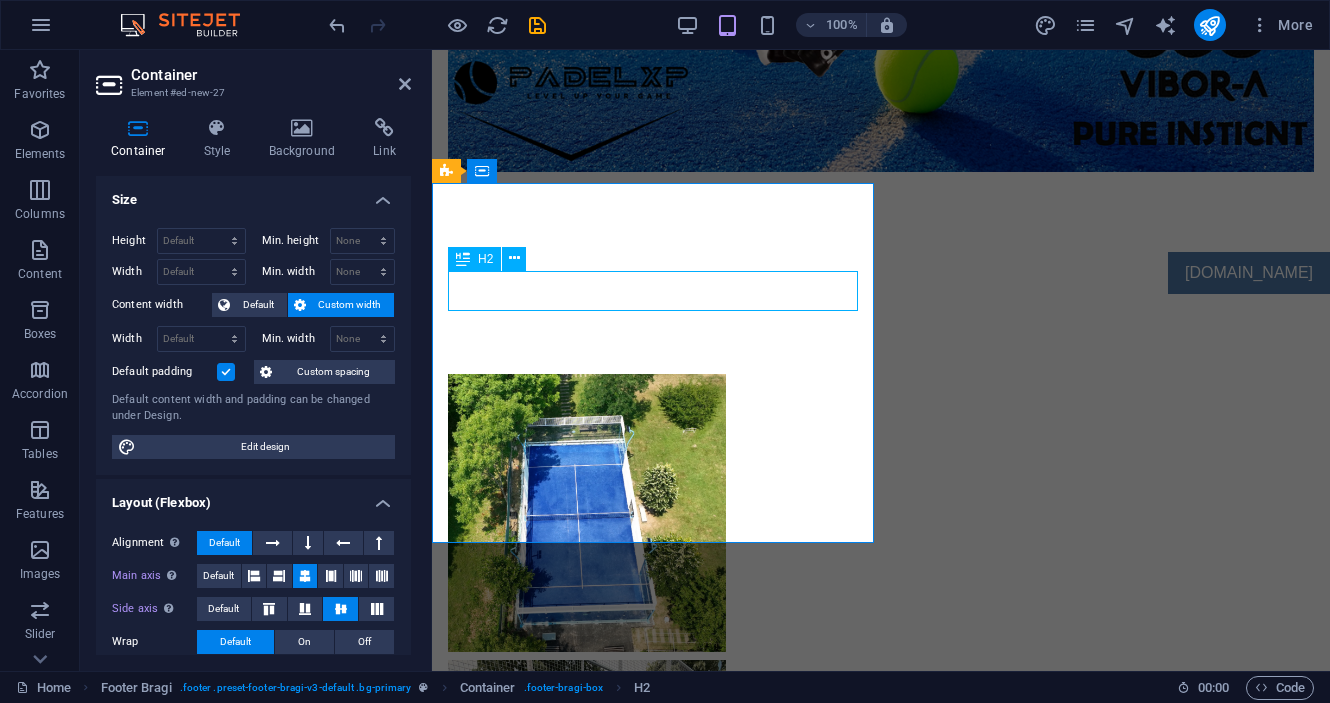 click on "CONTACTEAZĂ - NE:" at bounding box center (881, 1536) 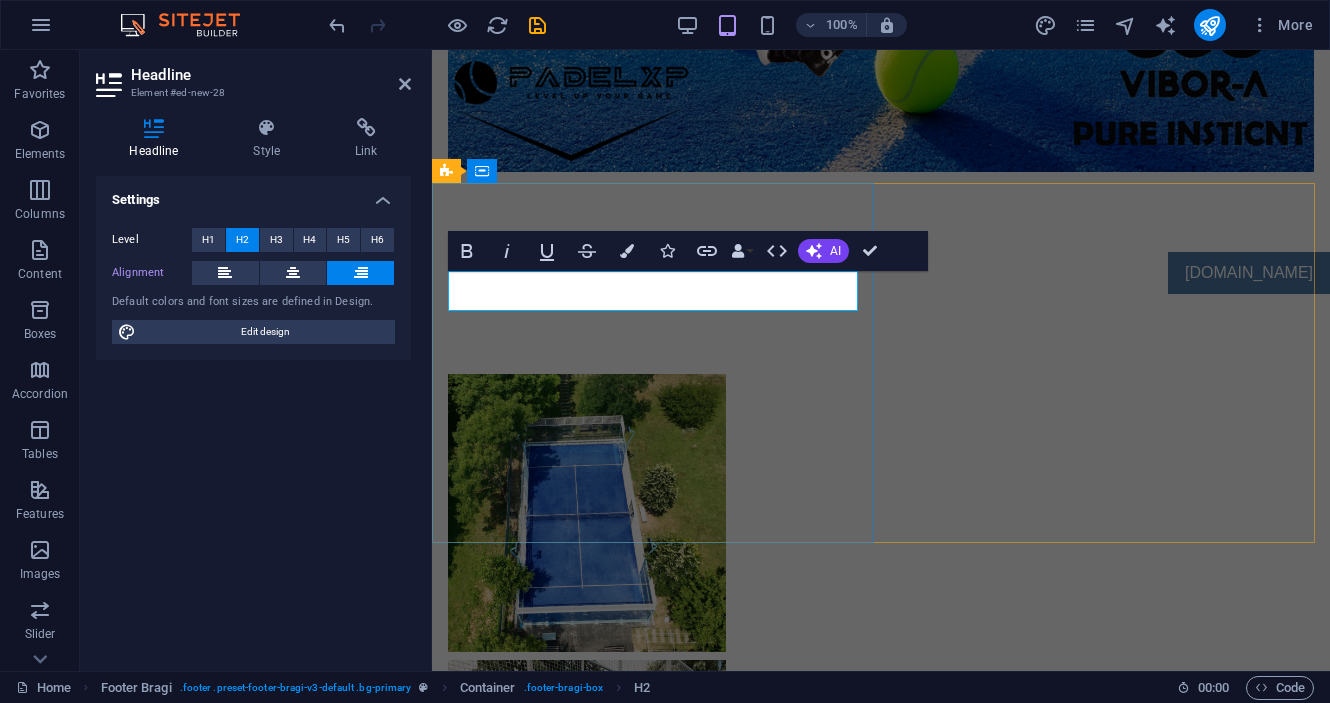 click on "CONTACTEAZĂ - NE:" at bounding box center [1177, 1536] 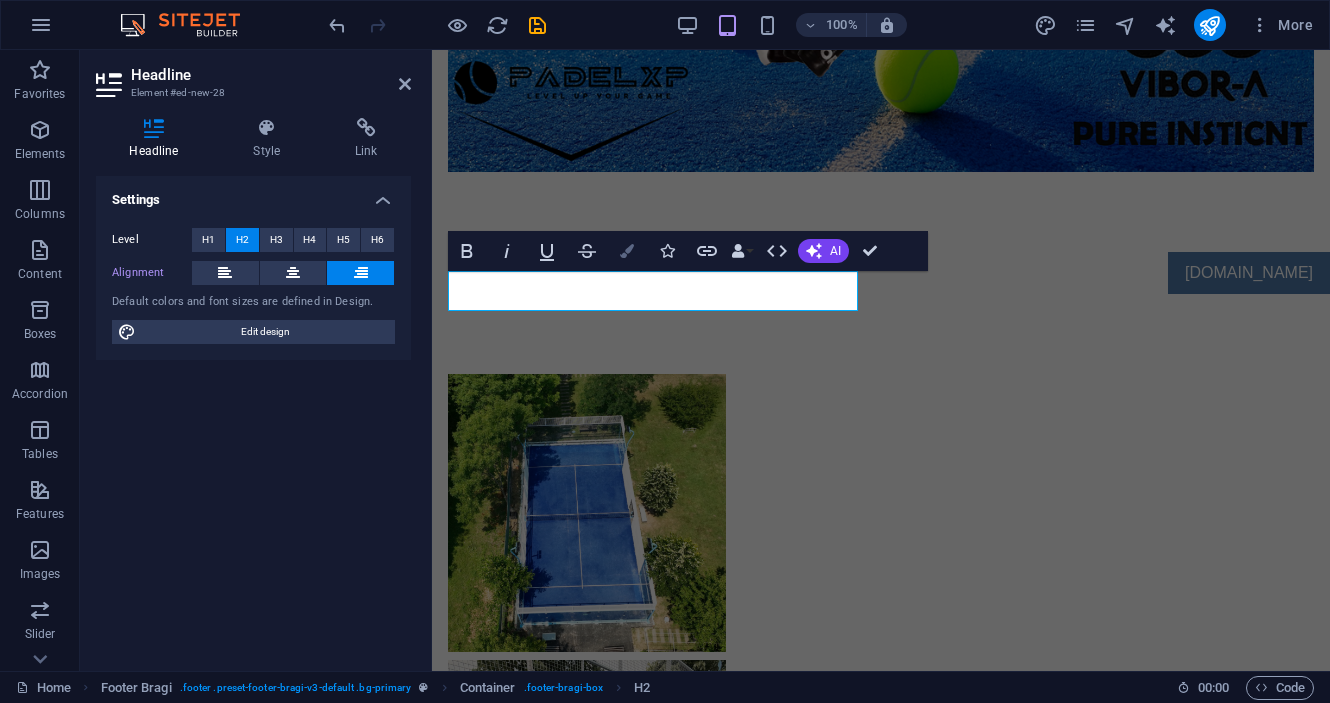 click at bounding box center [627, 251] 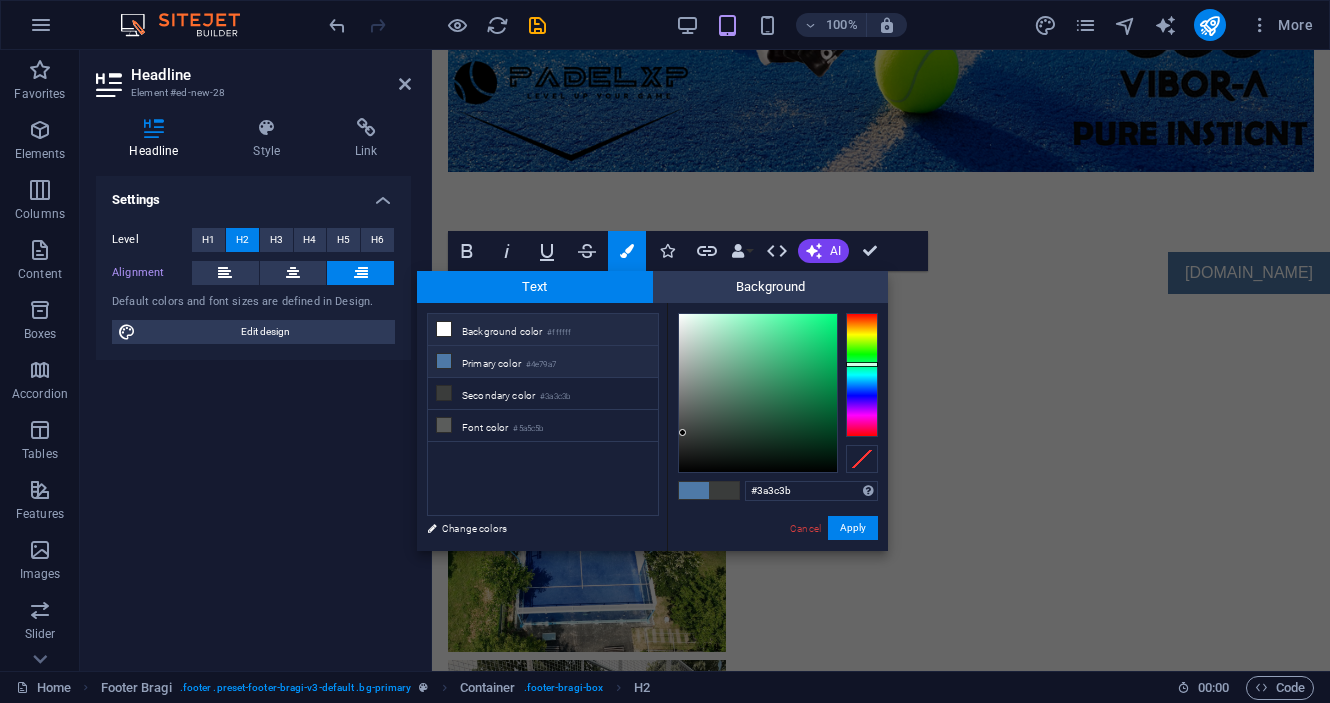 click at bounding box center [444, 329] 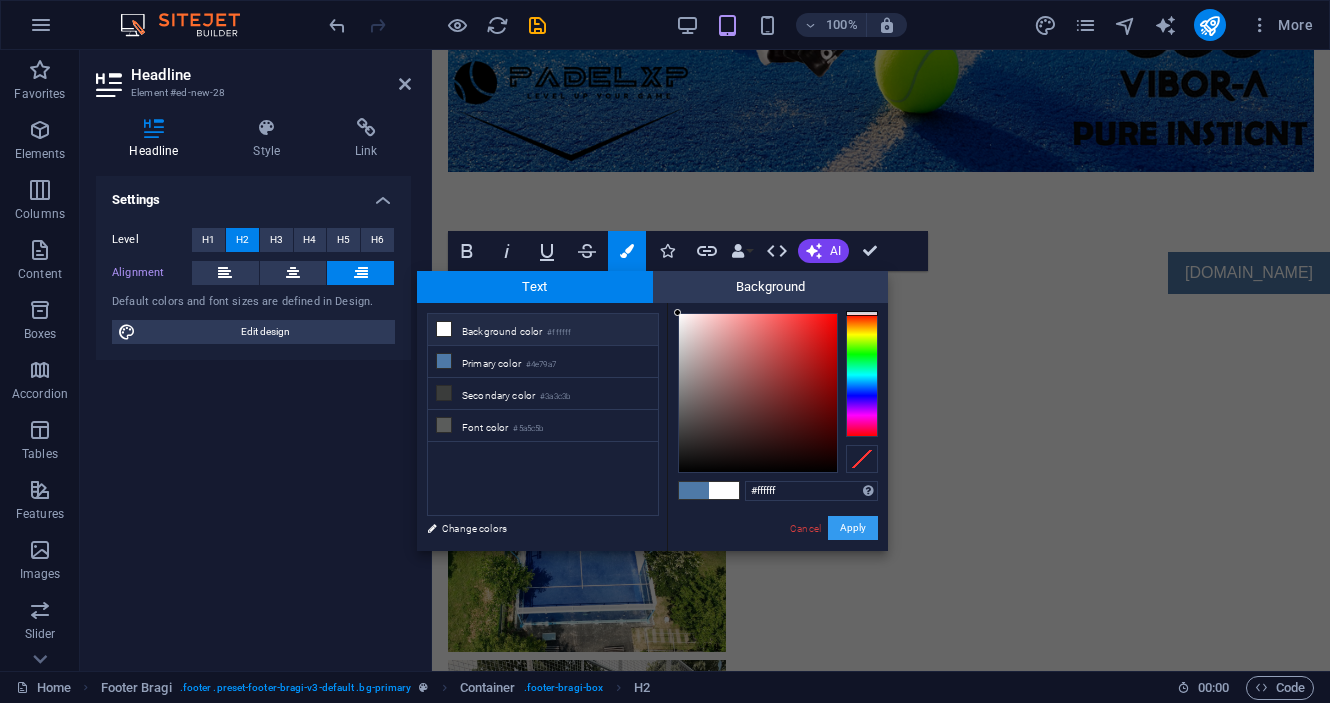 drag, startPoint x: 860, startPoint y: 525, endPoint x: 424, endPoint y: 470, distance: 439.45535 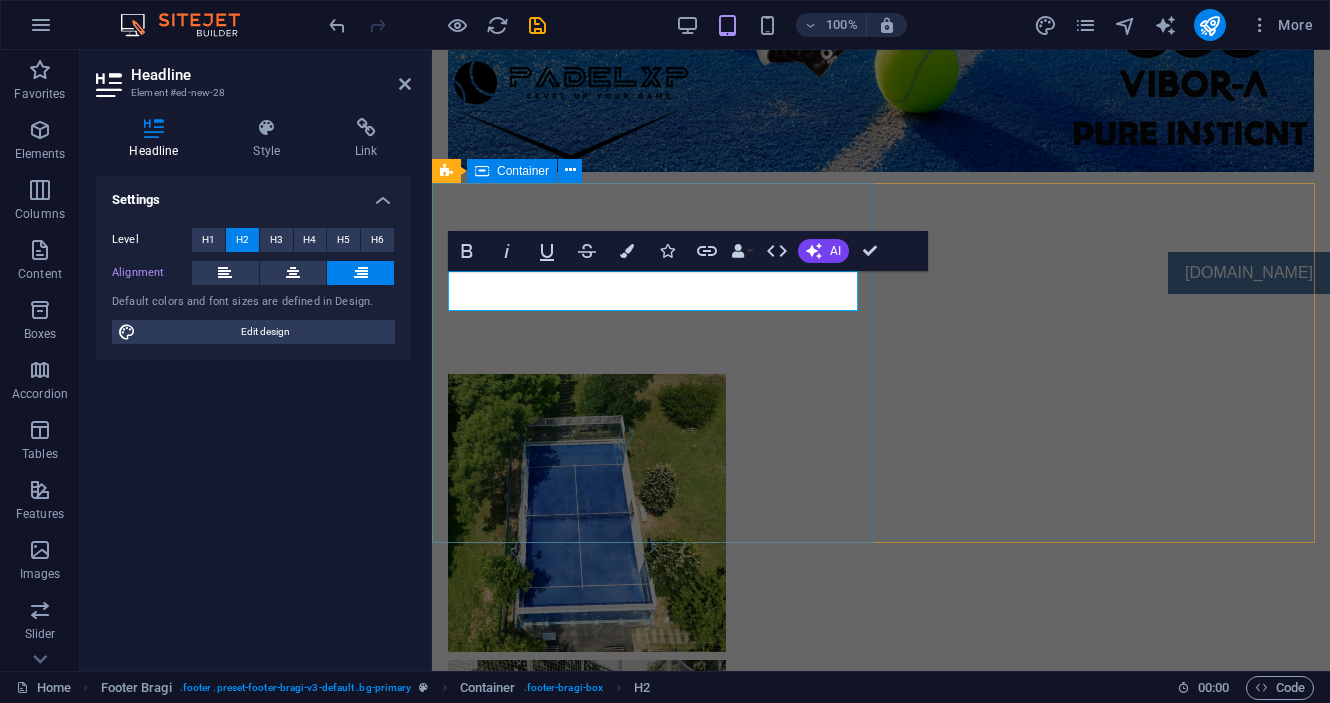 click on "CONTACTEAZĂ - NE: [DOMAIN_NAME] [STREET_ADDRESS][PERSON_NAME]  [PHONE_NUMBER] [EMAIL_ADDRESS][DOMAIN_NAME] Legal Notice  |  Privacy Policy" at bounding box center [881, 1668] 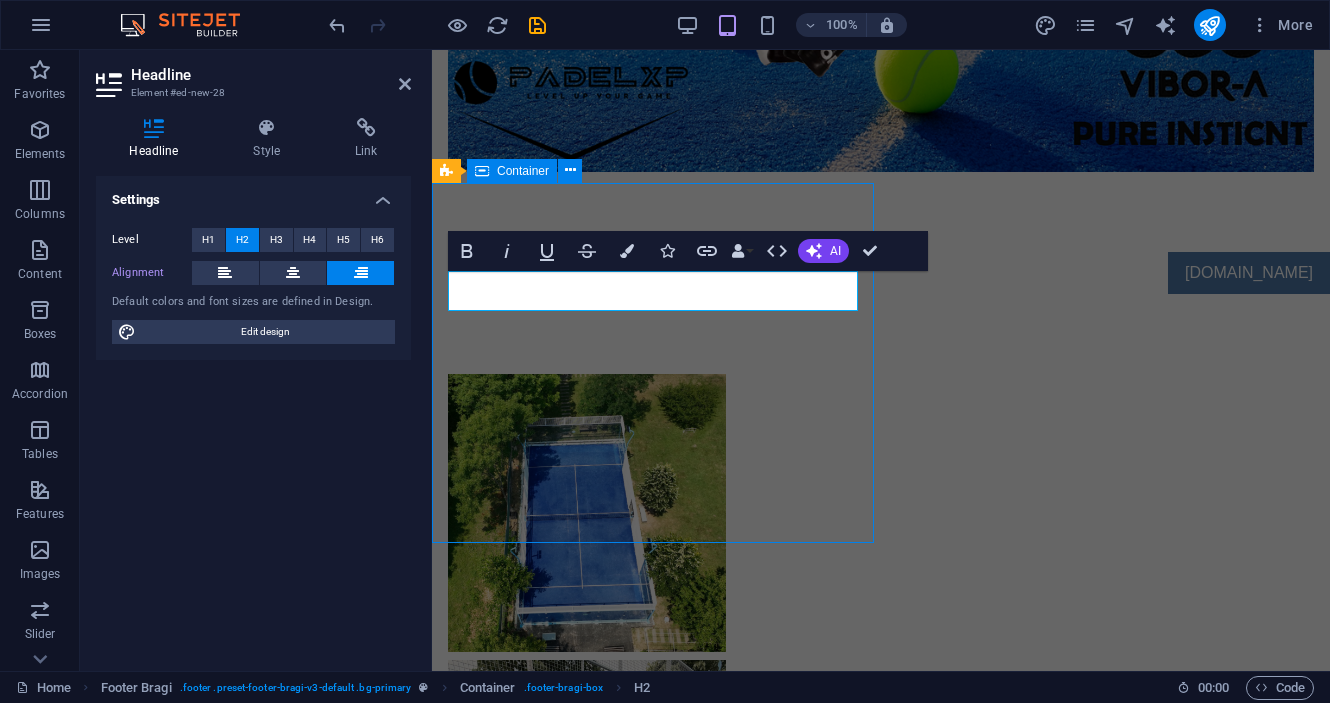 click on "CONTACTEAZĂ - NE: [DOMAIN_NAME] [STREET_ADDRESS][PERSON_NAME]  [PHONE_NUMBER] [EMAIL_ADDRESS][DOMAIN_NAME] Legal Notice  |  Privacy Policy" at bounding box center (881, 1668) 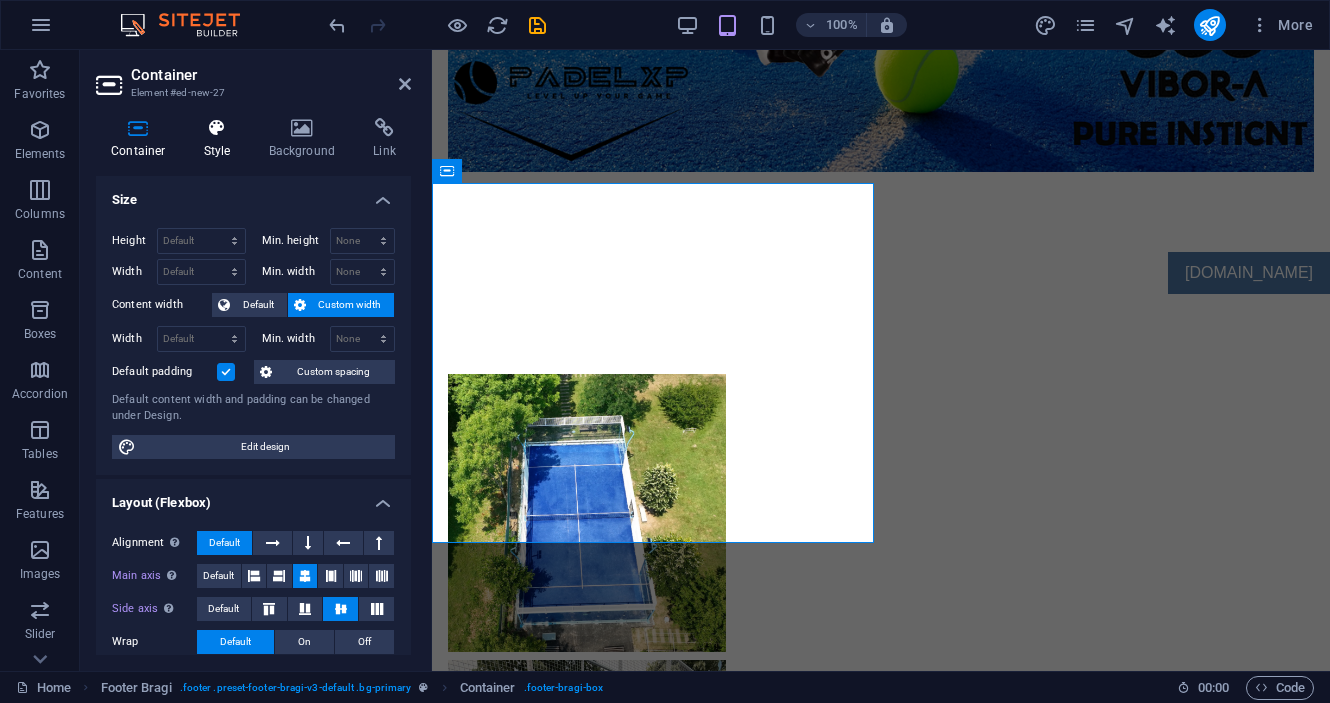 click at bounding box center [217, 128] 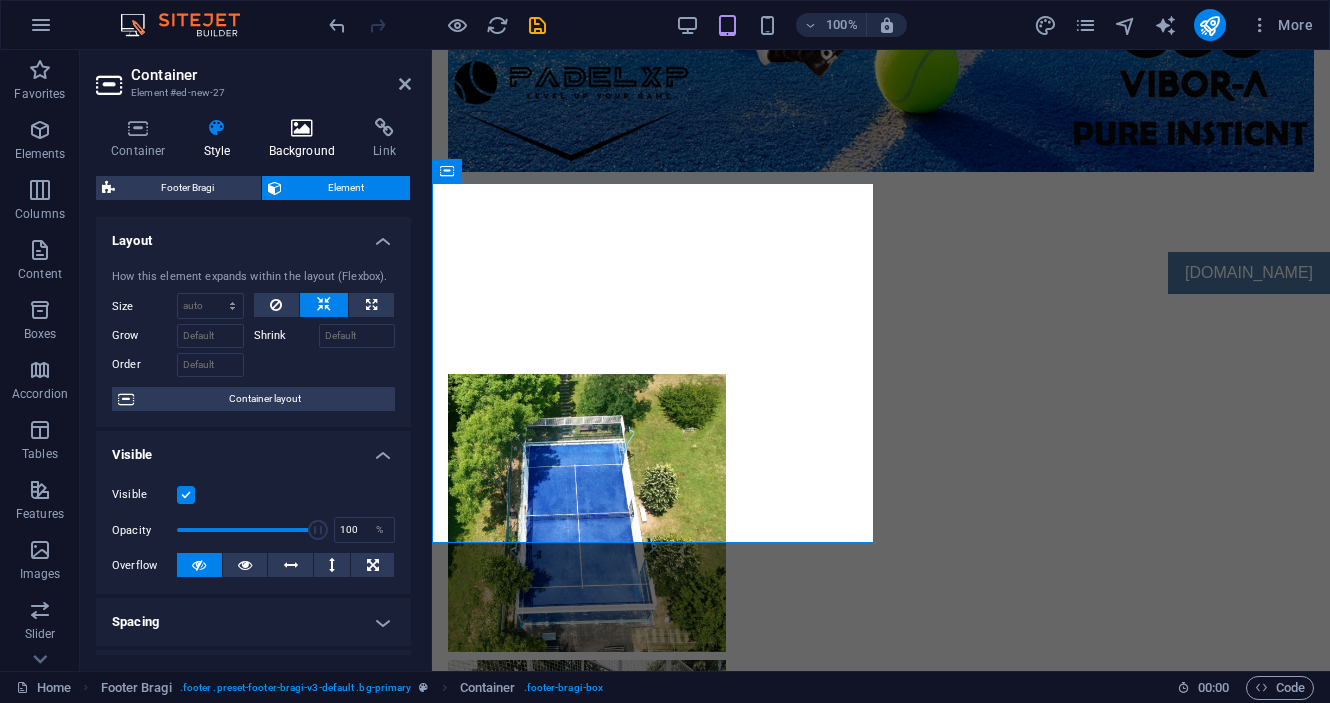 click at bounding box center [302, 128] 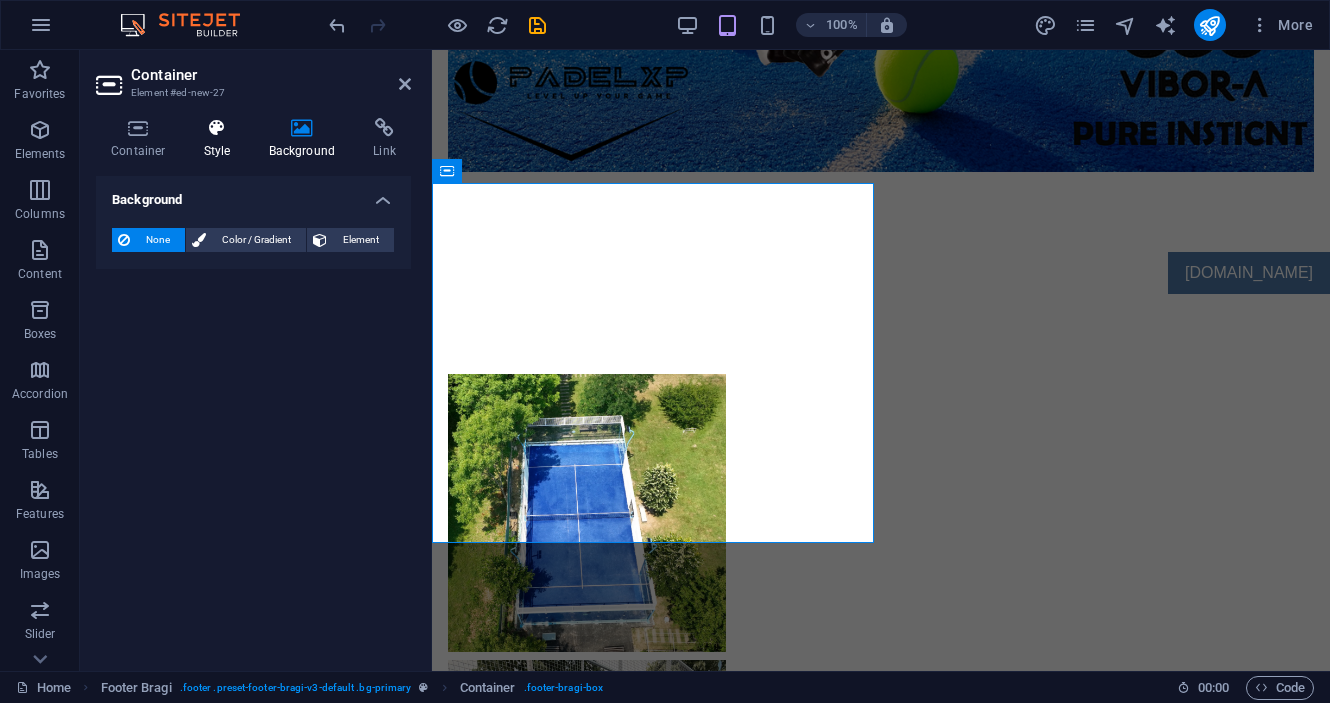 click at bounding box center [217, 128] 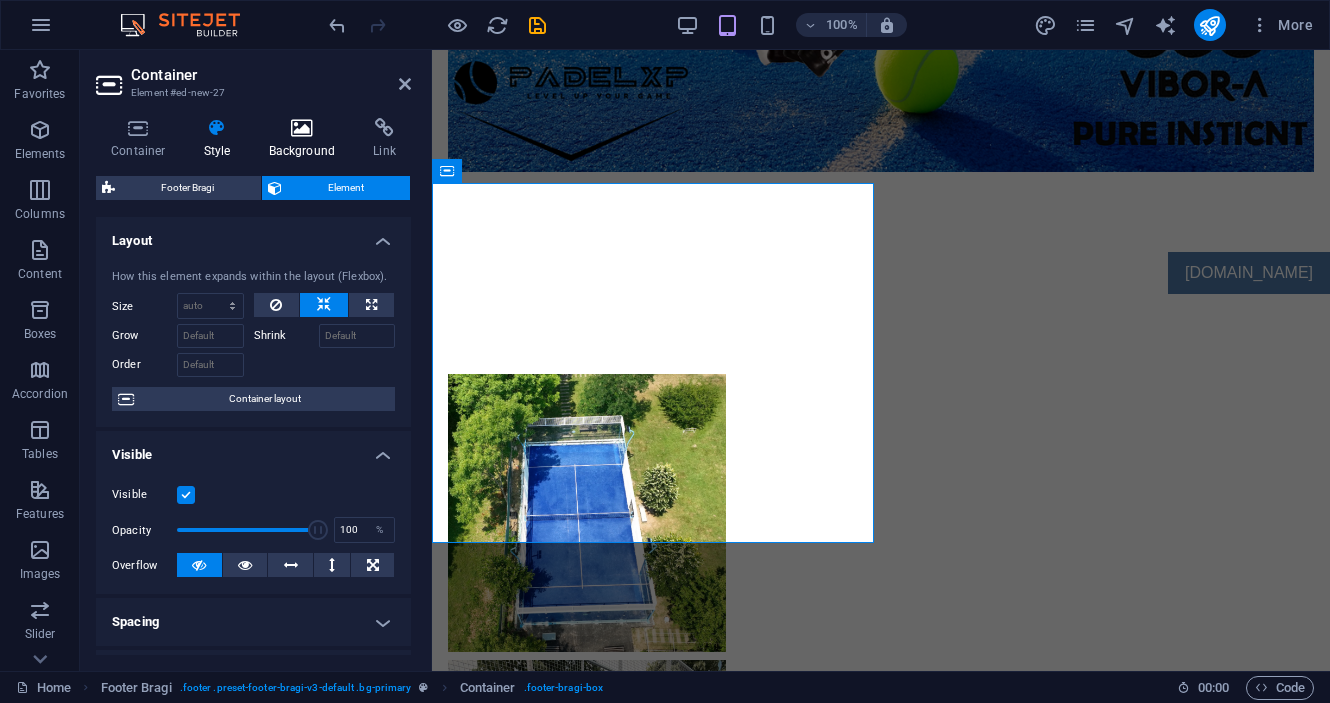 click at bounding box center [302, 128] 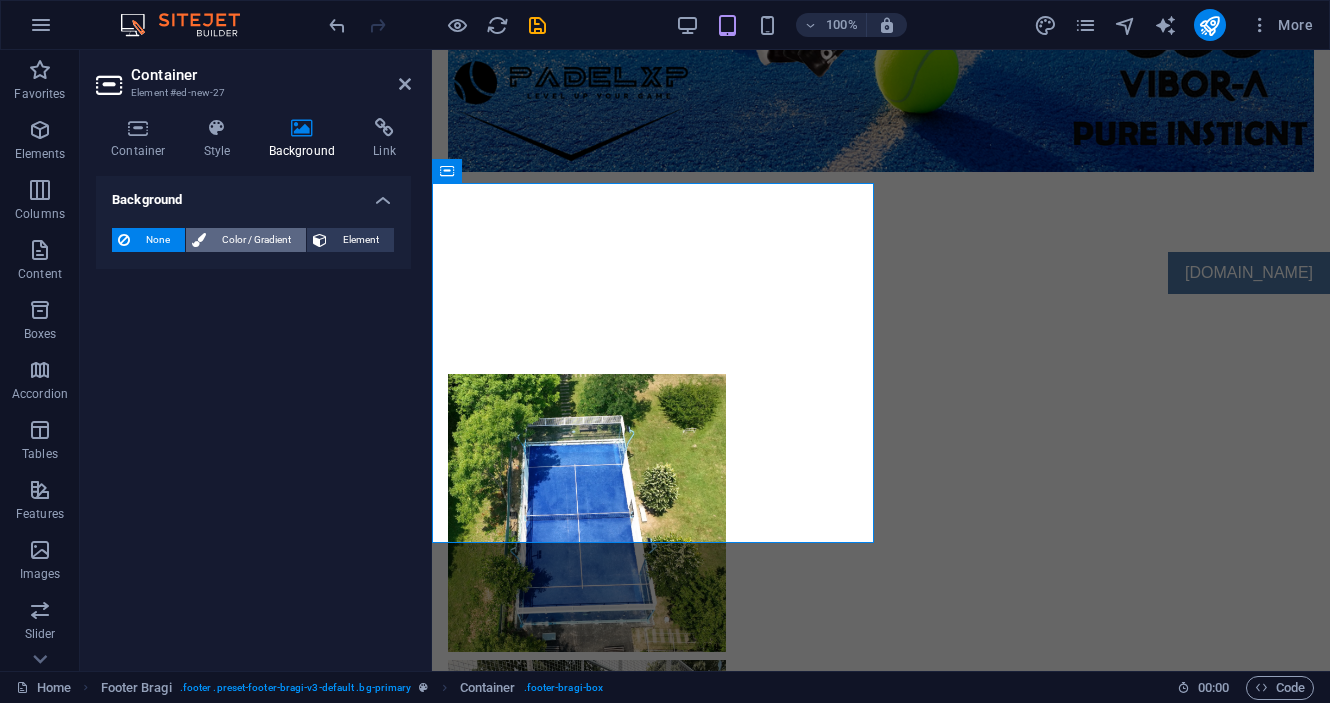 click on "Color / Gradient" at bounding box center [256, 240] 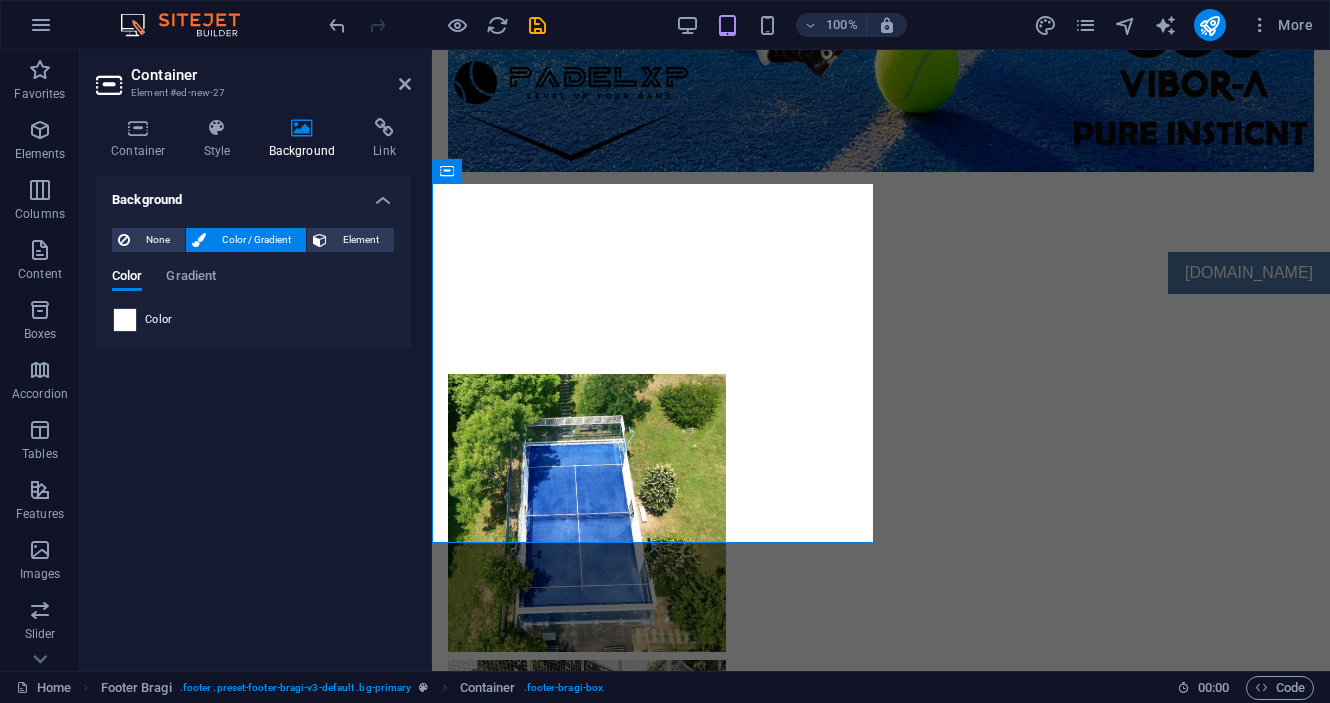 click at bounding box center (125, 320) 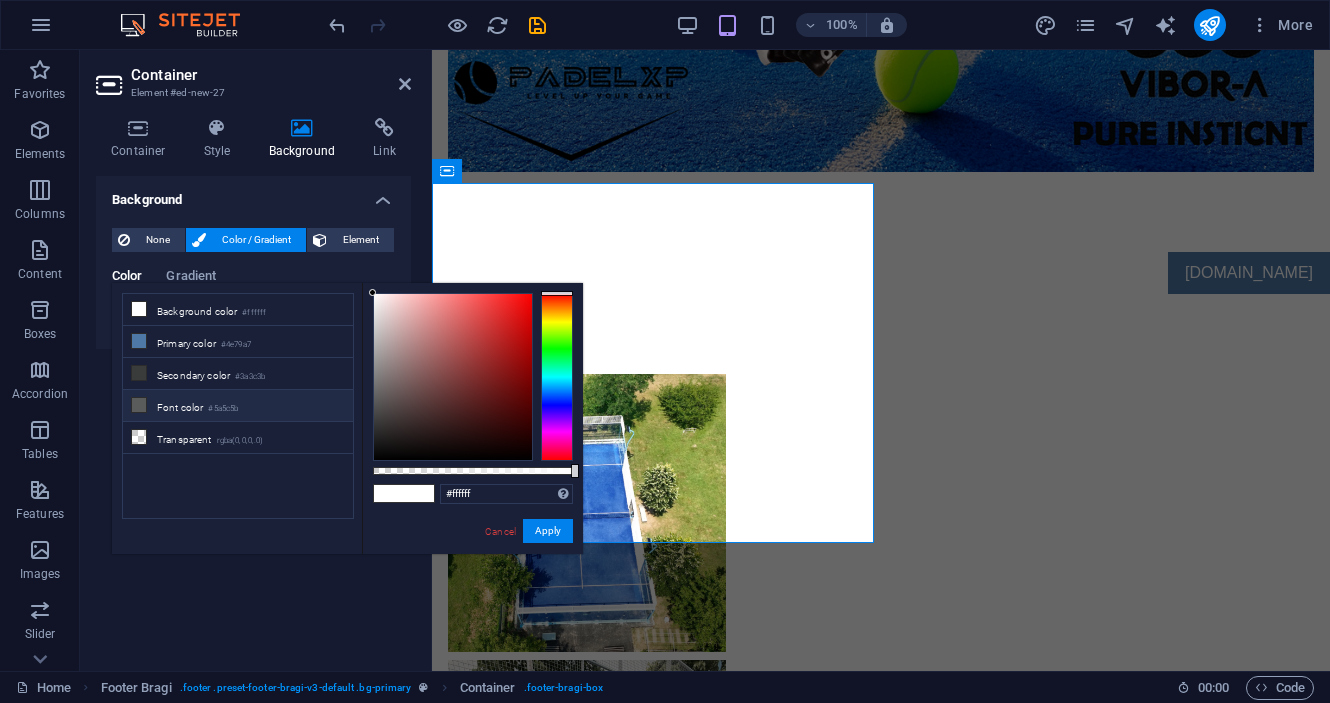 click on "Font color
#5a5c5b" at bounding box center [238, 406] 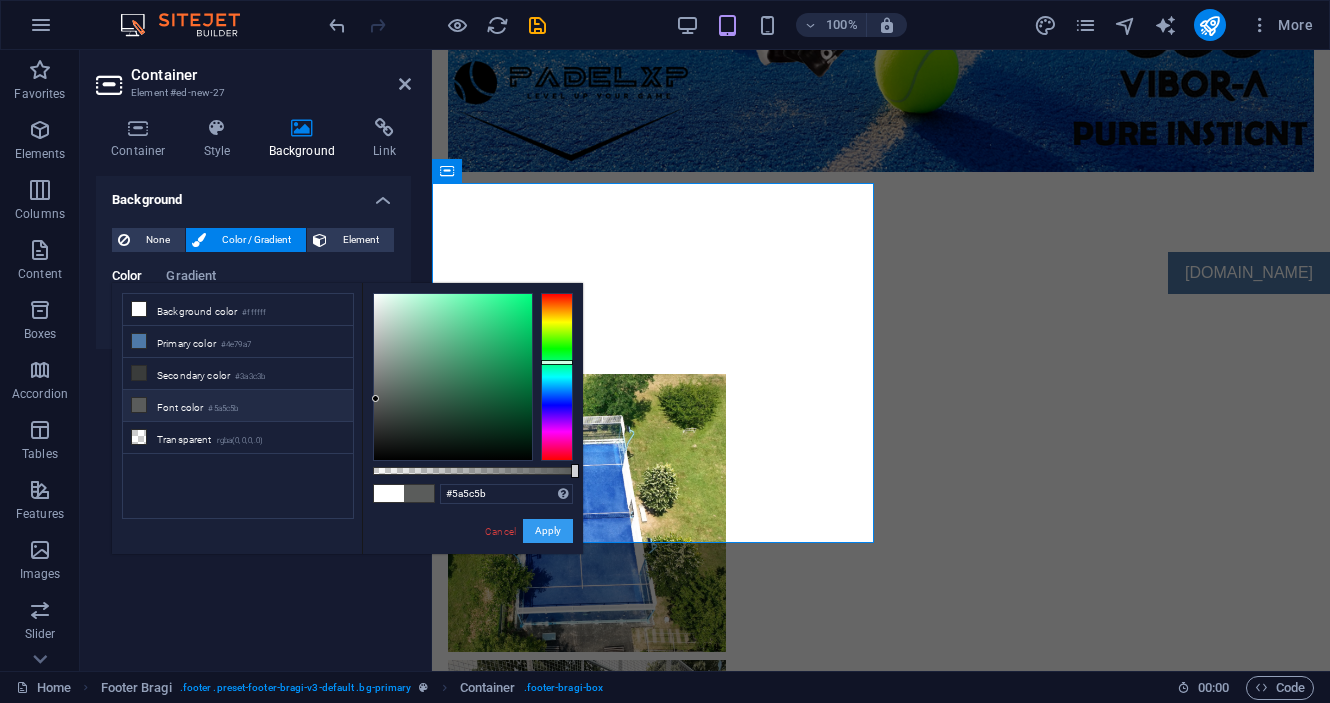 click on "Apply" at bounding box center [548, 531] 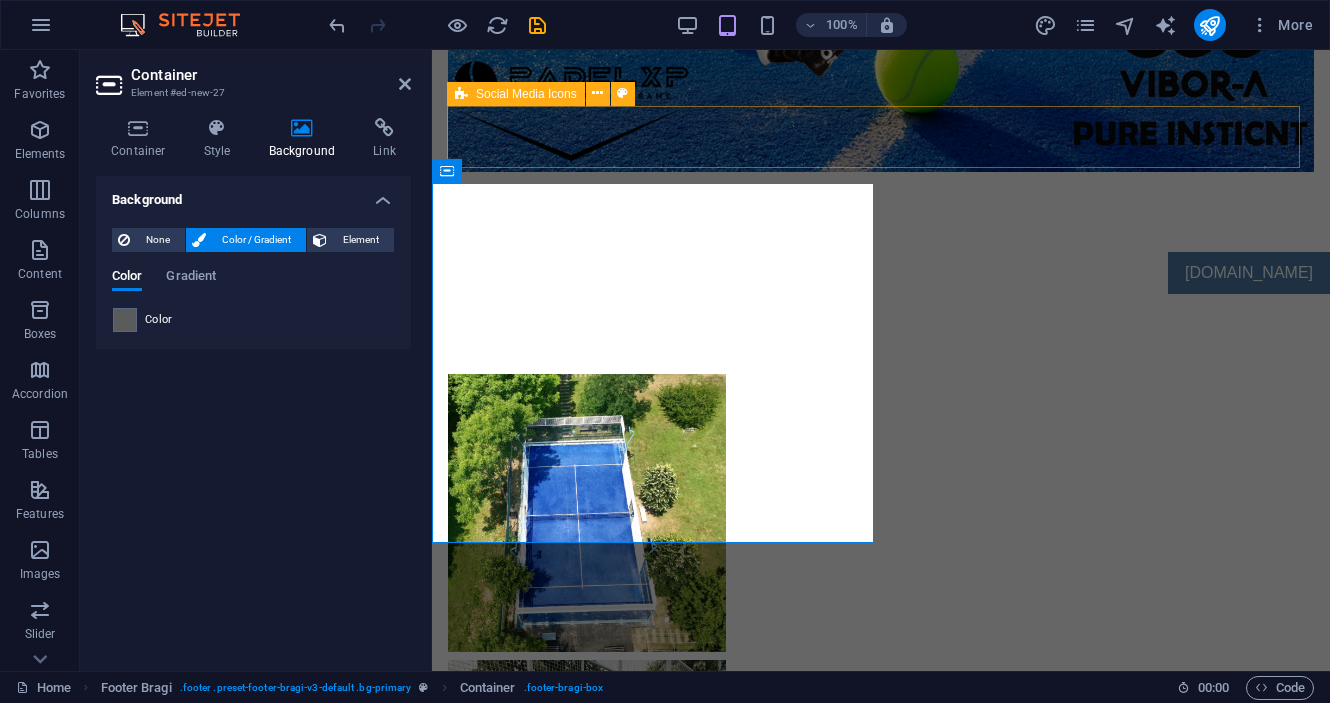 click at bounding box center (881, 1370) 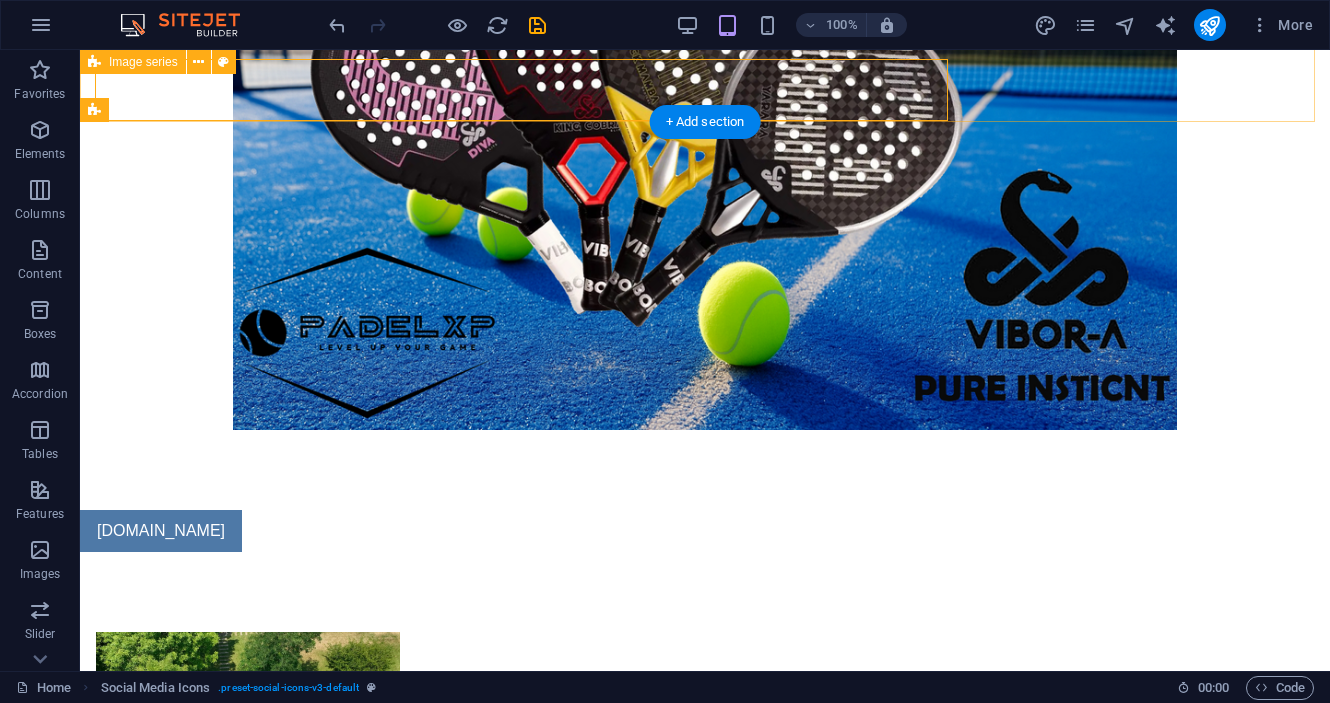 scroll, scrollTop: 2522, scrollLeft: 0, axis: vertical 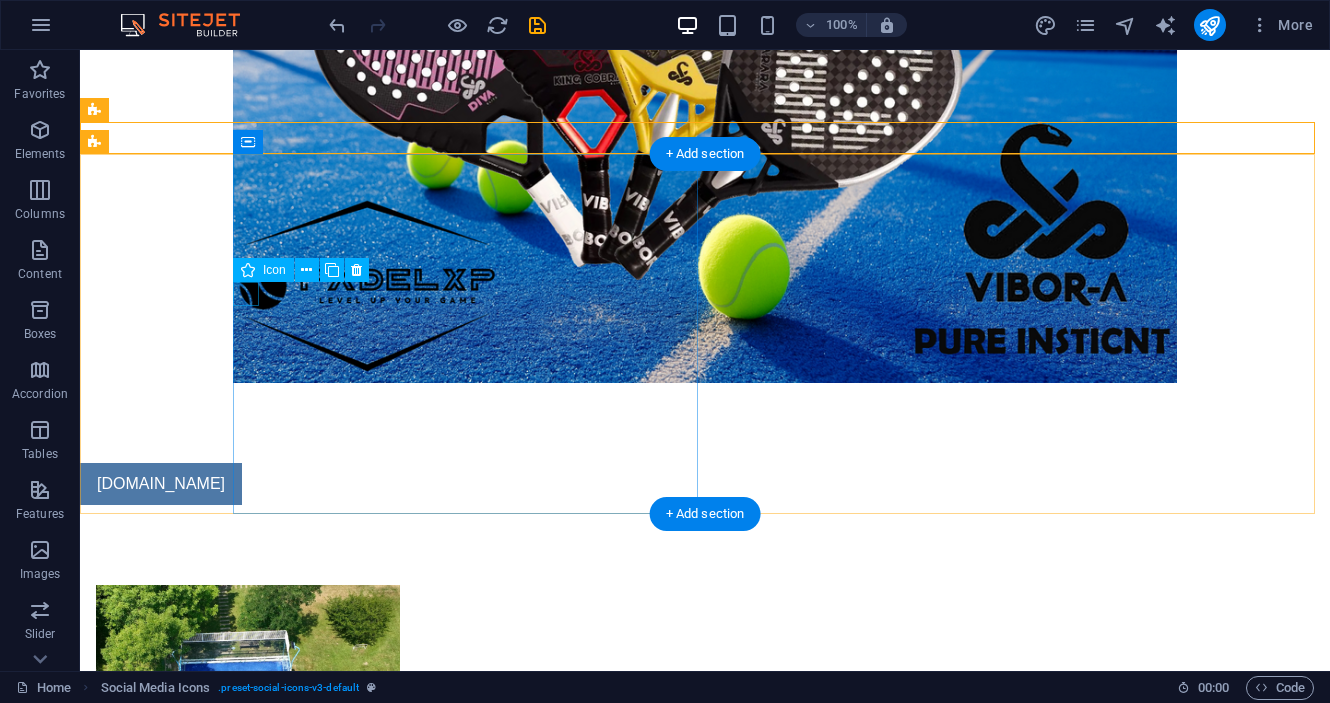 click at bounding box center (773, 1805) 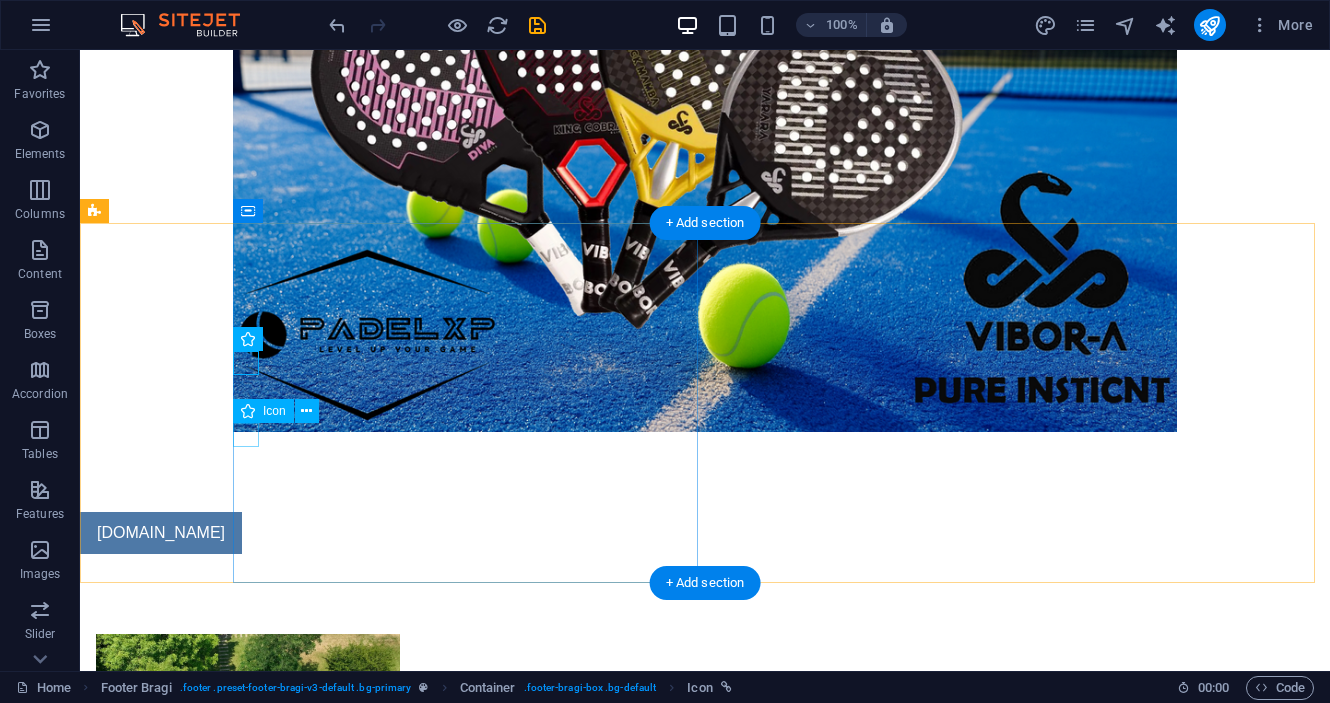 scroll, scrollTop: 2522, scrollLeft: 0, axis: vertical 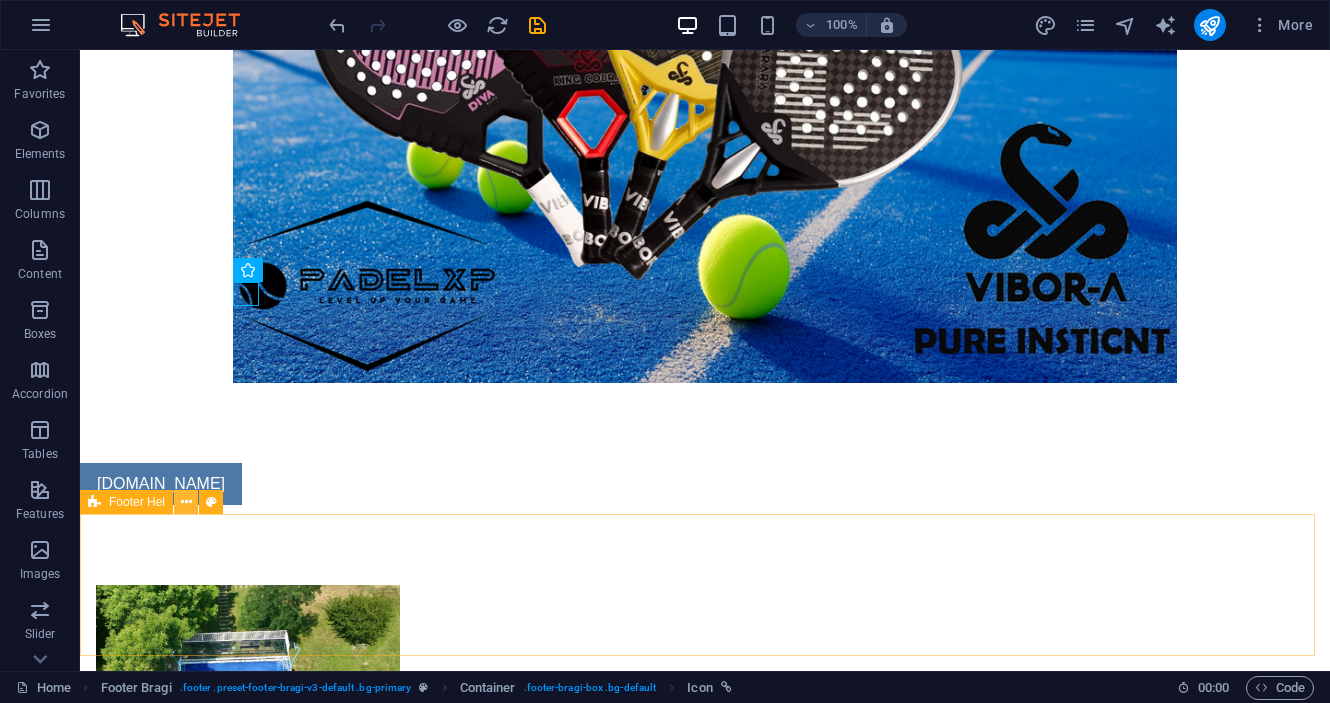 click at bounding box center (186, 502) 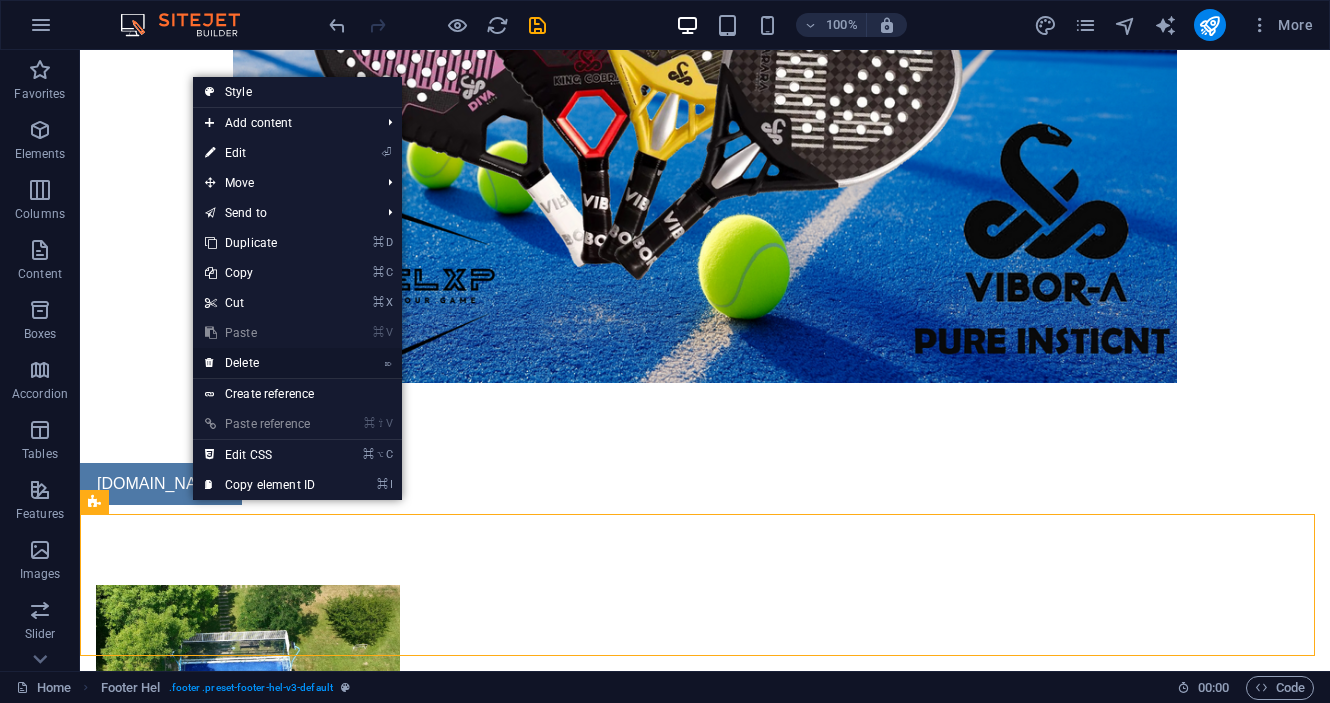 click on "⌦  Delete" at bounding box center [260, 363] 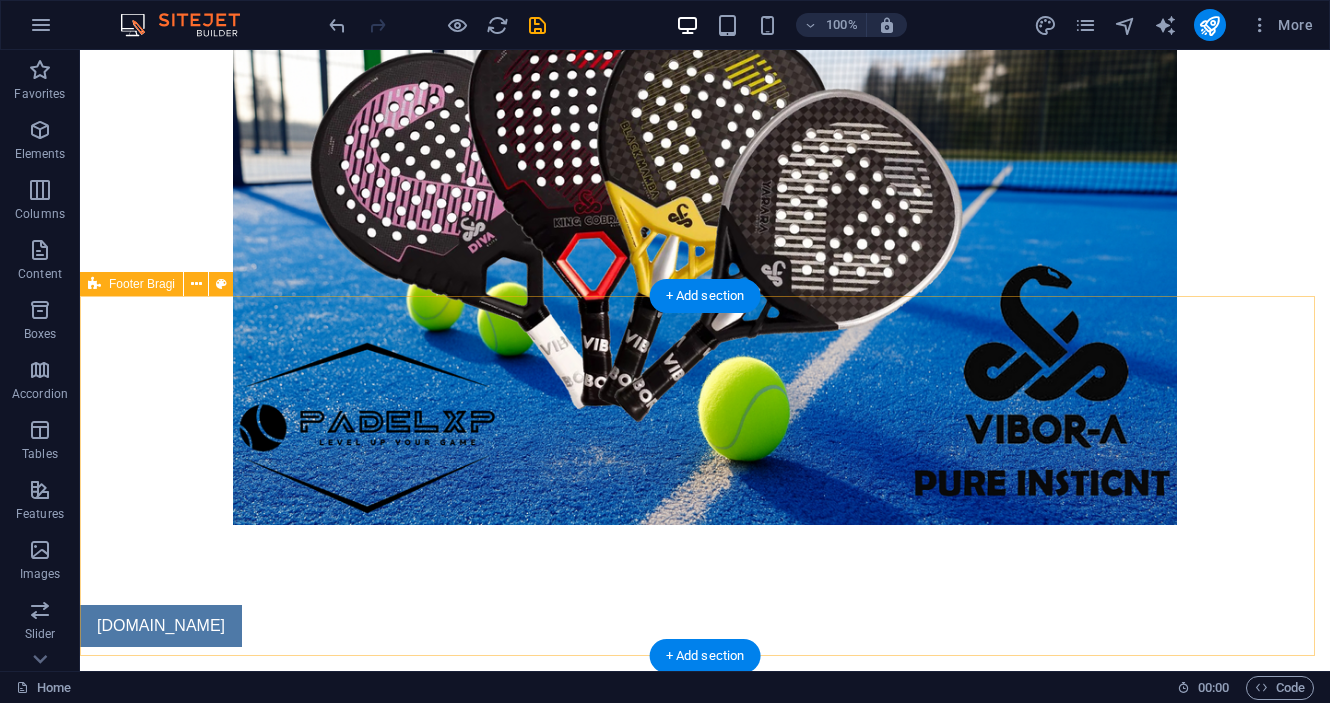 click on "CONTACTEAZĂ - NE: [DOMAIN_NAME] [STREET_ADDRESS][PERSON_NAME]  [PHONE_NUMBER] [EMAIL_ADDRESS][DOMAIN_NAME] Legal Notice  |  Privacy Policy" at bounding box center [705, 2403] 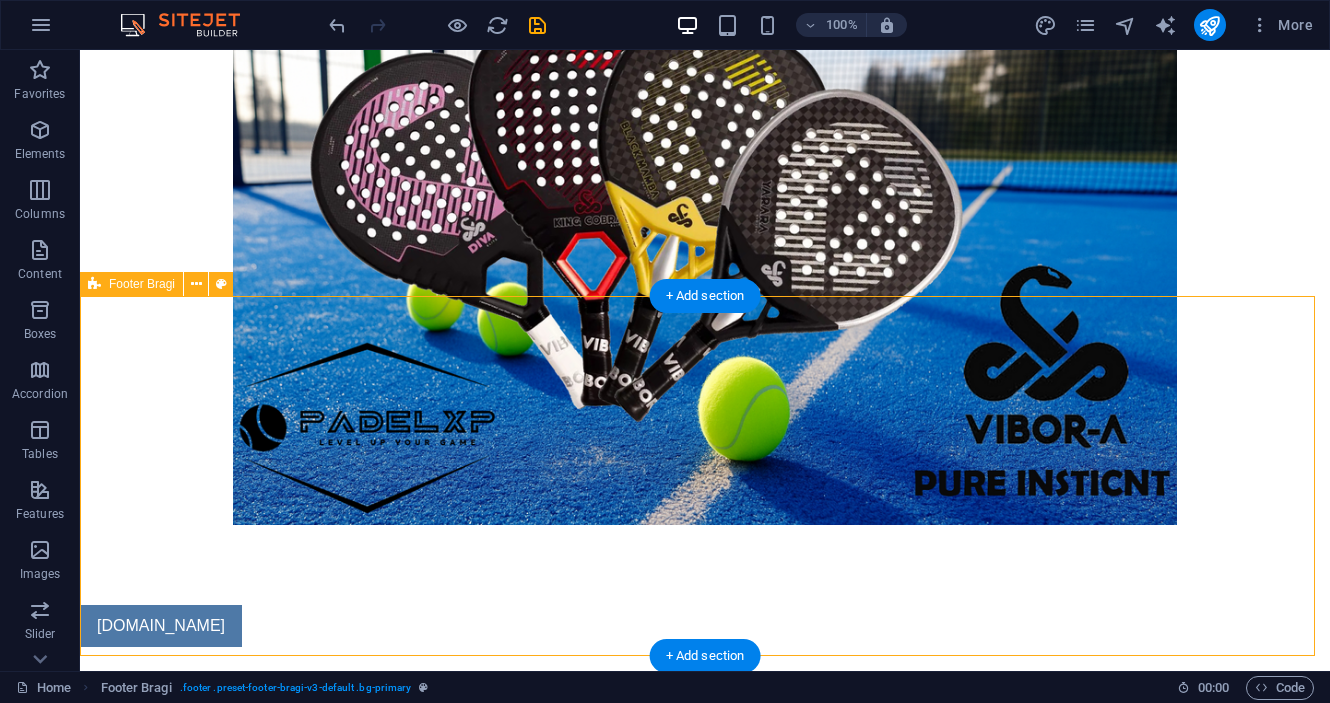 click on "CONTACTEAZĂ - NE: [DOMAIN_NAME] [STREET_ADDRESS][PERSON_NAME]  [PHONE_NUMBER] [EMAIL_ADDRESS][DOMAIN_NAME] Legal Notice  |  Privacy Policy" at bounding box center [705, 2403] 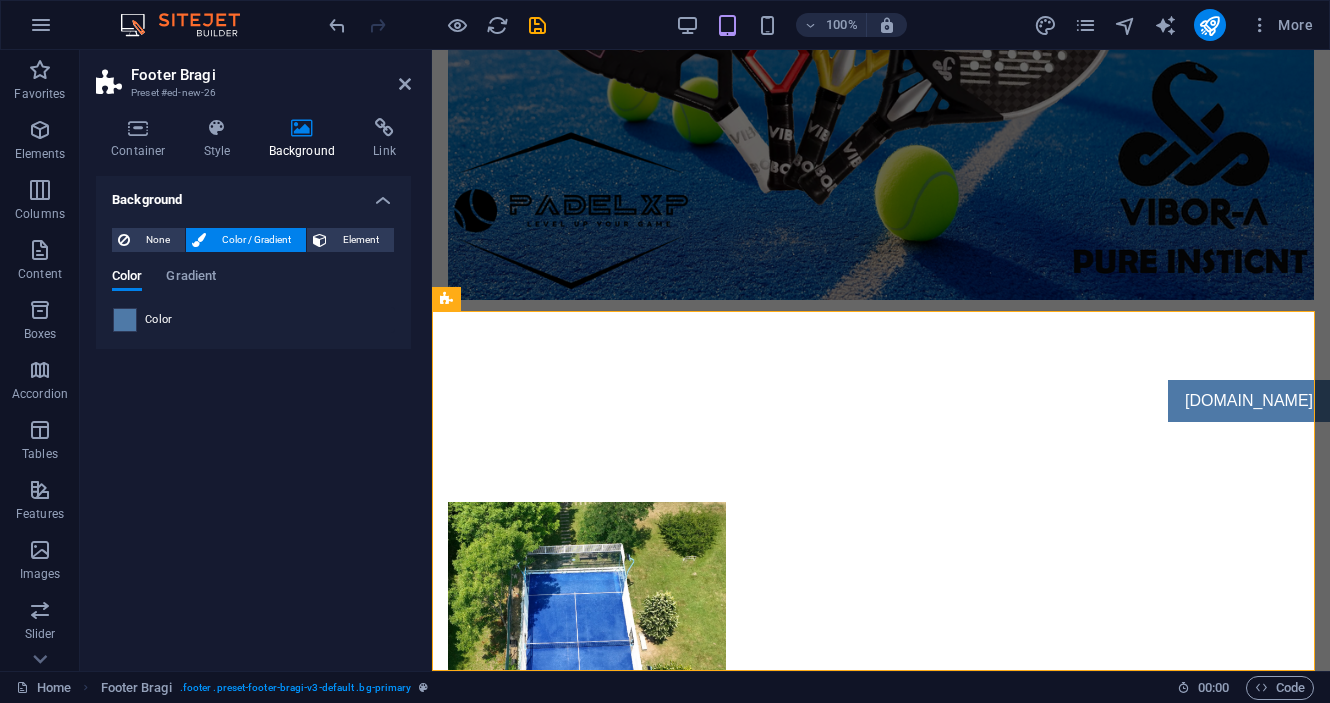 click at bounding box center (125, 320) 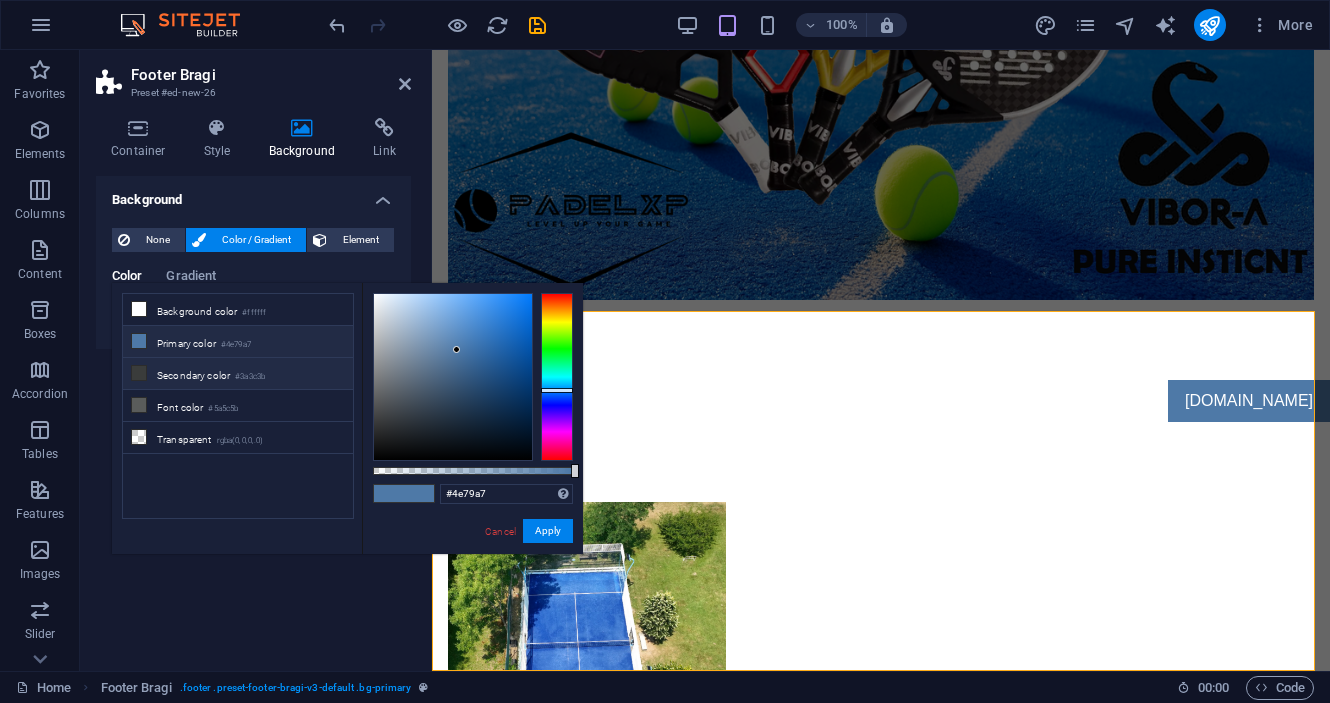 click on "Secondary color
#3a3c3b" at bounding box center [238, 374] 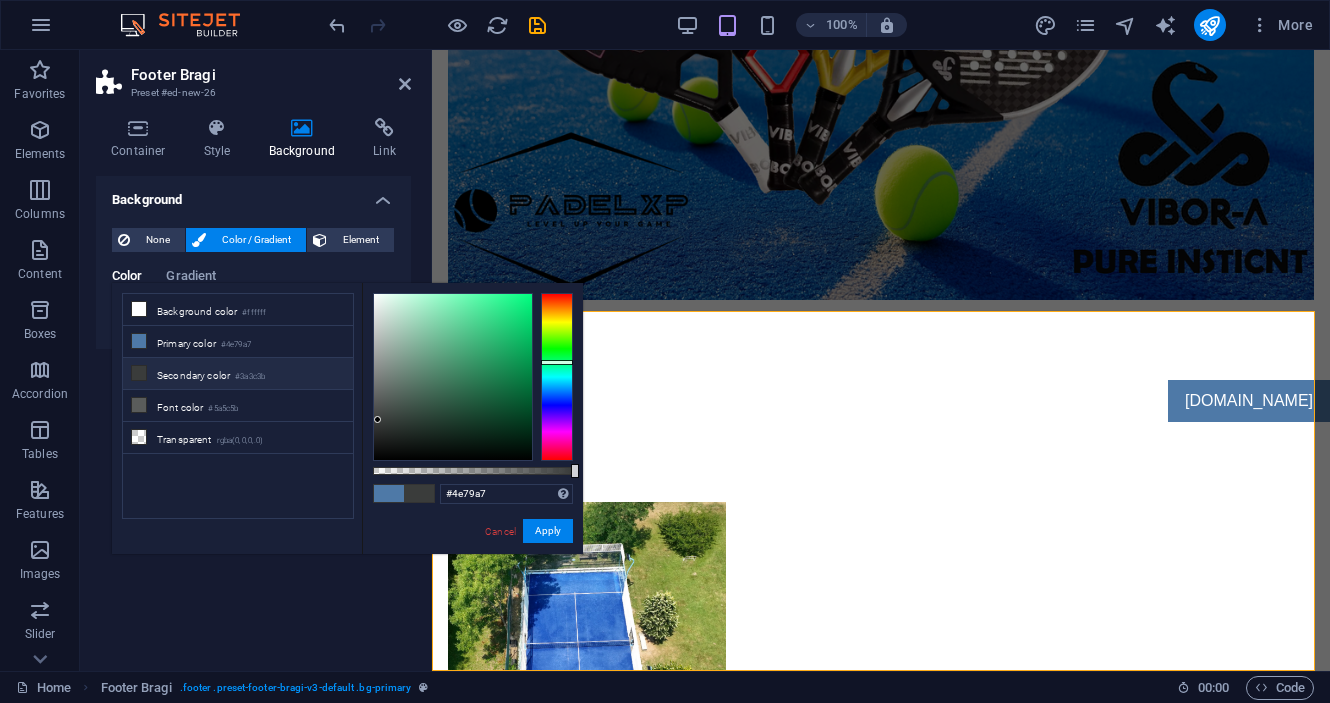 type on "#3a3c3b" 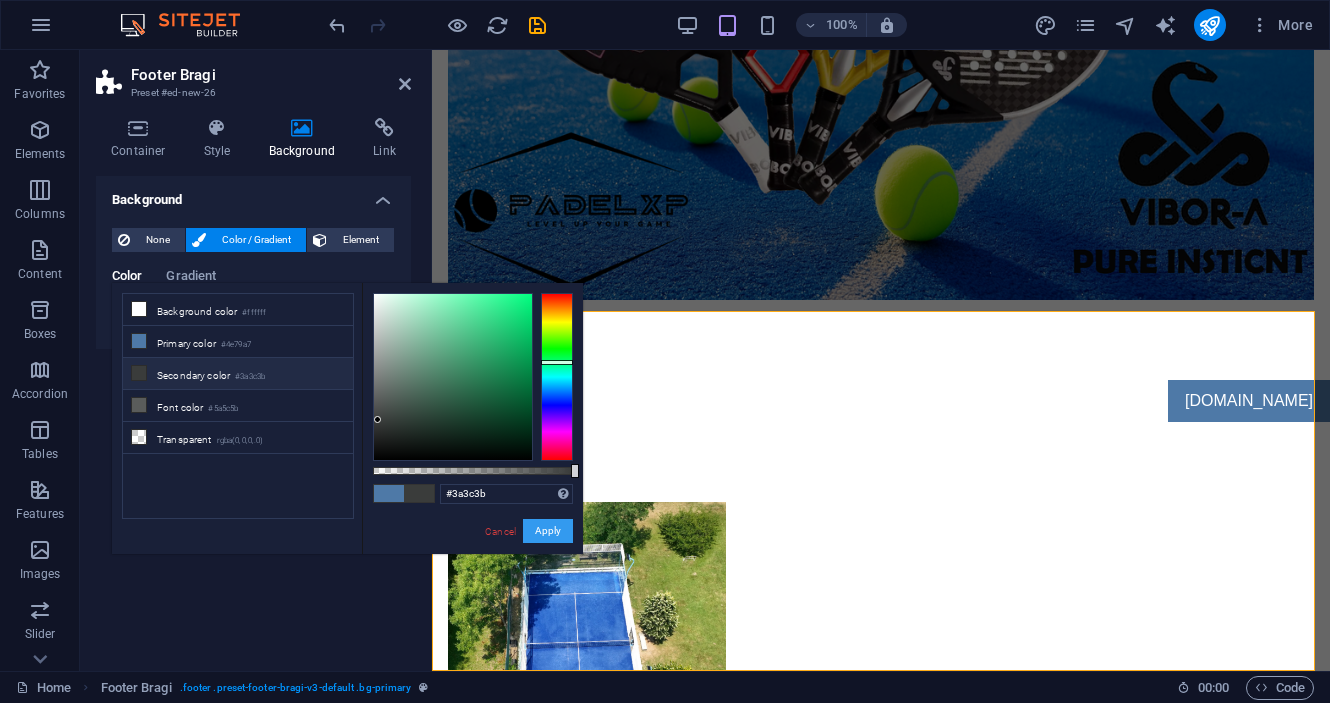 click on "Apply" at bounding box center (548, 531) 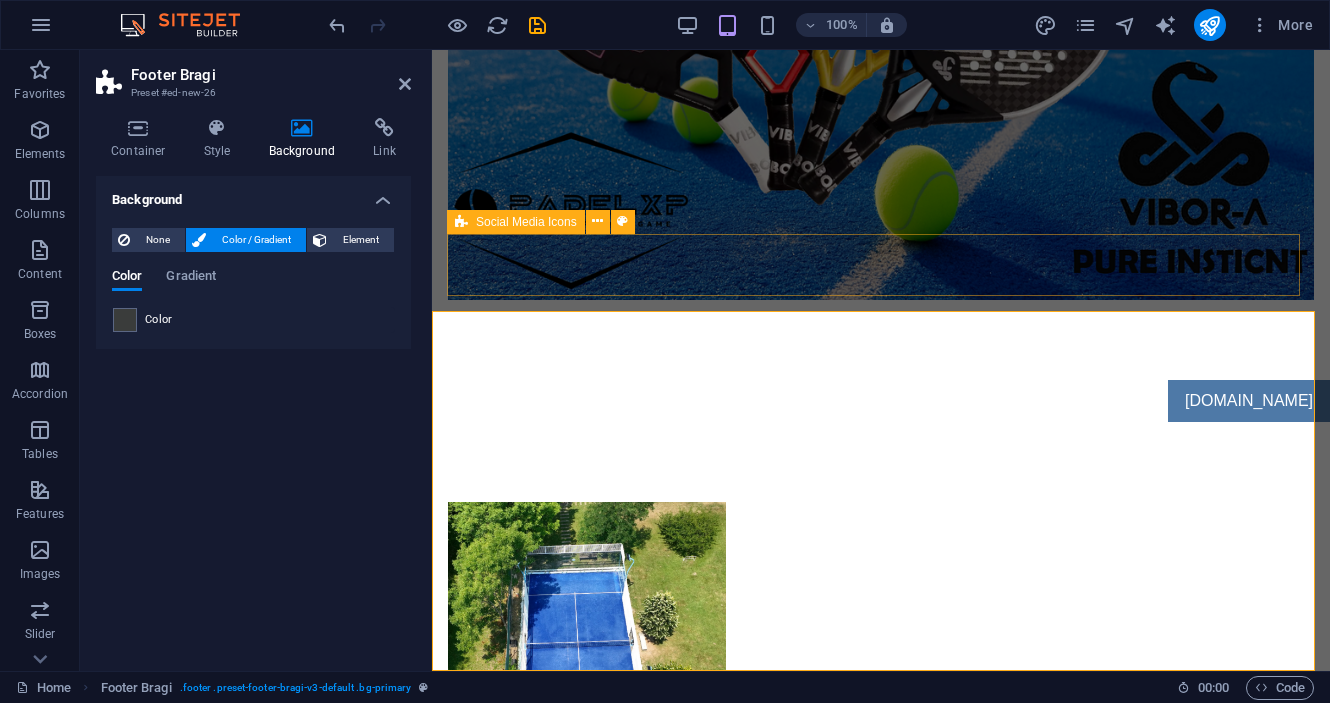 click at bounding box center [881, 1498] 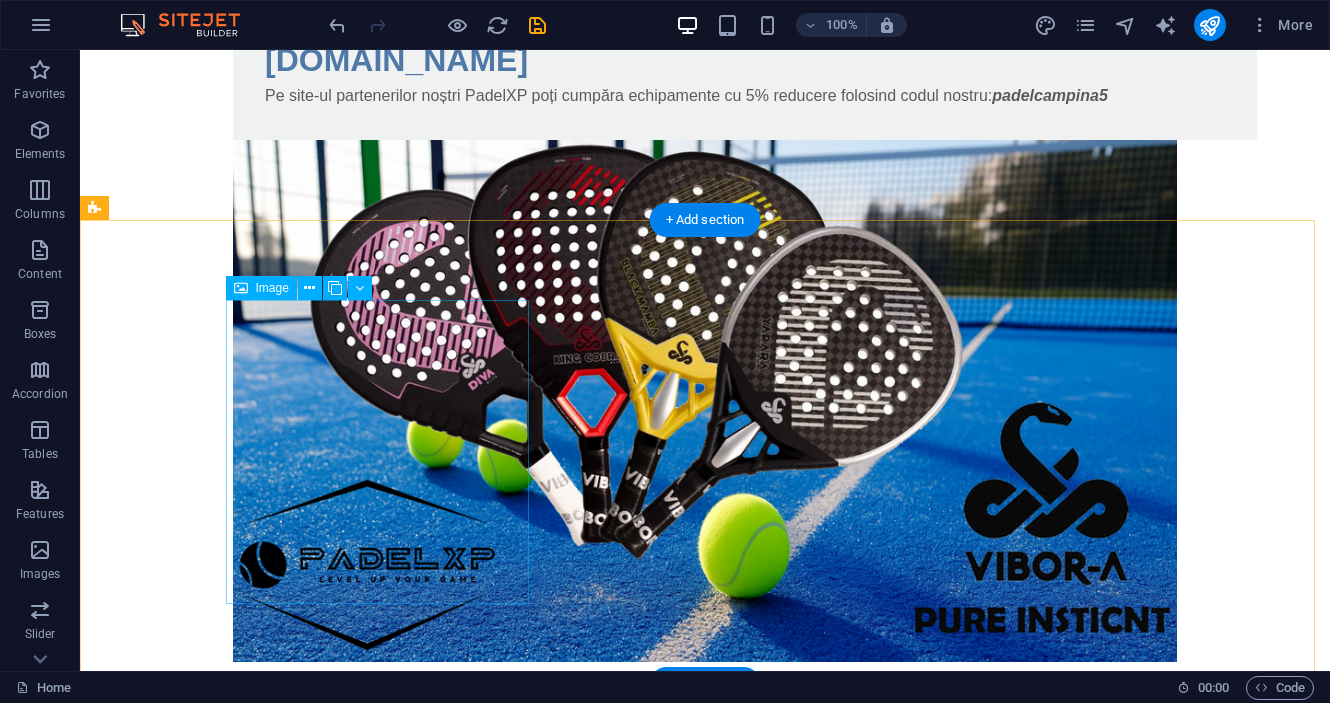 scroll, scrollTop: 2380, scrollLeft: 0, axis: vertical 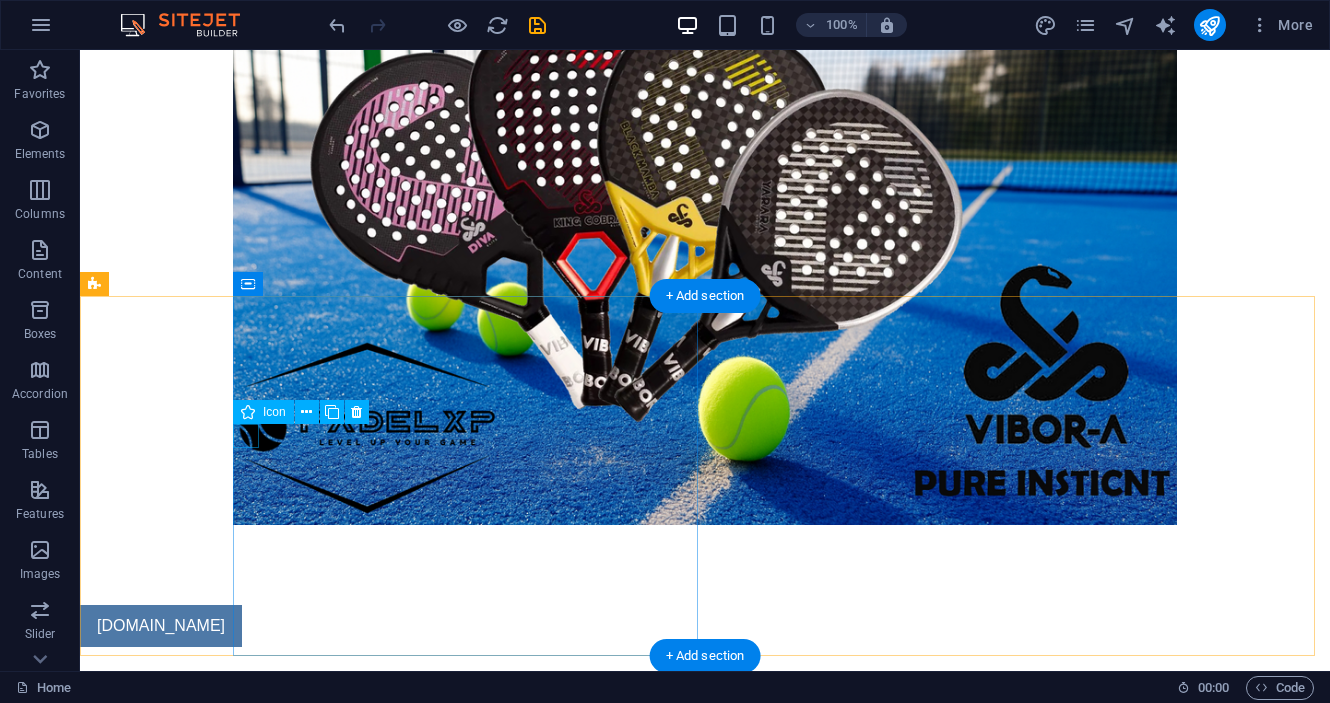 click at bounding box center (773, 1947) 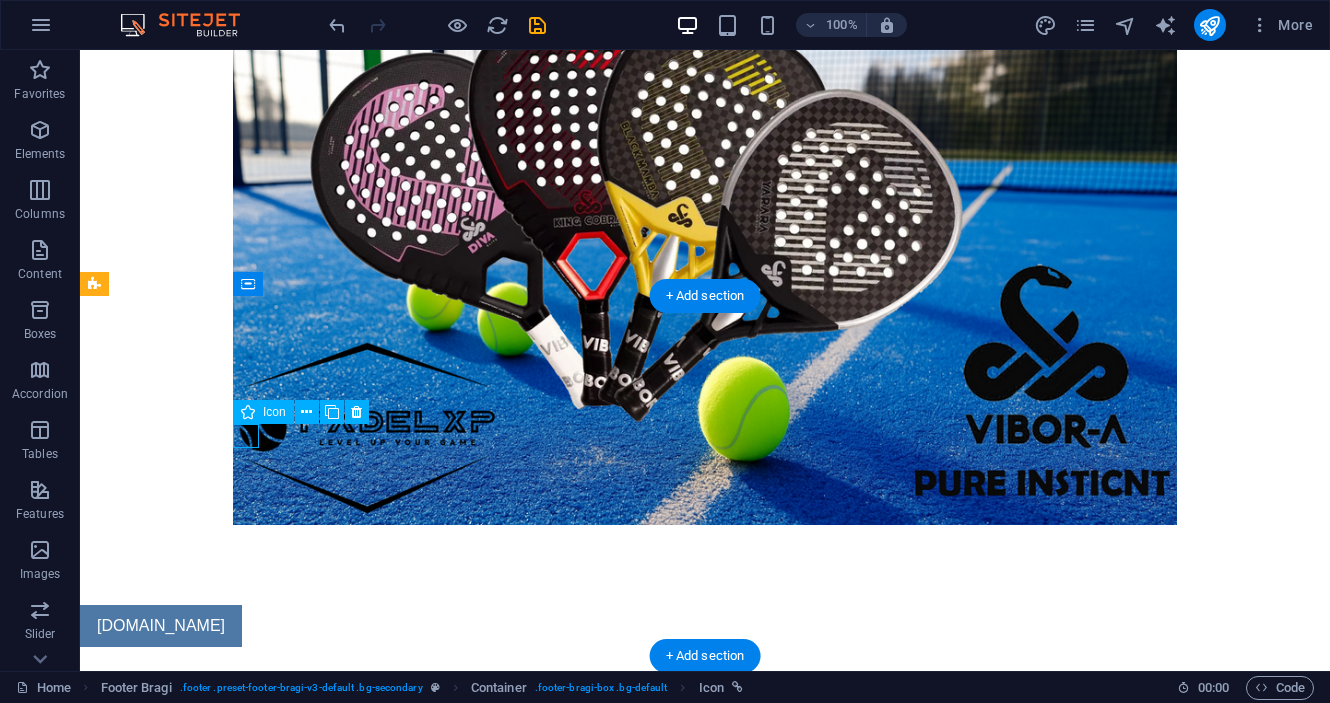 click at bounding box center [773, 1947] 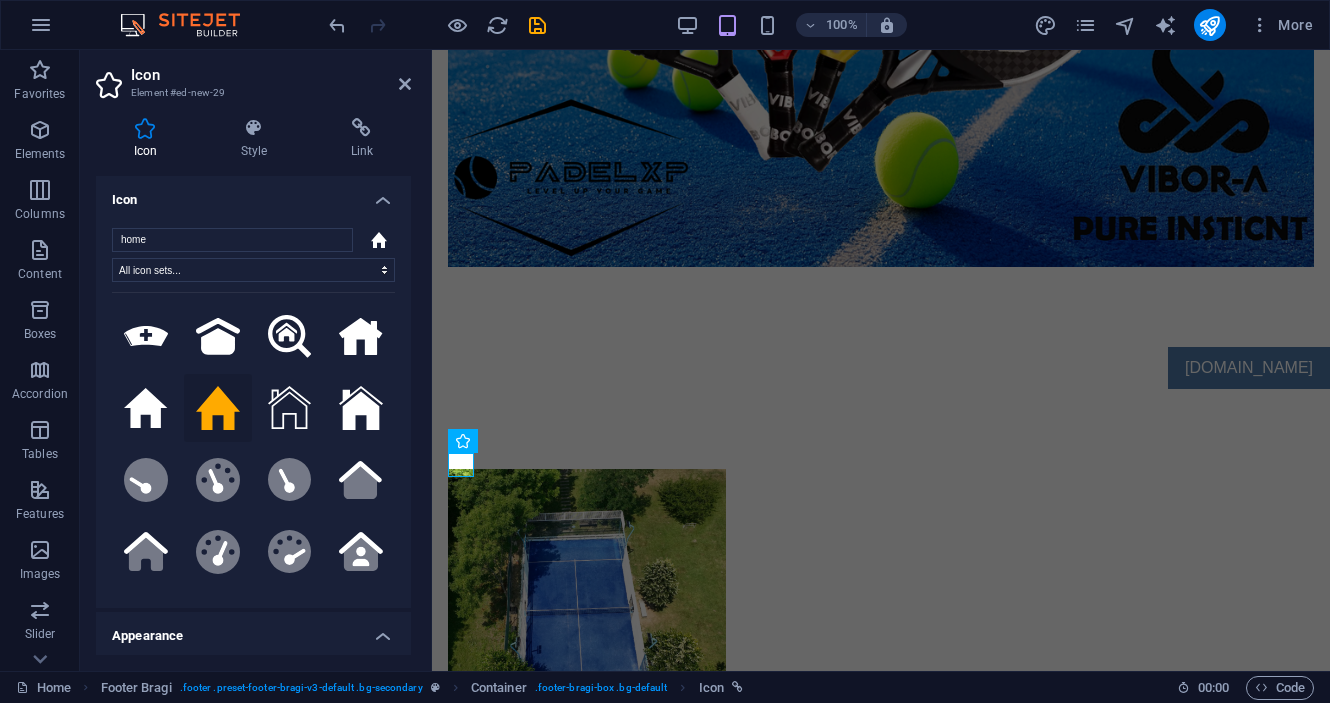scroll, scrollTop: 2333, scrollLeft: 0, axis: vertical 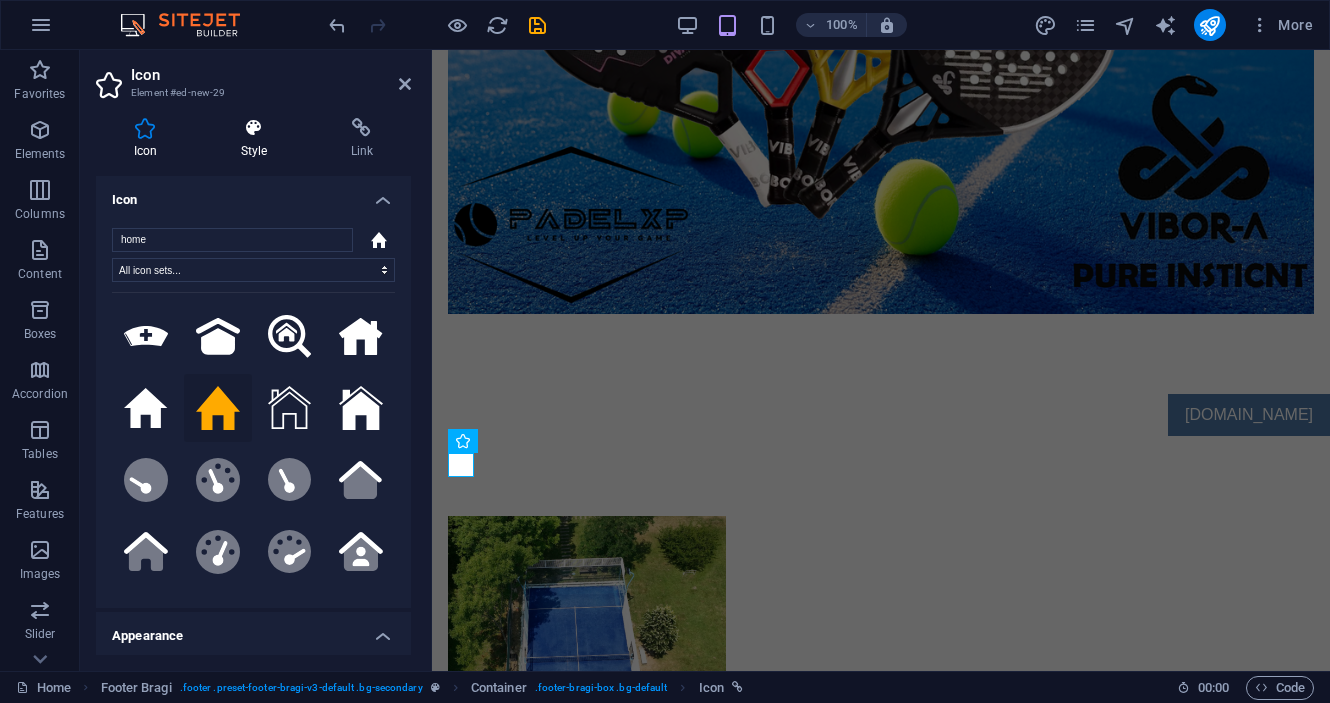 click at bounding box center (254, 128) 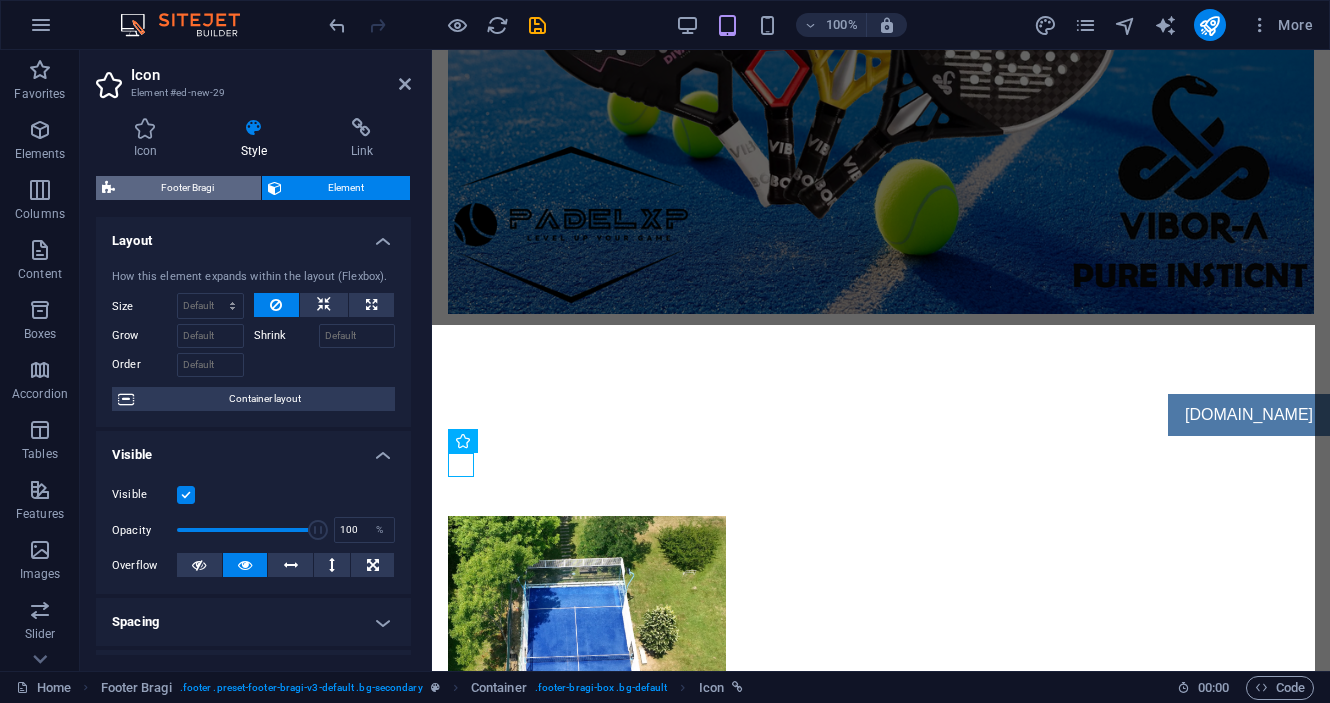 click on "Footer Bragi" at bounding box center [188, 188] 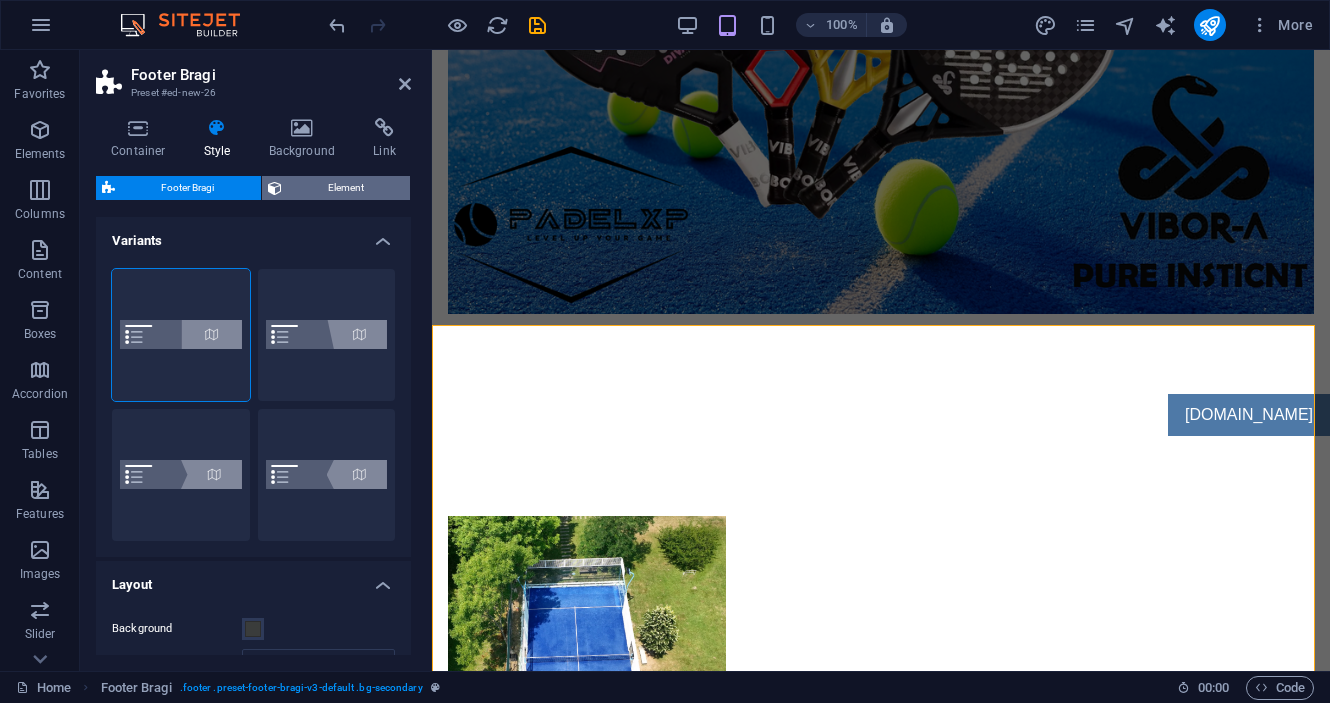 click on "Element" at bounding box center [346, 188] 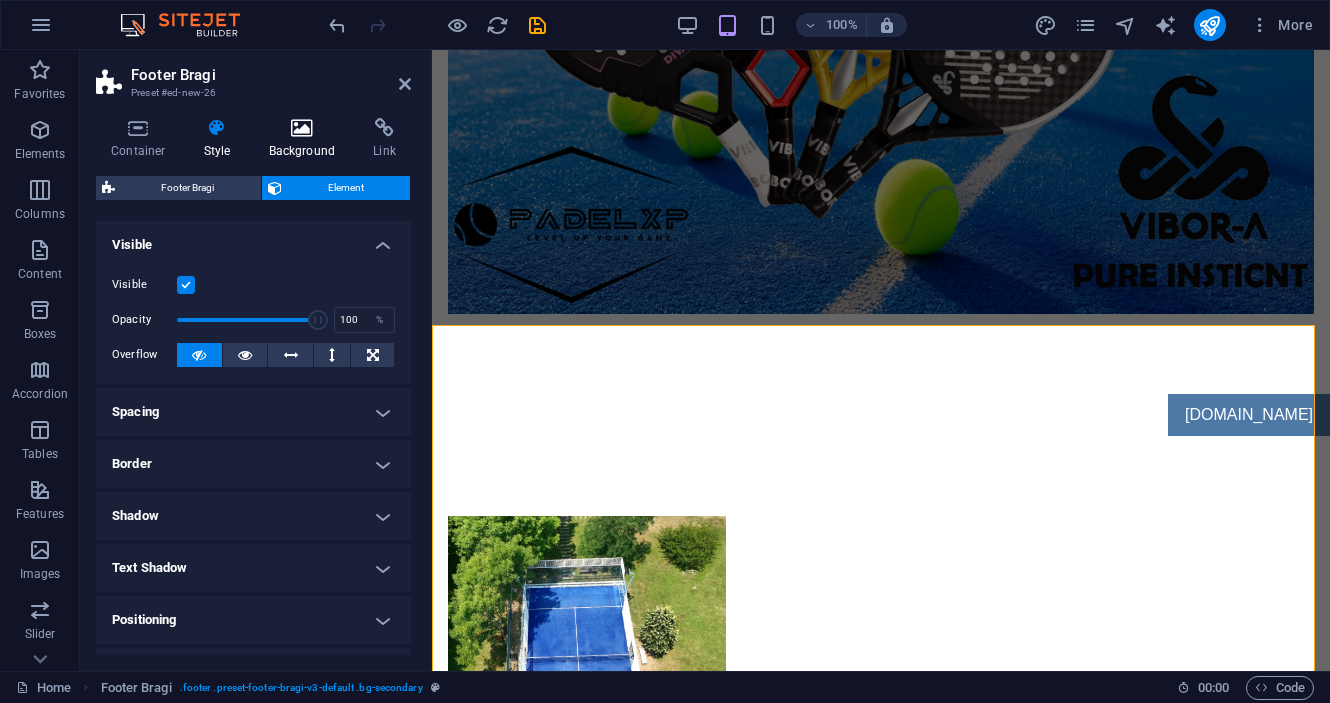 click at bounding box center [302, 128] 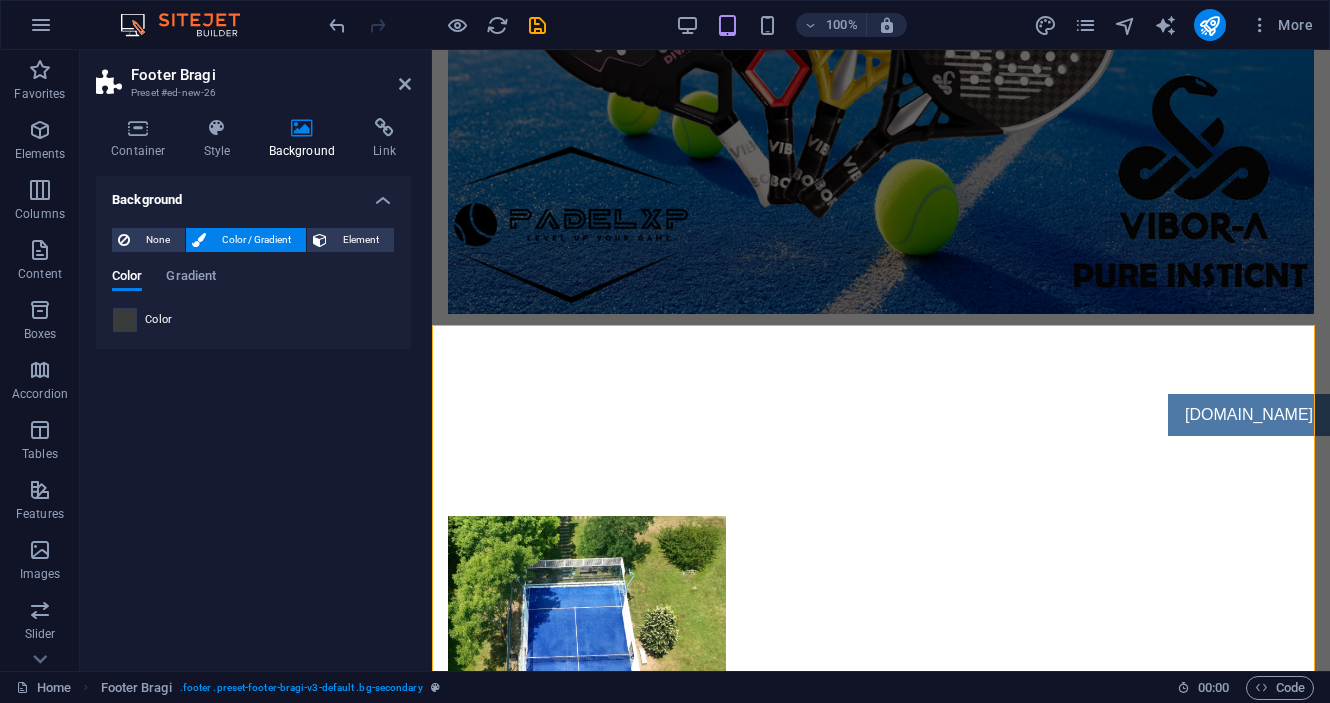 click at bounding box center [125, 320] 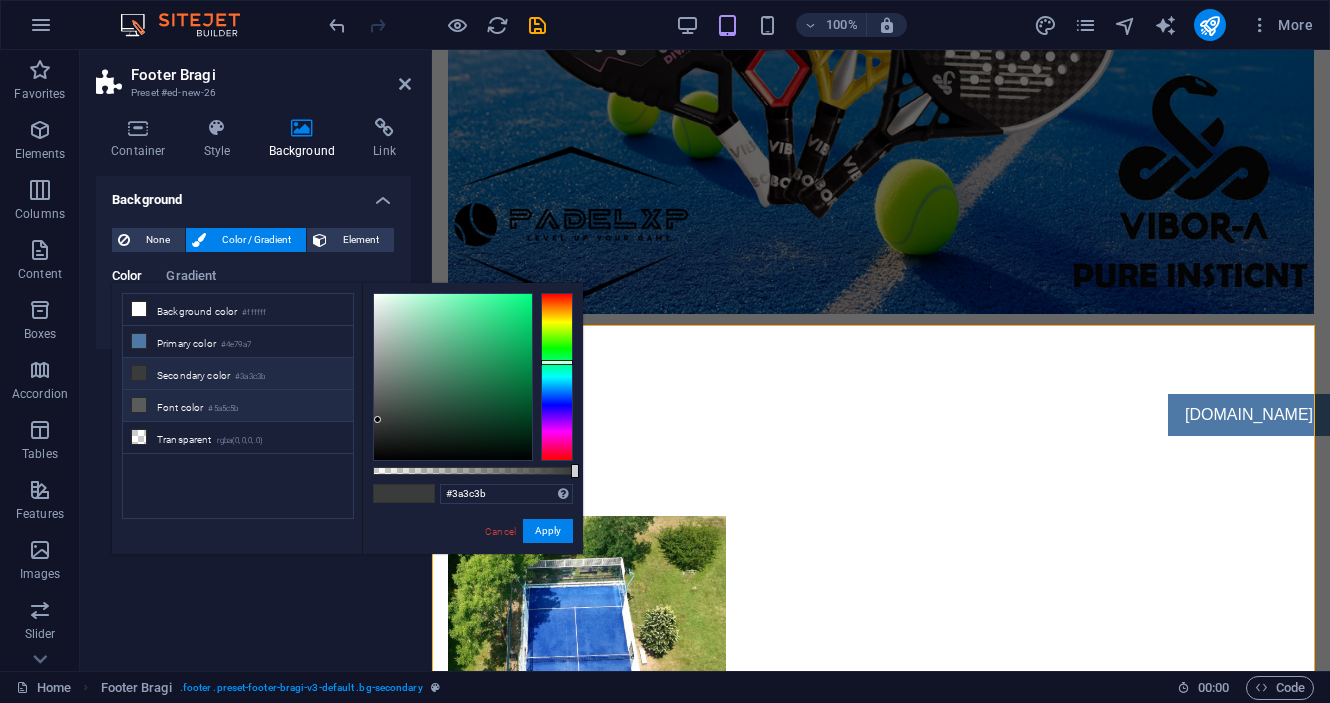 click at bounding box center [139, 405] 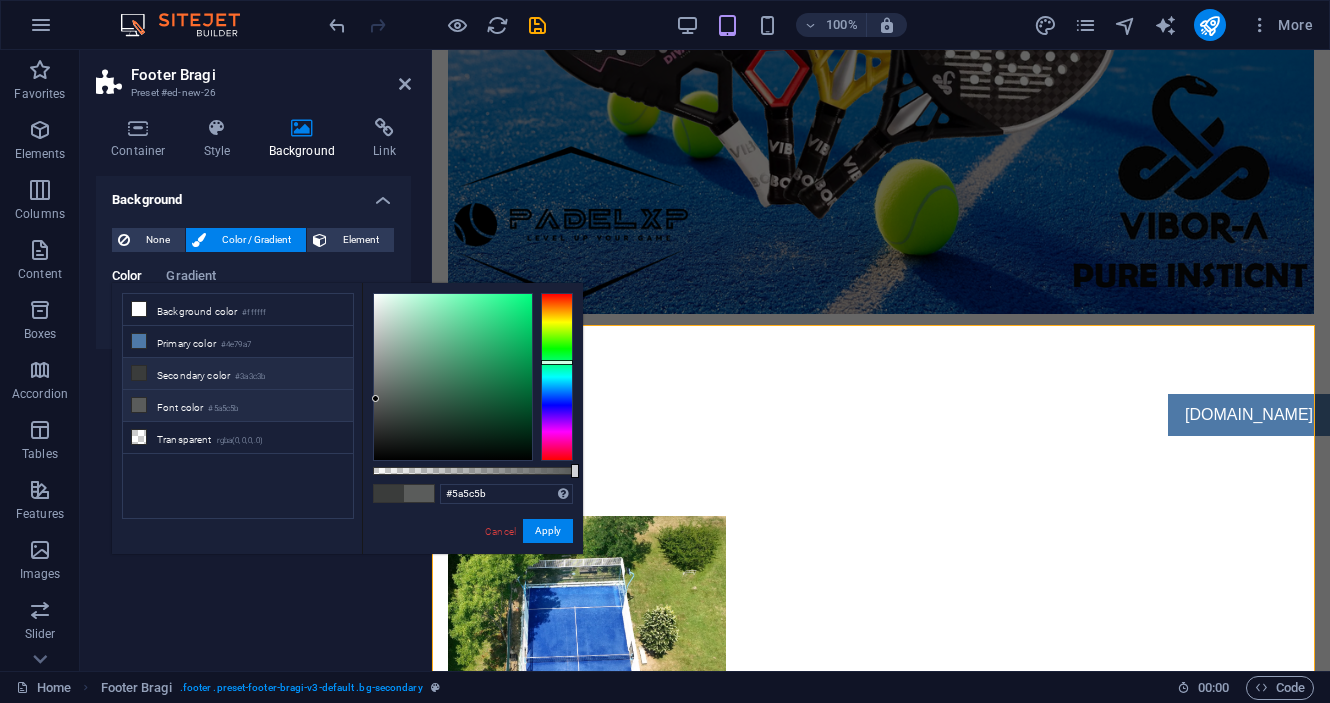 click on "Secondary color
#3a3c3b" at bounding box center [238, 374] 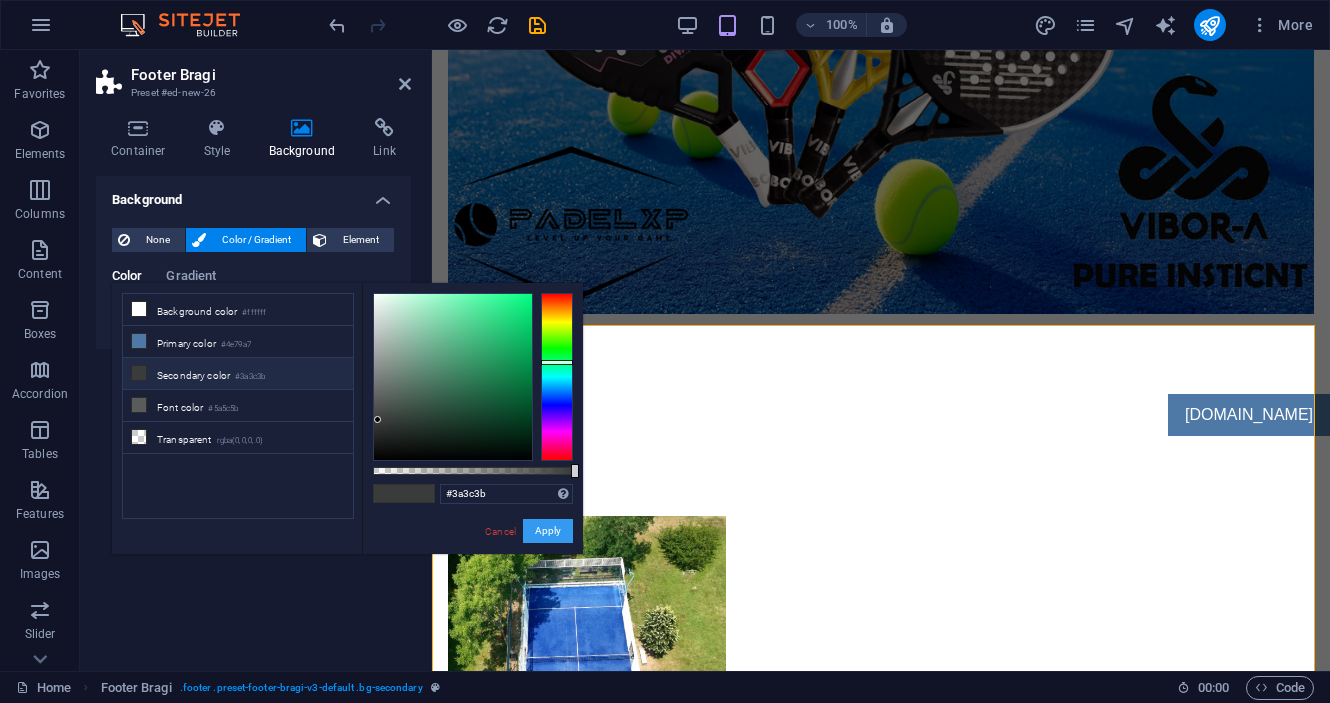click on "Apply" at bounding box center [548, 531] 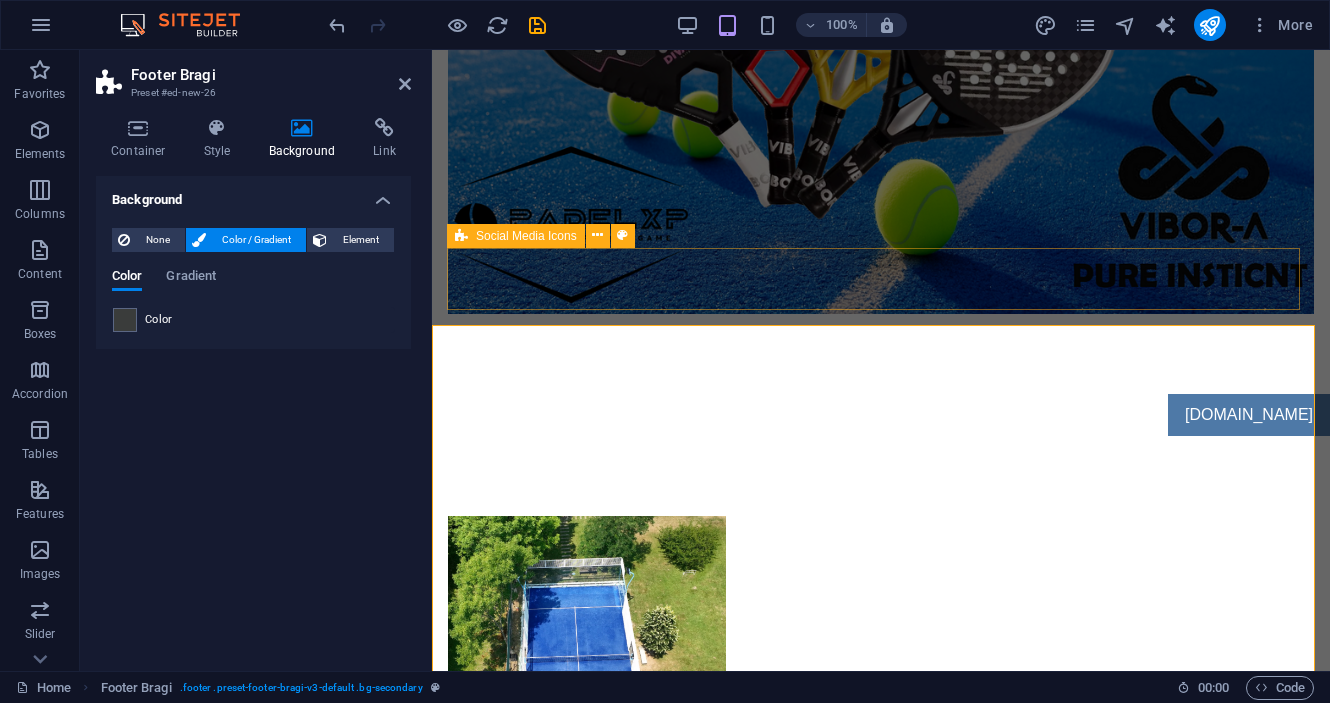 click at bounding box center [881, 1512] 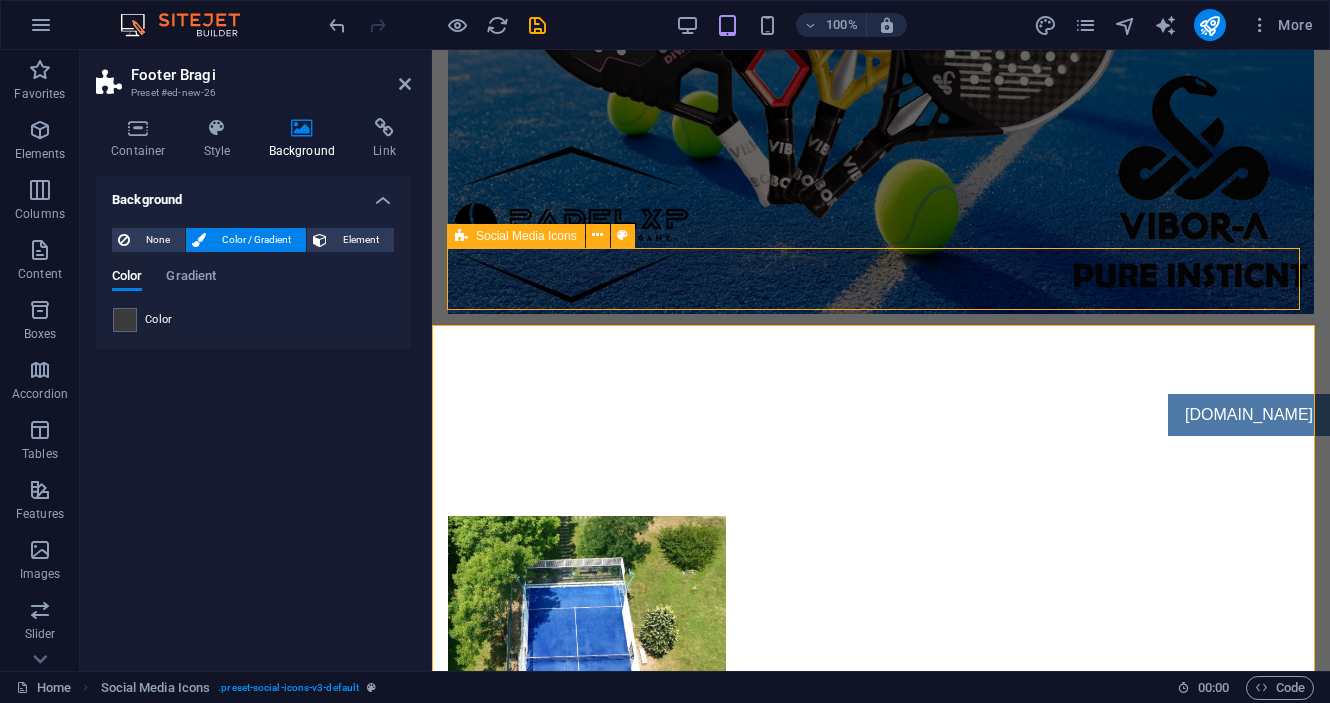 scroll, scrollTop: 2380, scrollLeft: 0, axis: vertical 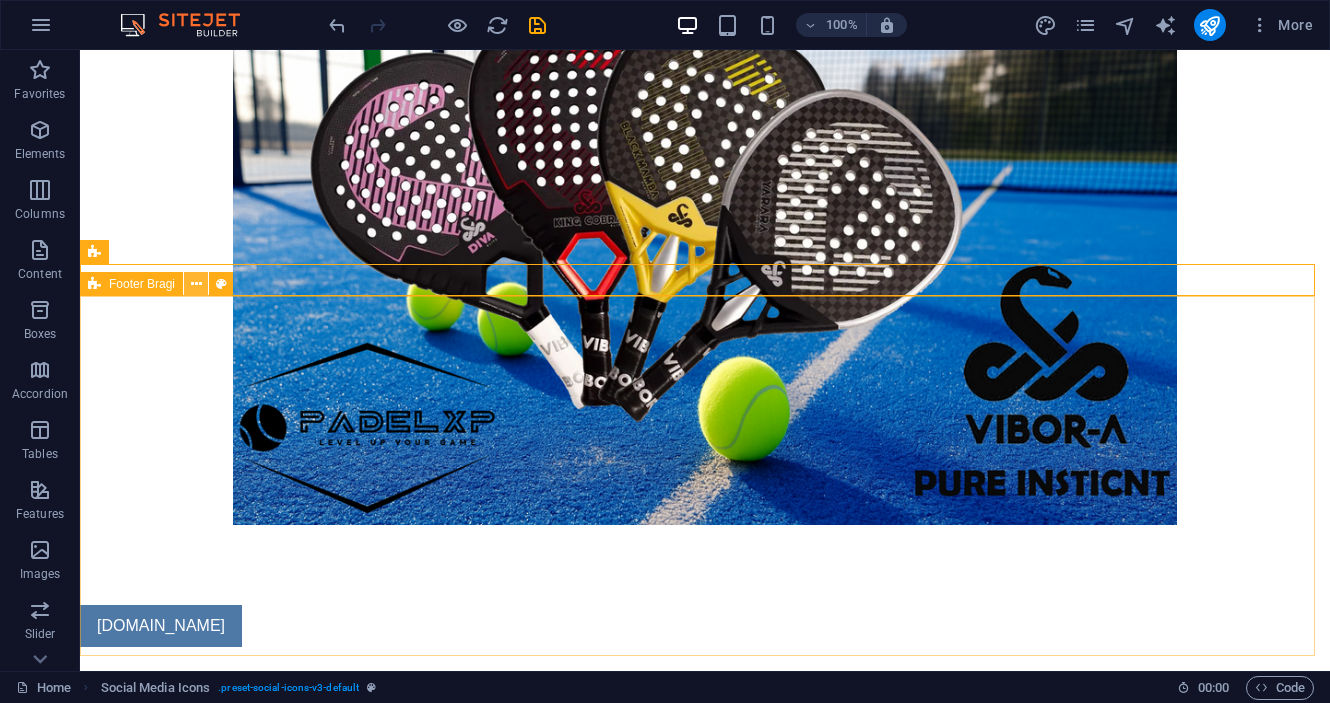 click at bounding box center [196, 284] 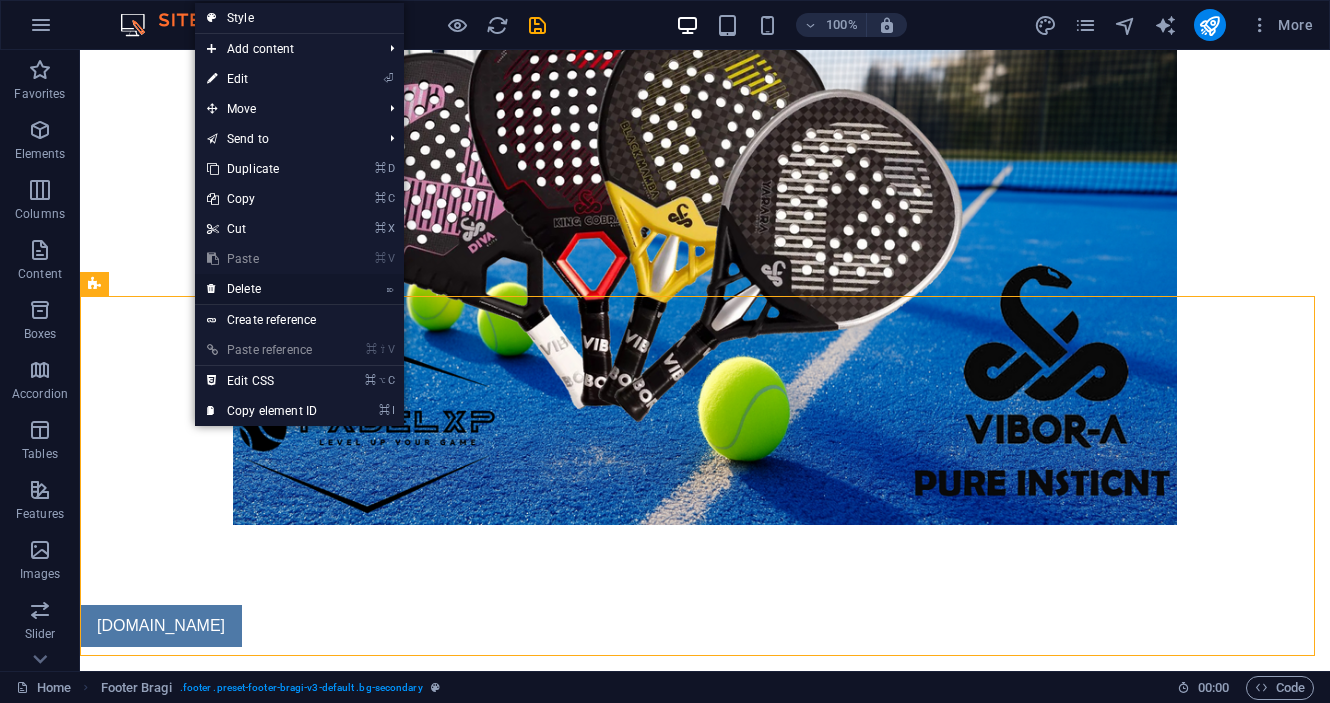 click on "⌦  Delete" at bounding box center [262, 289] 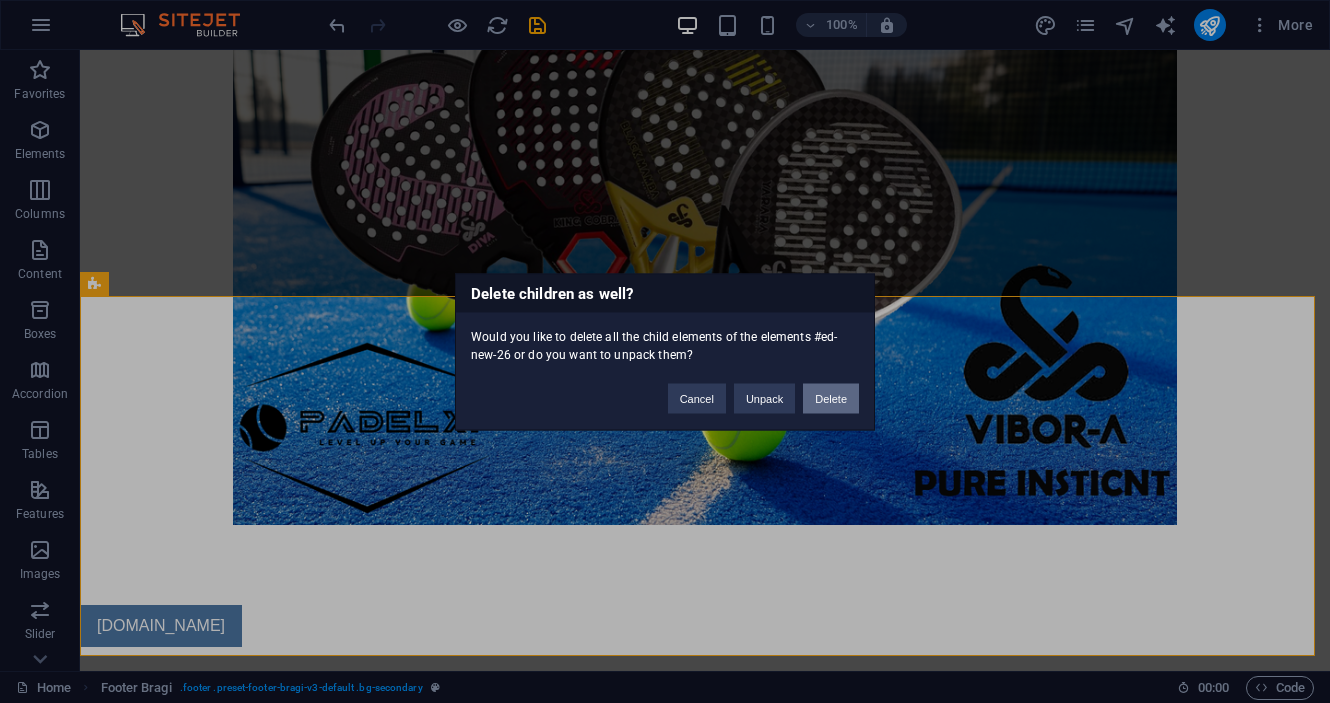 click on "Delete" at bounding box center [831, 398] 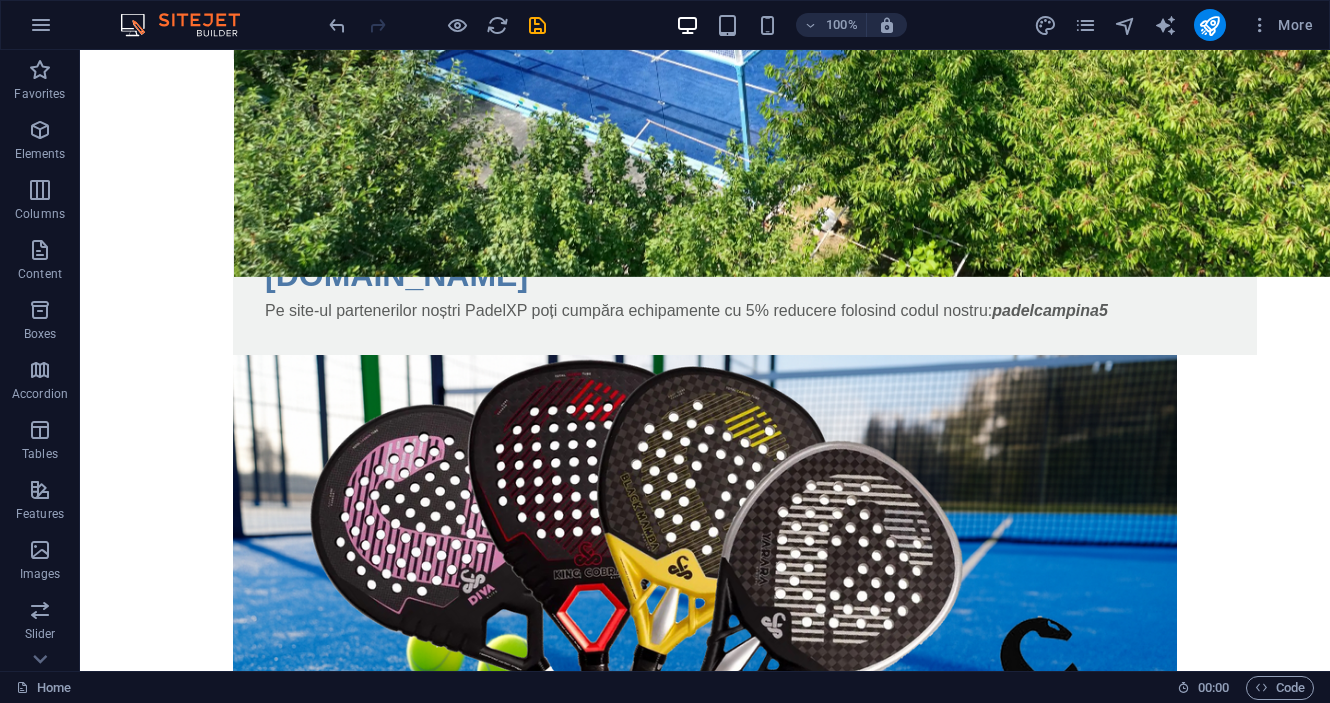 scroll, scrollTop: 2380, scrollLeft: 0, axis: vertical 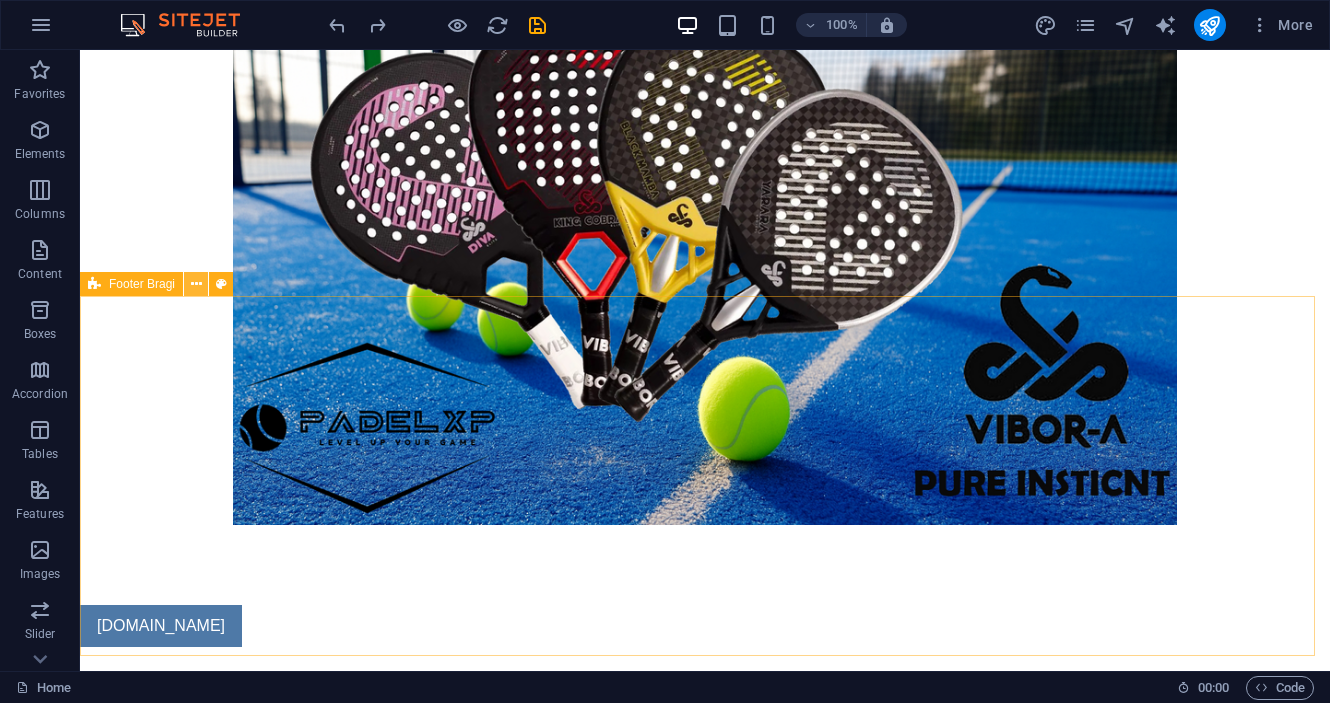 click at bounding box center [196, 284] 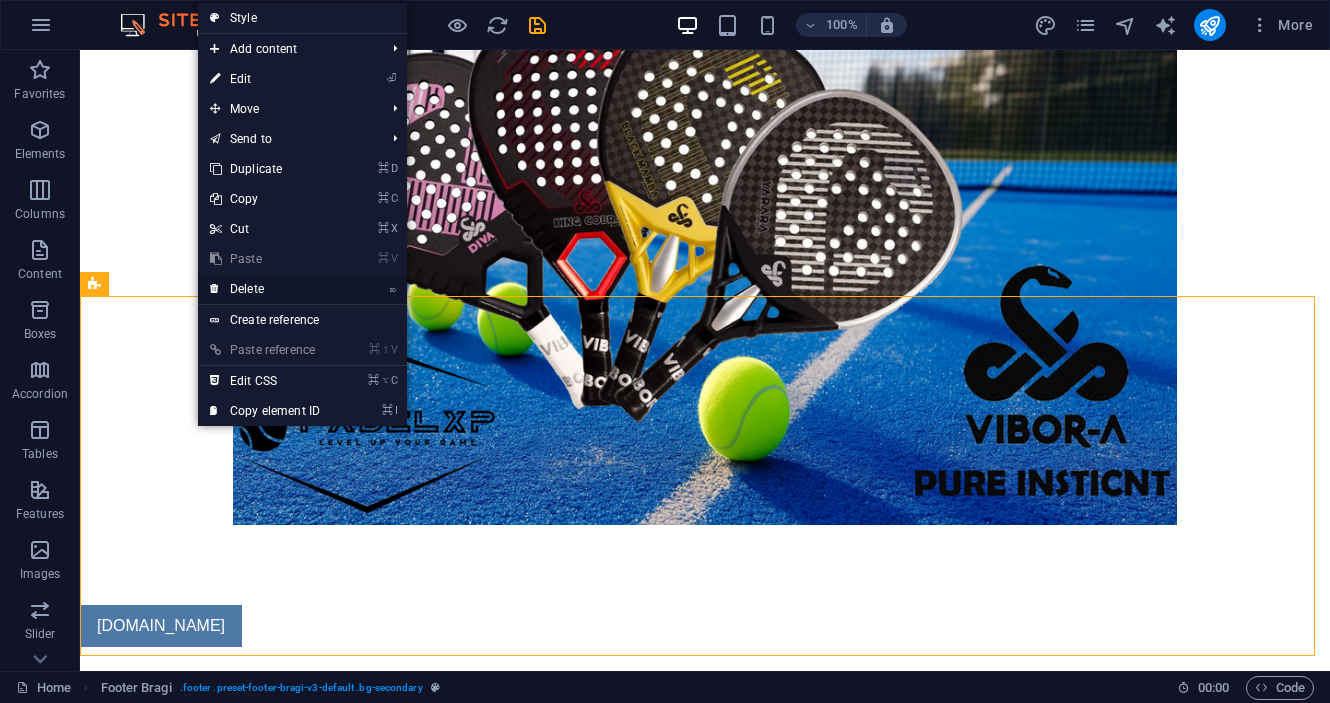 click on "⌦  Delete" at bounding box center [265, 289] 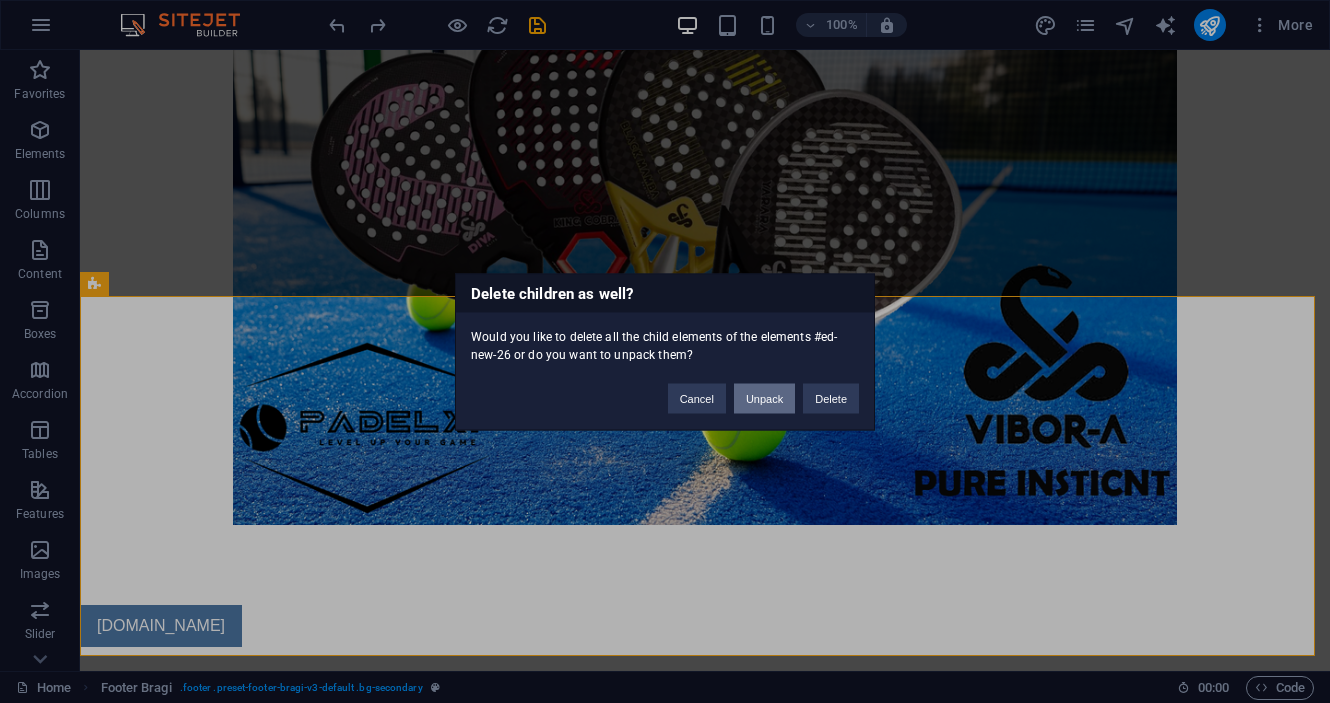 click on "Unpack" at bounding box center (764, 398) 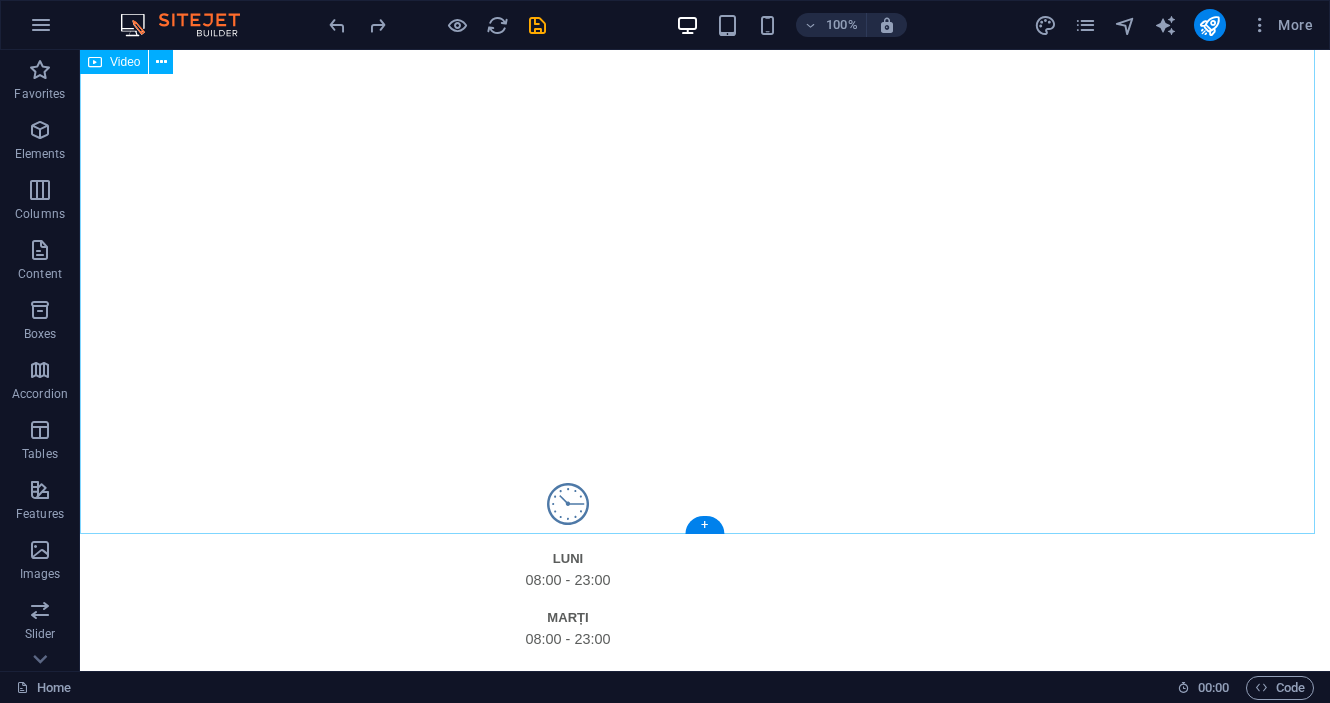 scroll, scrollTop: 0, scrollLeft: 0, axis: both 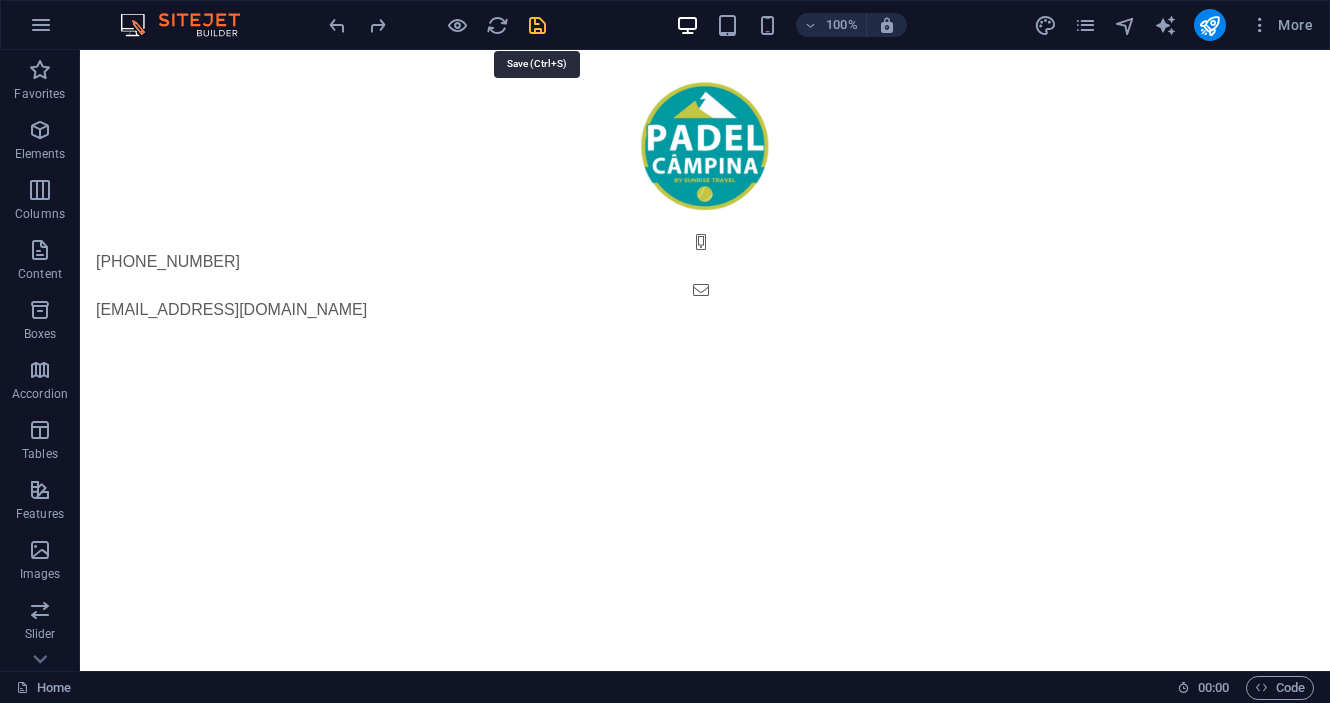 click at bounding box center (537, 25) 